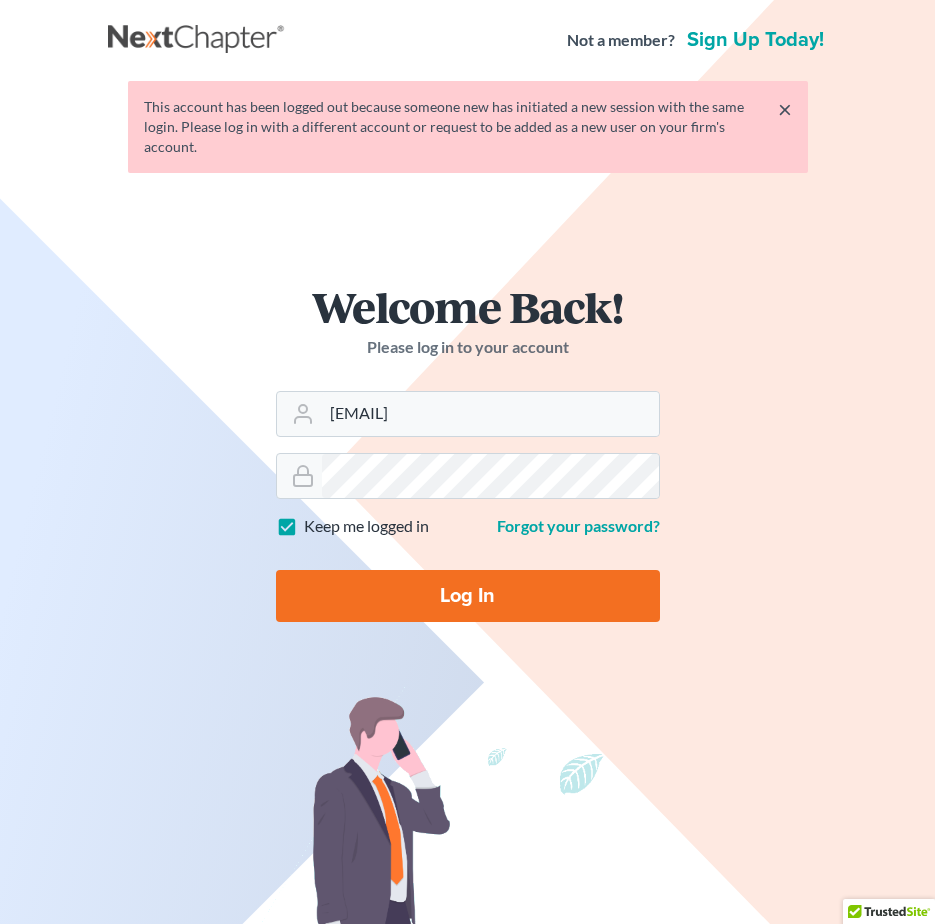 scroll, scrollTop: 0, scrollLeft: 0, axis: both 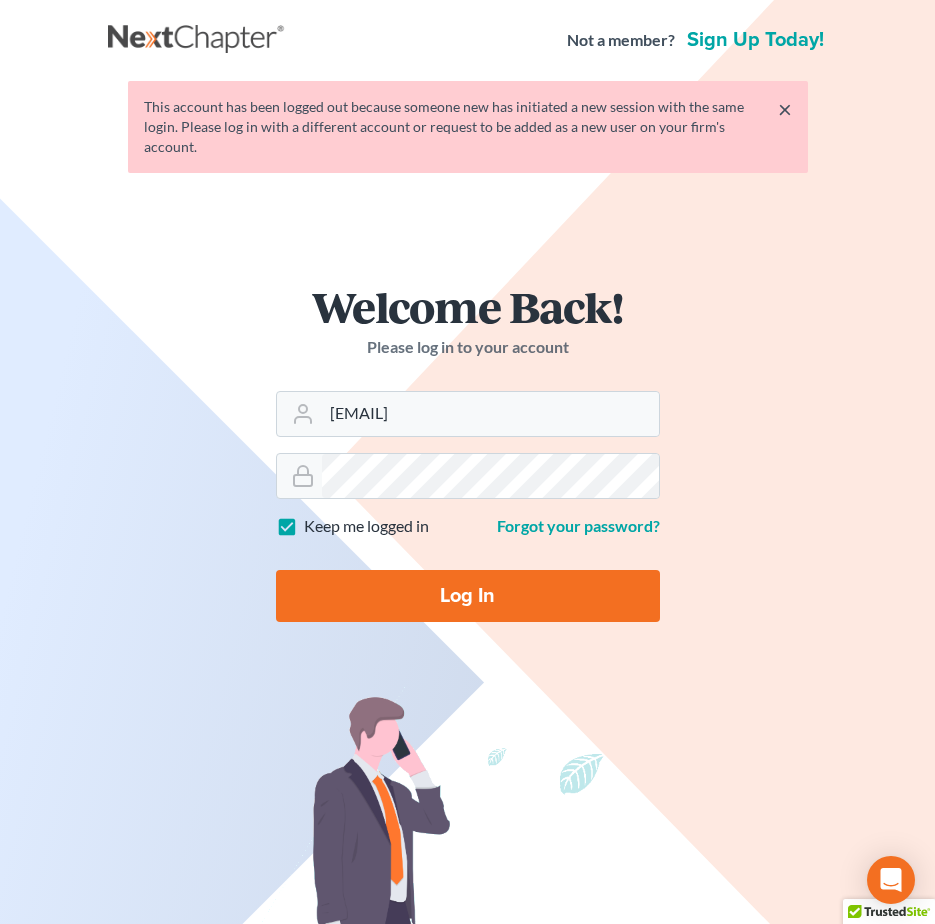 click on "Log In" at bounding box center [468, 596] 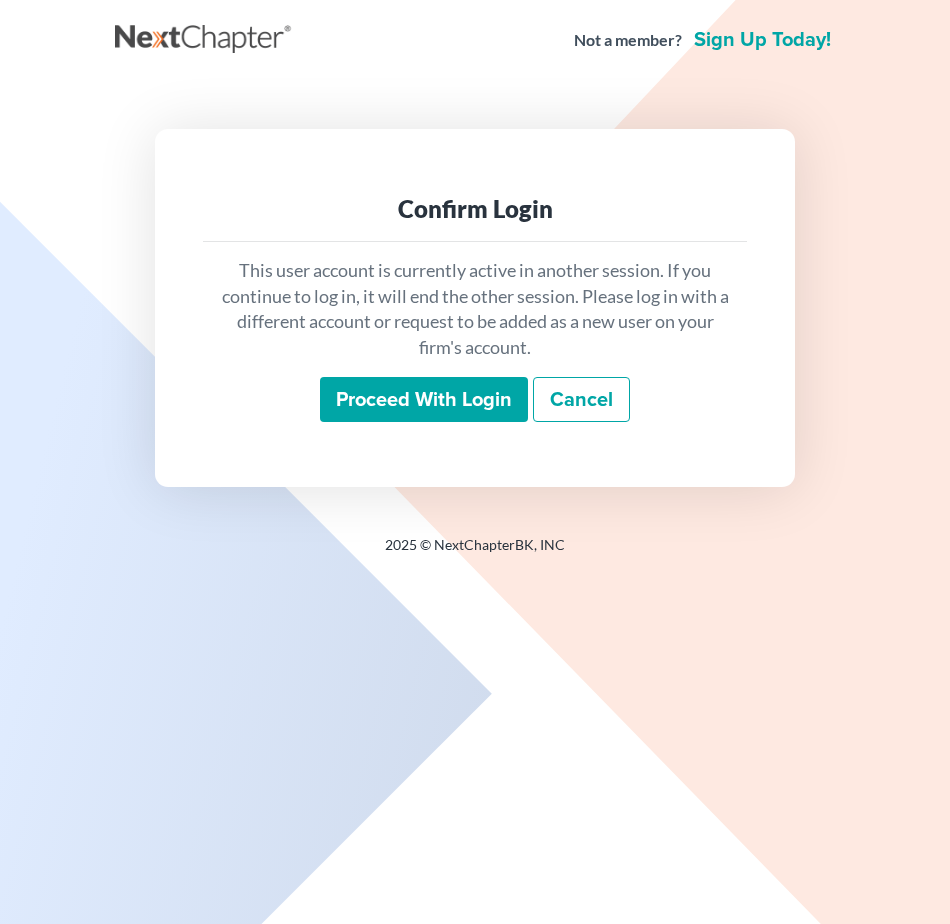 scroll, scrollTop: 0, scrollLeft: 0, axis: both 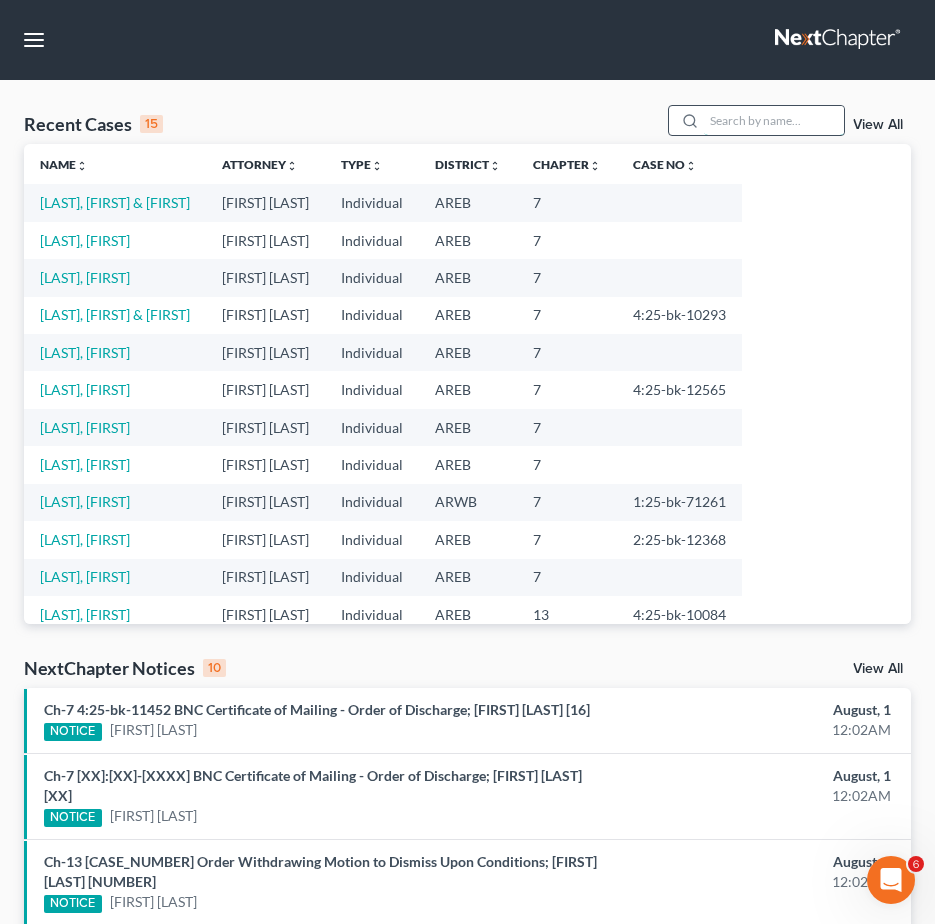 click at bounding box center (774, 120) 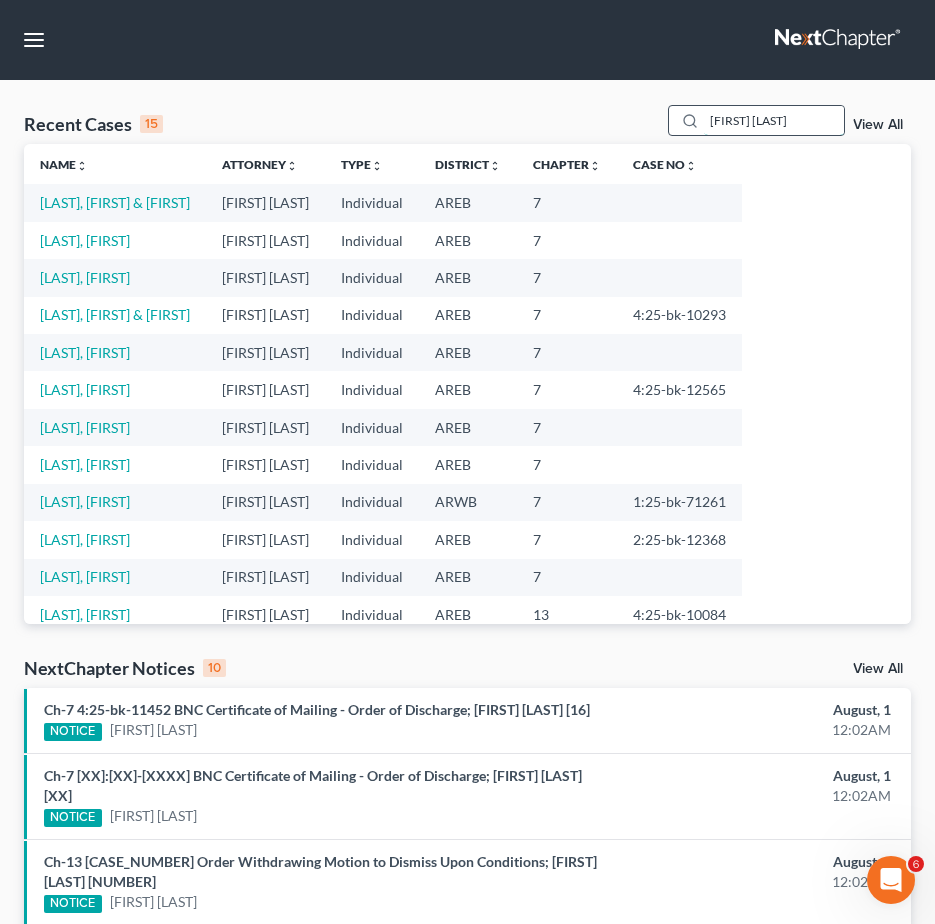 type on "[FIRST] [LAST]" 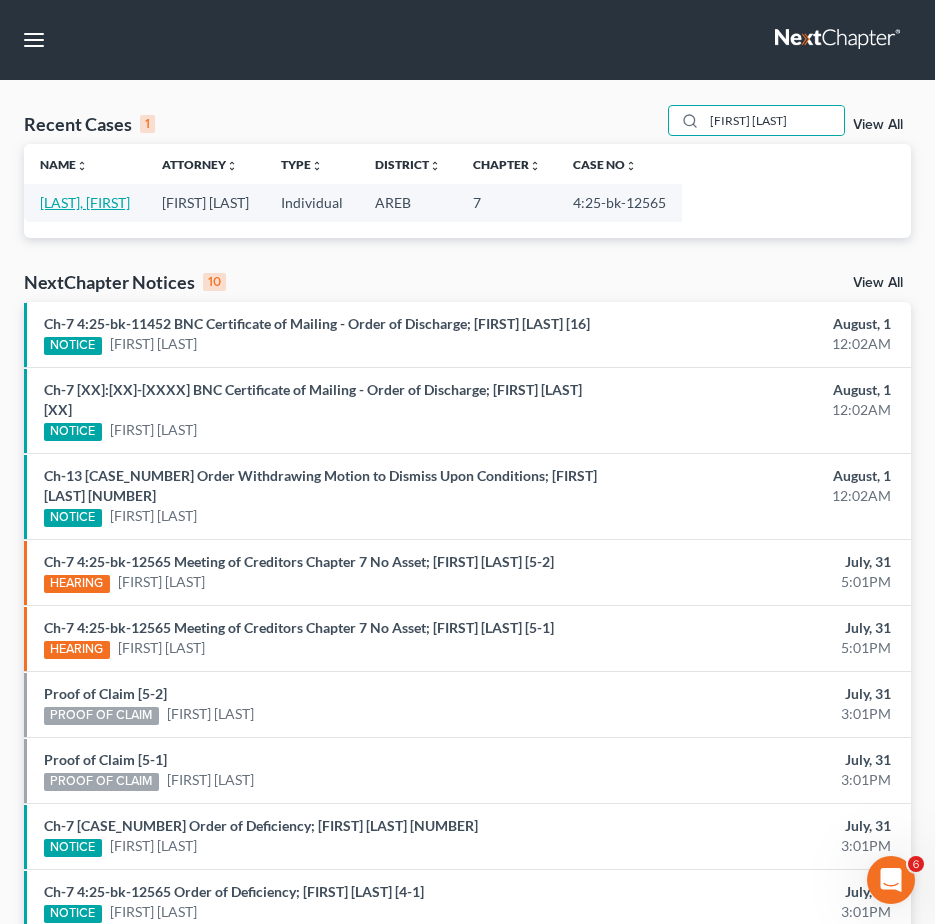 click on "[LAST], [FIRST]" at bounding box center (85, 202) 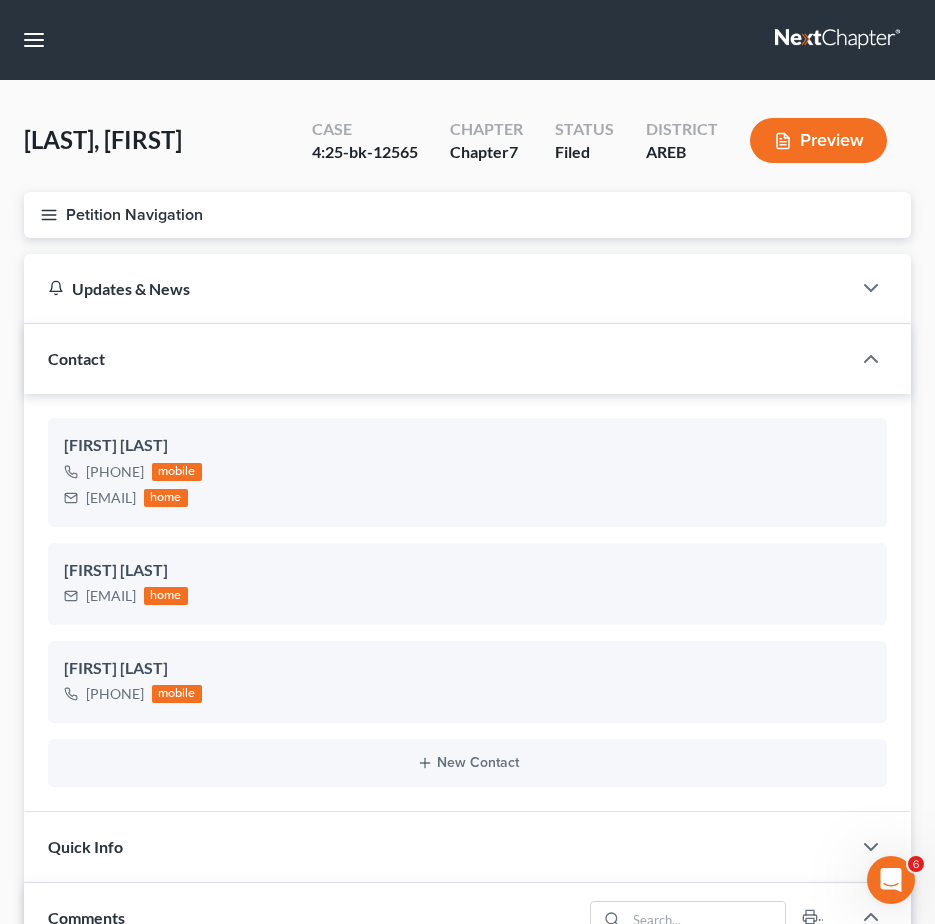 click on "Petition Navigation" at bounding box center (467, 215) 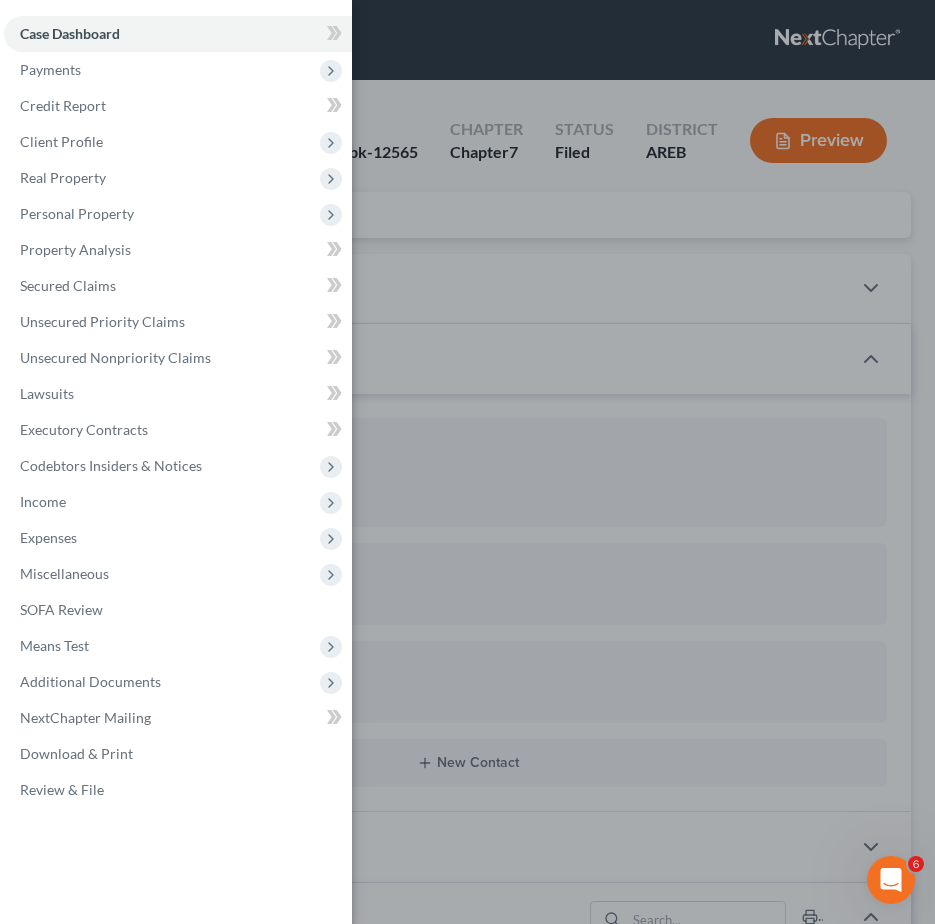 click on "Case Dashboard
Payments
Invoices
Payments
Payments
Credit Report
Client Profile" at bounding box center (467, 462) 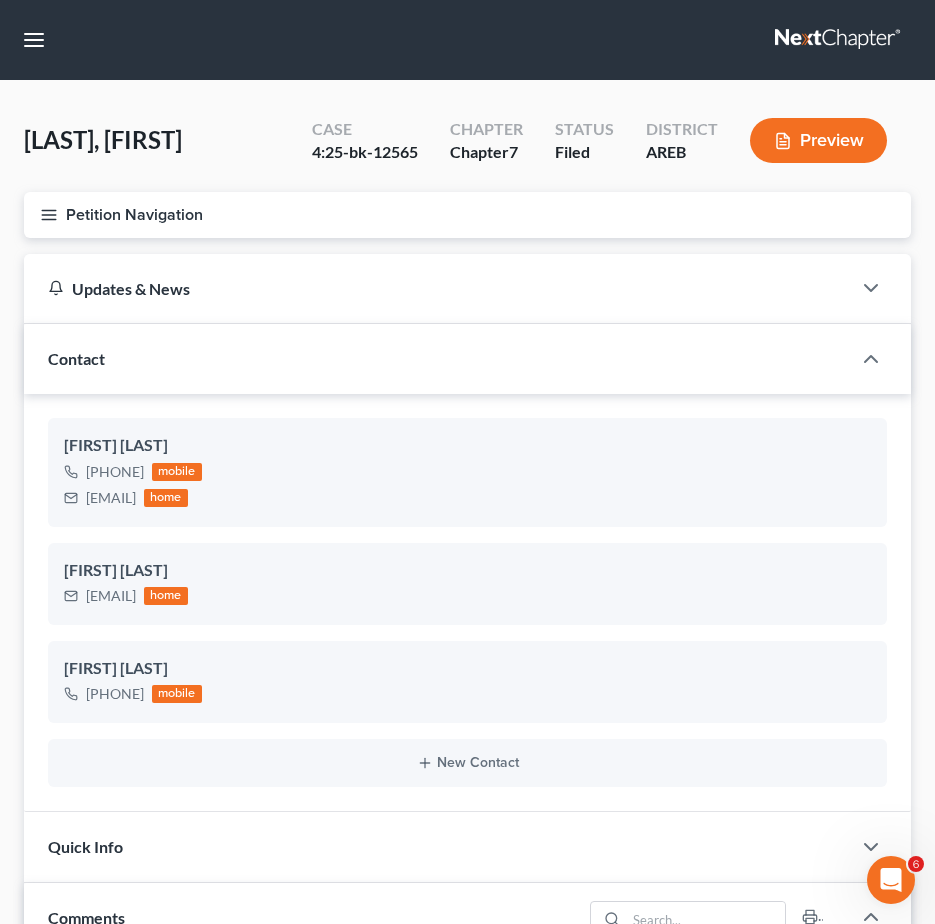 scroll, scrollTop: 899, scrollLeft: 0, axis: vertical 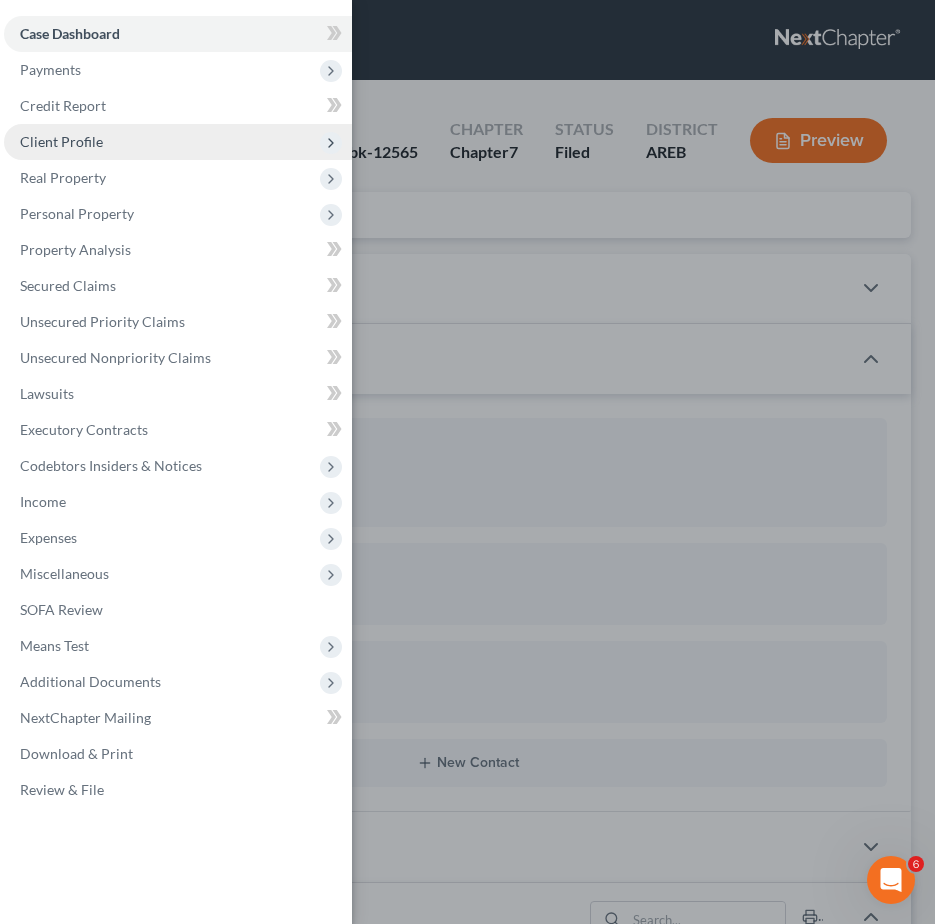 click on "Client Profile" at bounding box center (178, 142) 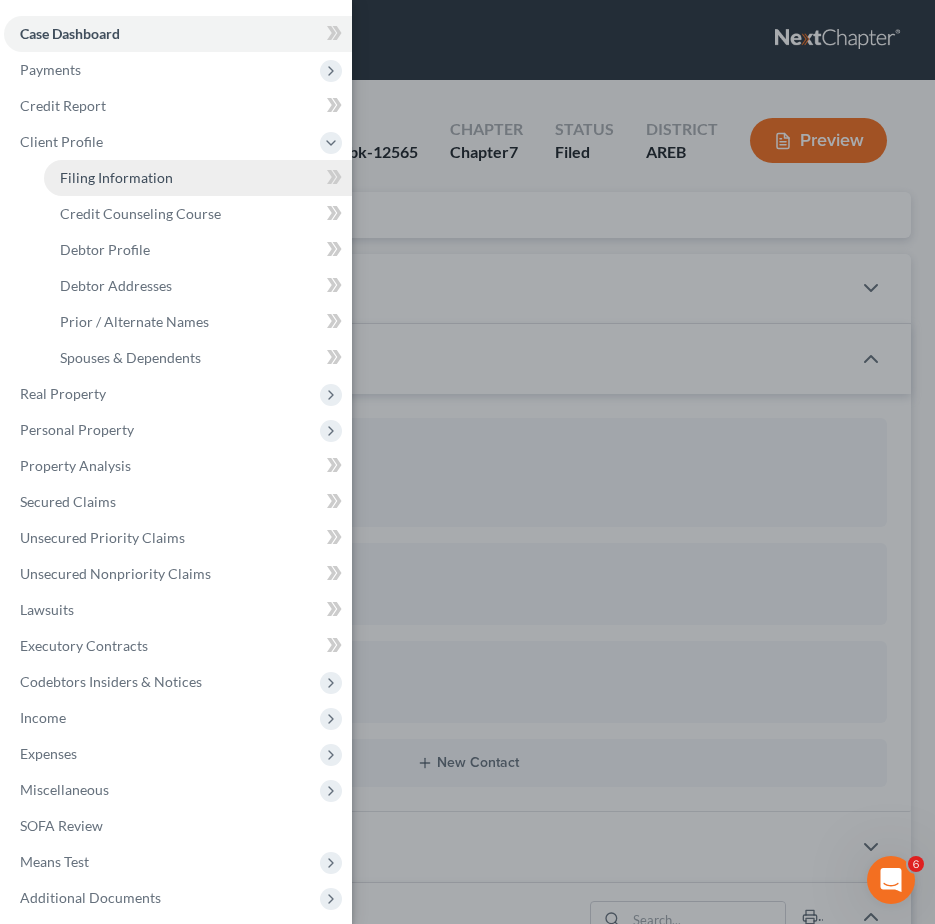 click on "Filing Information" at bounding box center [198, 178] 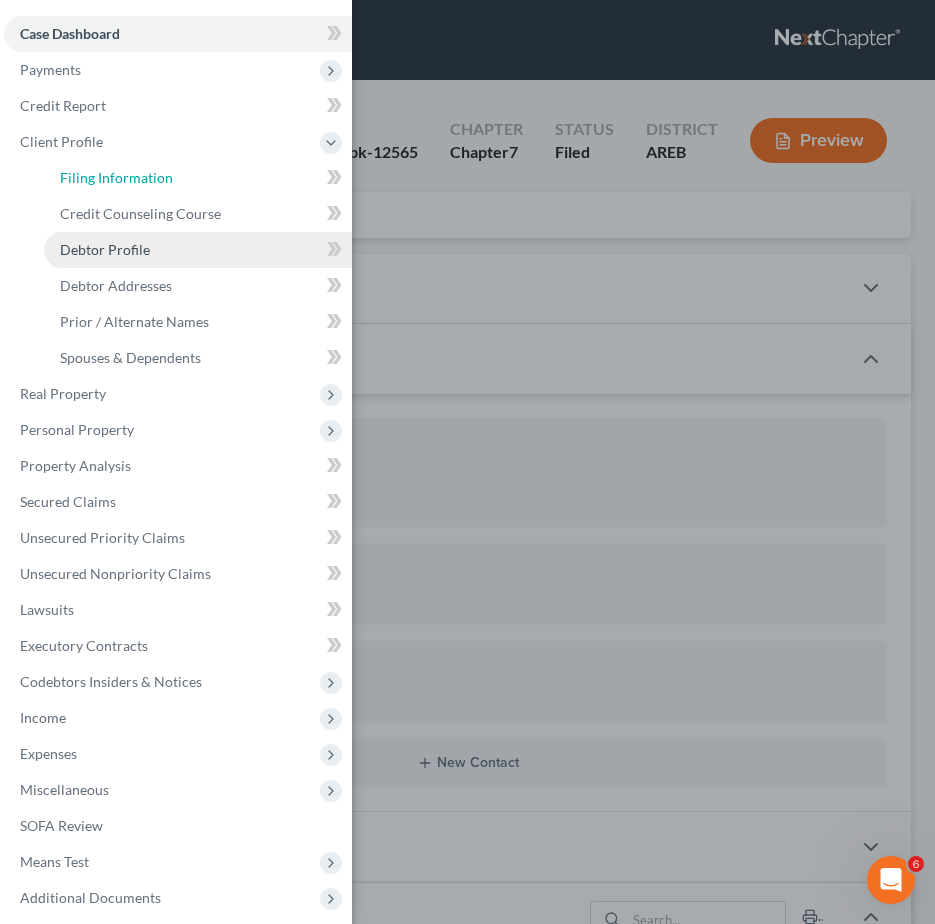 select on "1" 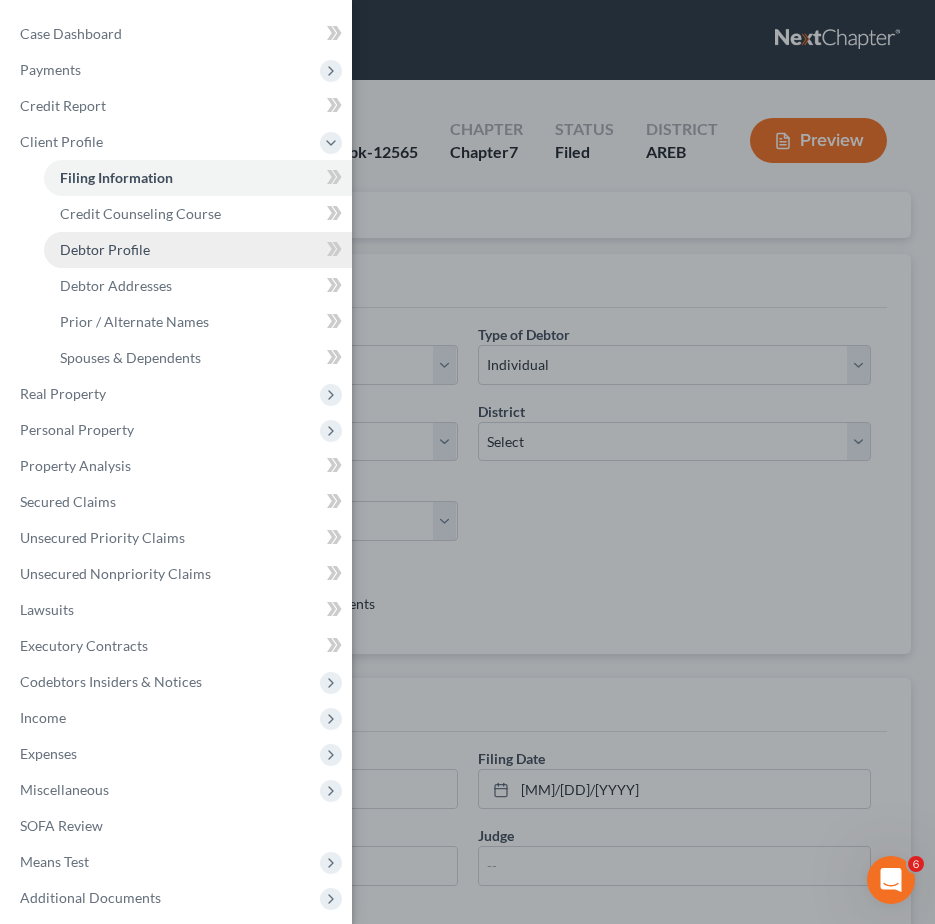 click on "Debtor Profile" at bounding box center [105, 249] 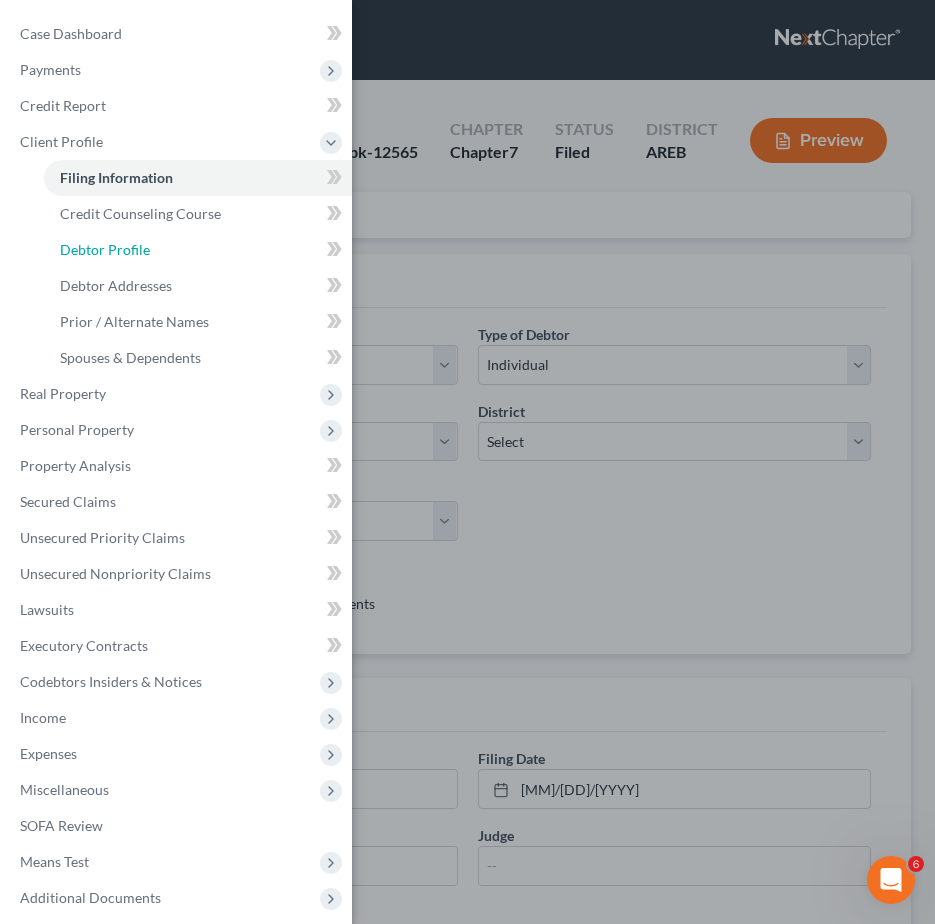 select on "1" 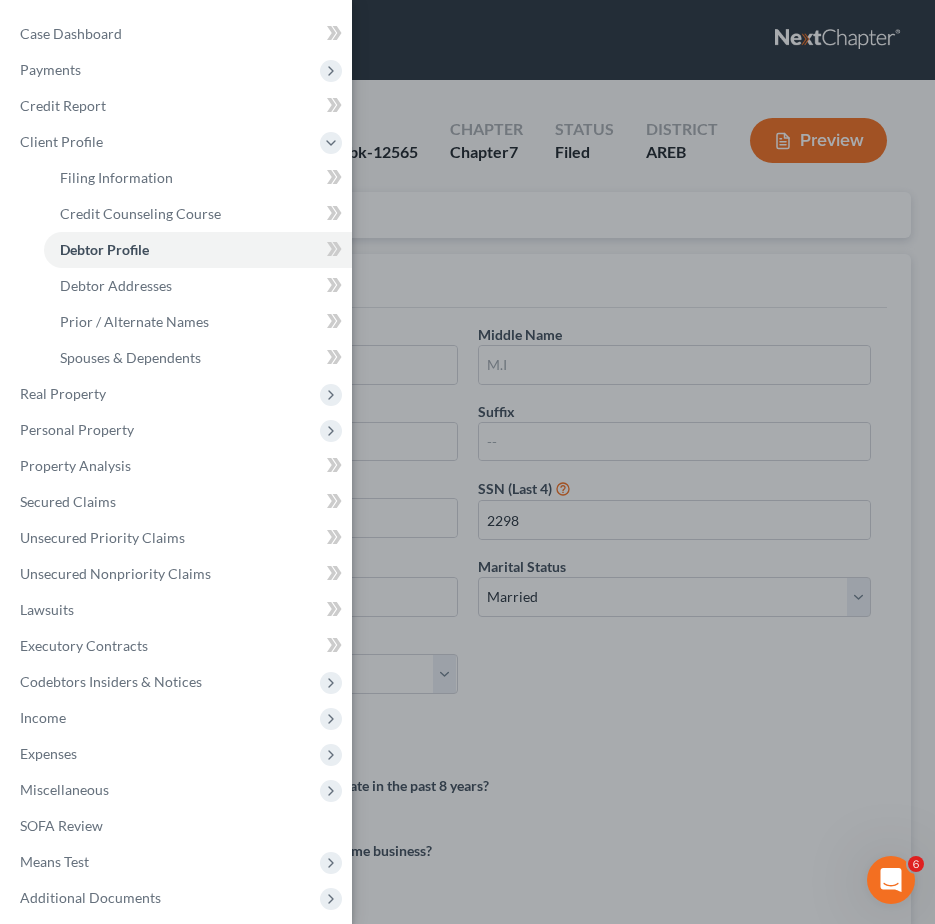 click on "Case Dashboard
Payments
Invoices
Payments
Payments
Credit Report
Client Profile" at bounding box center [467, 462] 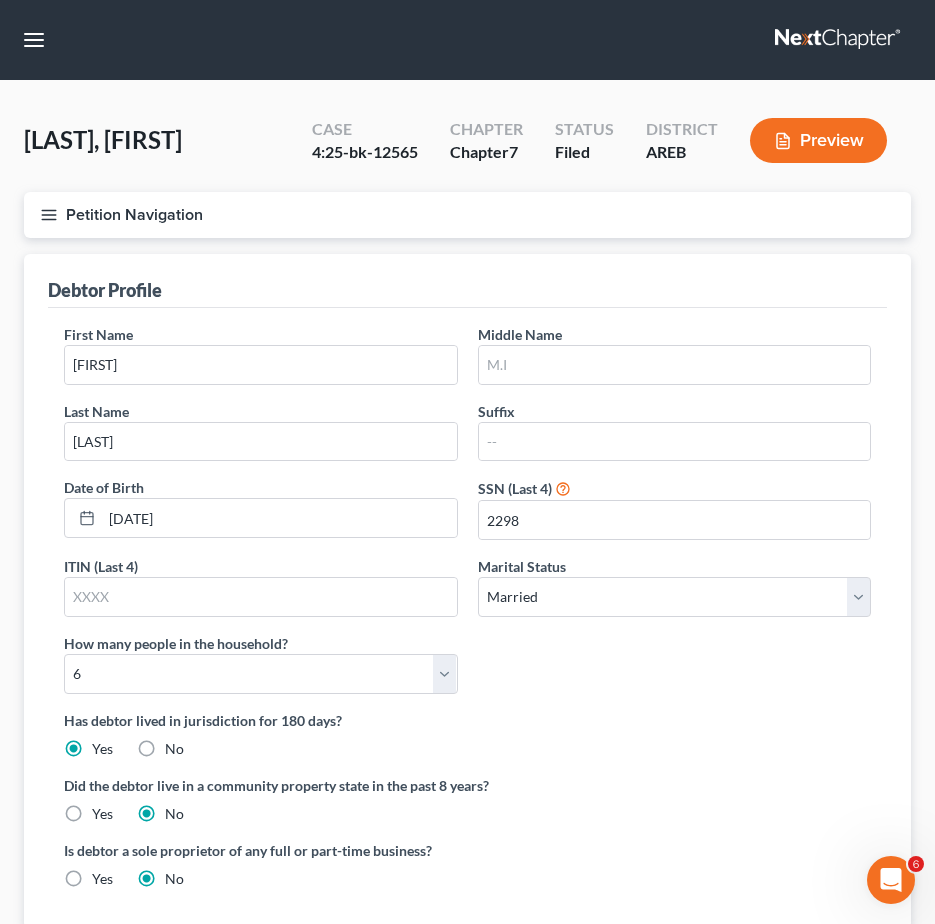 scroll, scrollTop: 100, scrollLeft: 0, axis: vertical 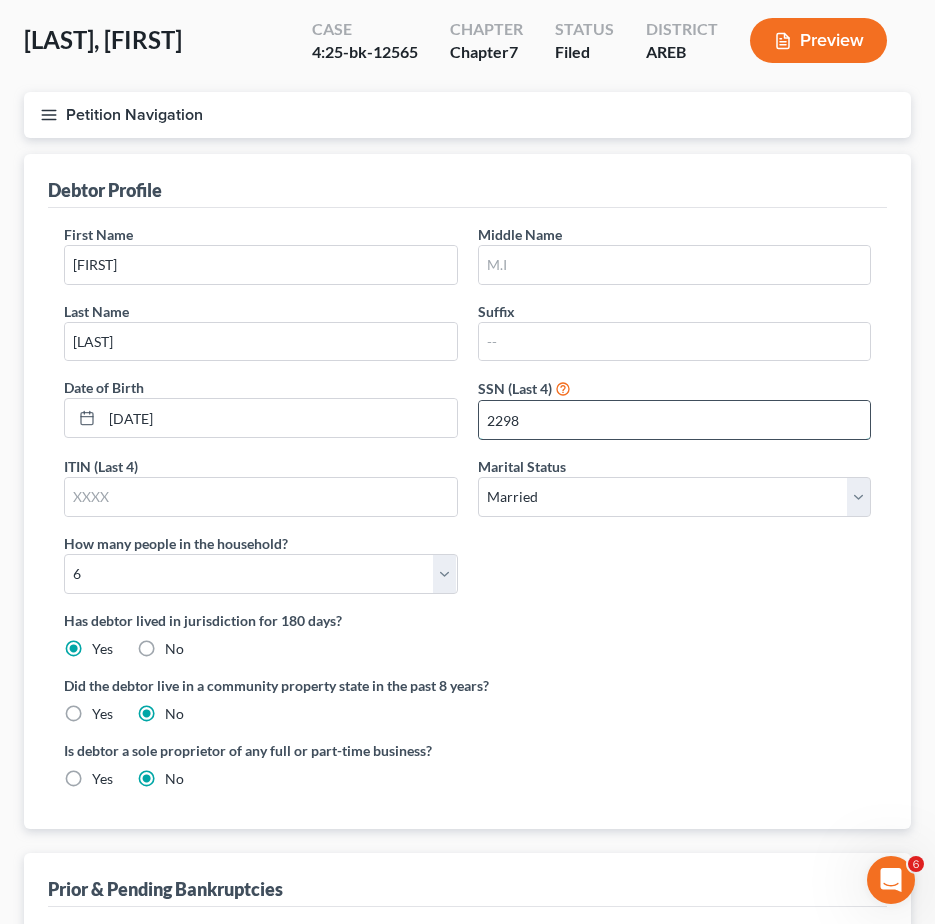 click on "2298" at bounding box center [675, 420] 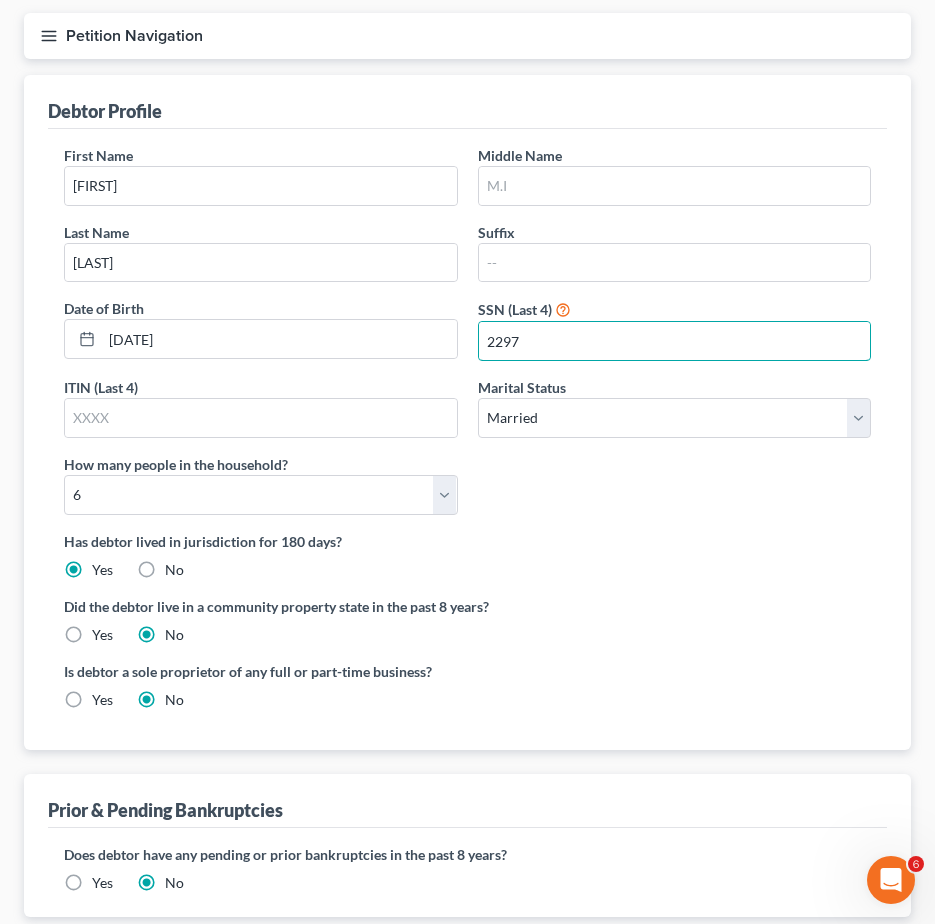 scroll, scrollTop: 300, scrollLeft: 0, axis: vertical 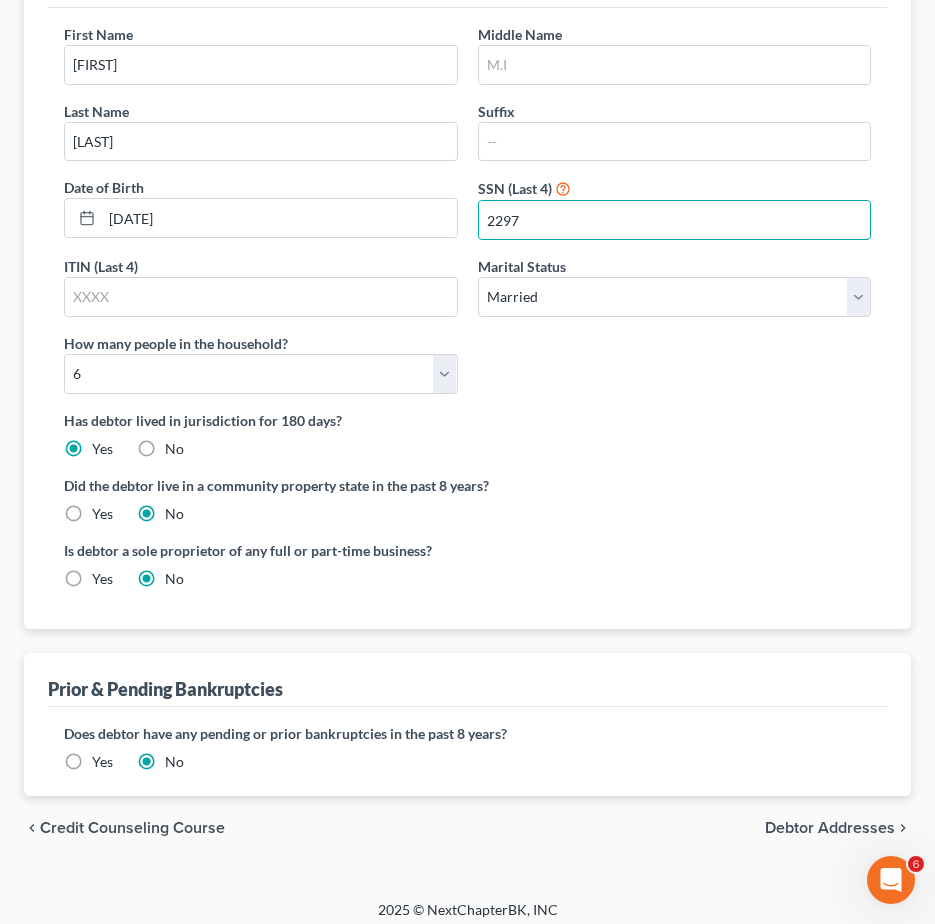 type on "2297" 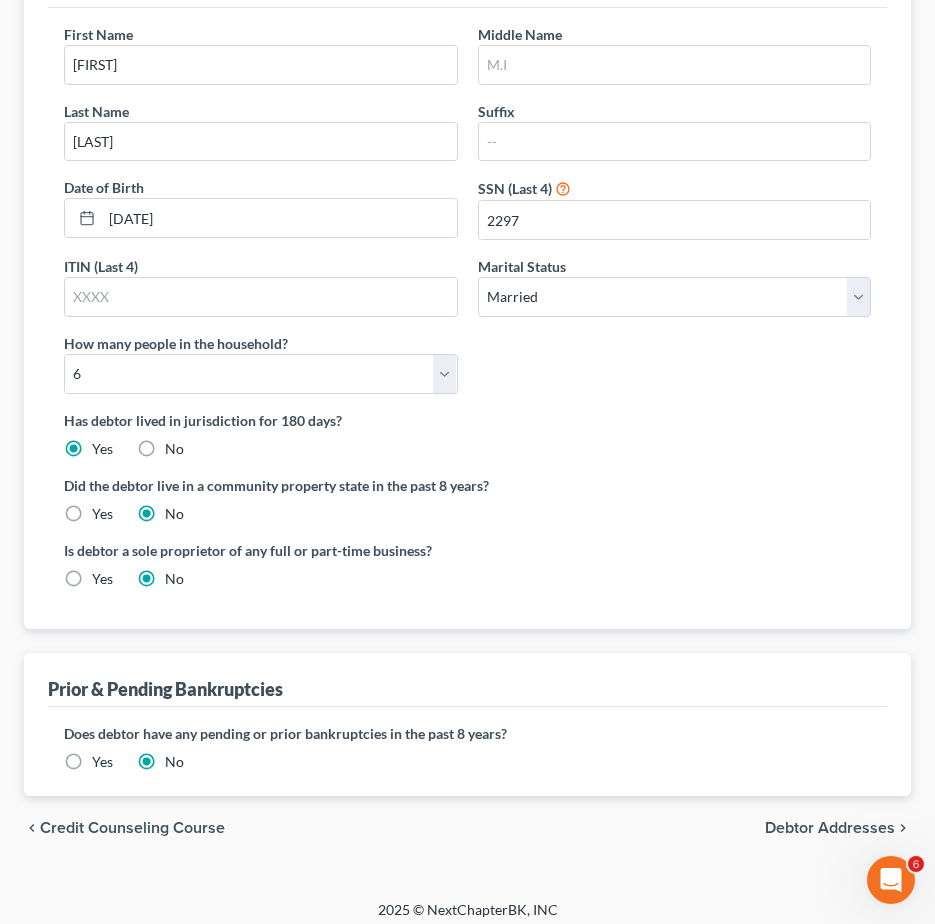 click on "First Name Patrick Middle Name Last Name Block Suffix Date of Birth         09/25/1972 SSN (Last 4)   2297 ITIN (Last 4) Marital Status Select Single Married Separated Divorced Widowed How many people in the household? Select 1 2 3 4 5 6 7 8 9 10 11 12 13 14 15 16 17 18 19 20 Is debtor deceased? Yes No Has debtor lived in jurisdiction for 180 days? Yes No Debtor must reside in jurisdiction for 180 prior to filing bankruptcy pursuant to U.S.C. 11 28 USC § 1408.   More Info Explain: Did the debtor live in a community property state in the past 8 years? Yes No Is debtor a sole proprietor of any full or part-time business? Yes No" at bounding box center [467, 318] 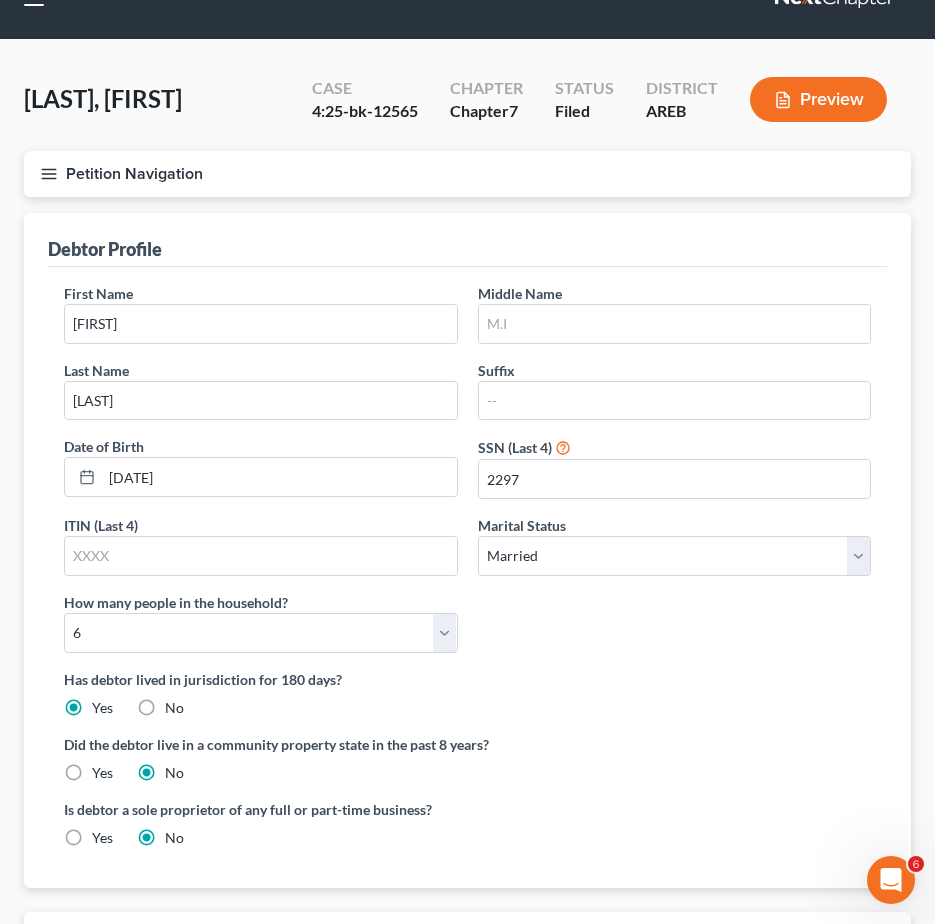 scroll, scrollTop: 0, scrollLeft: 0, axis: both 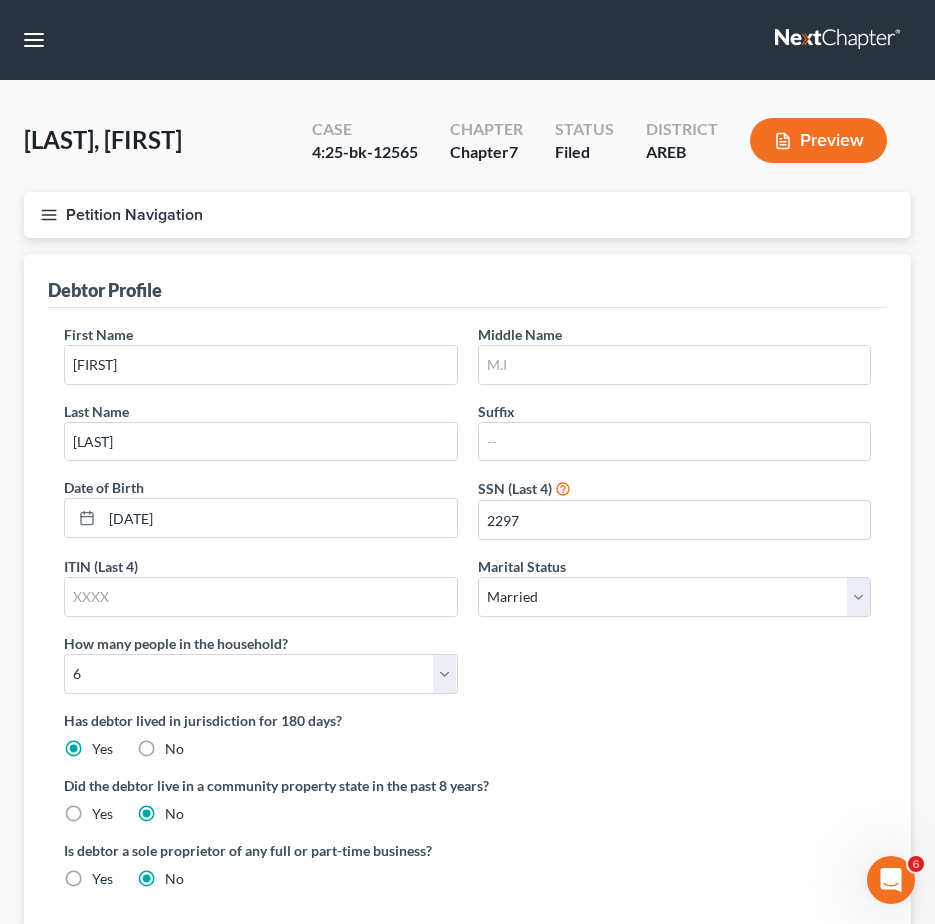 click 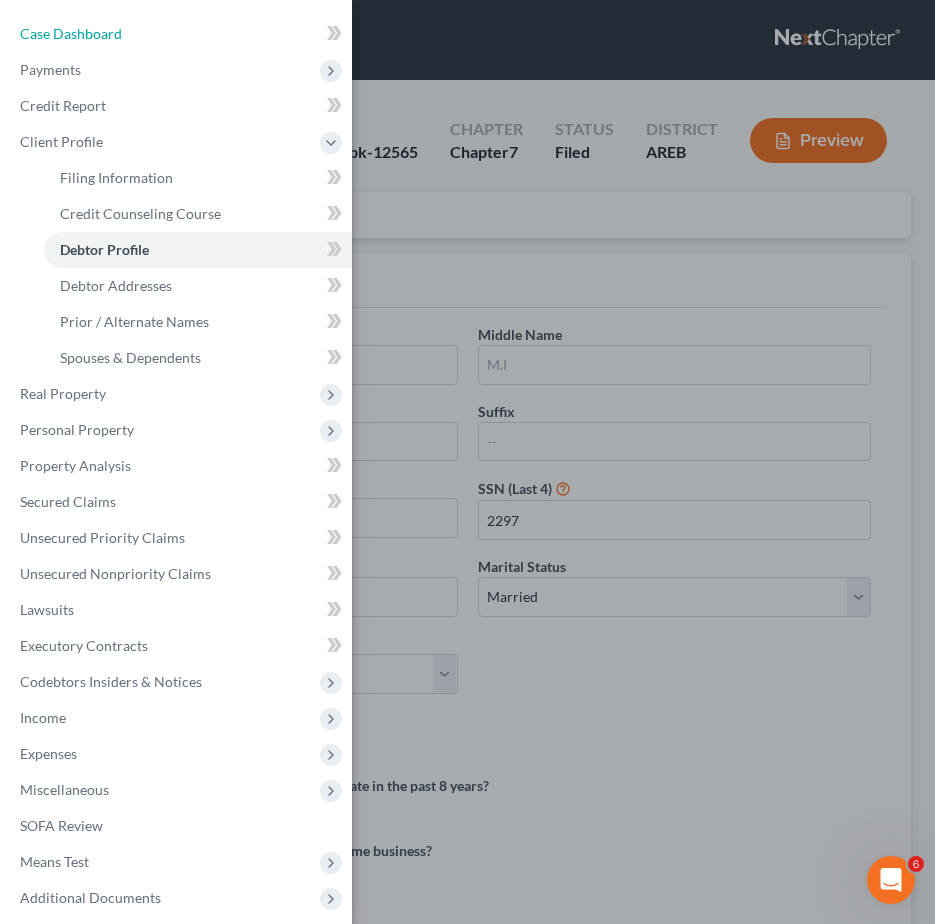 drag, startPoint x: 64, startPoint y: 35, endPoint x: 410, endPoint y: 447, distance: 538.0149 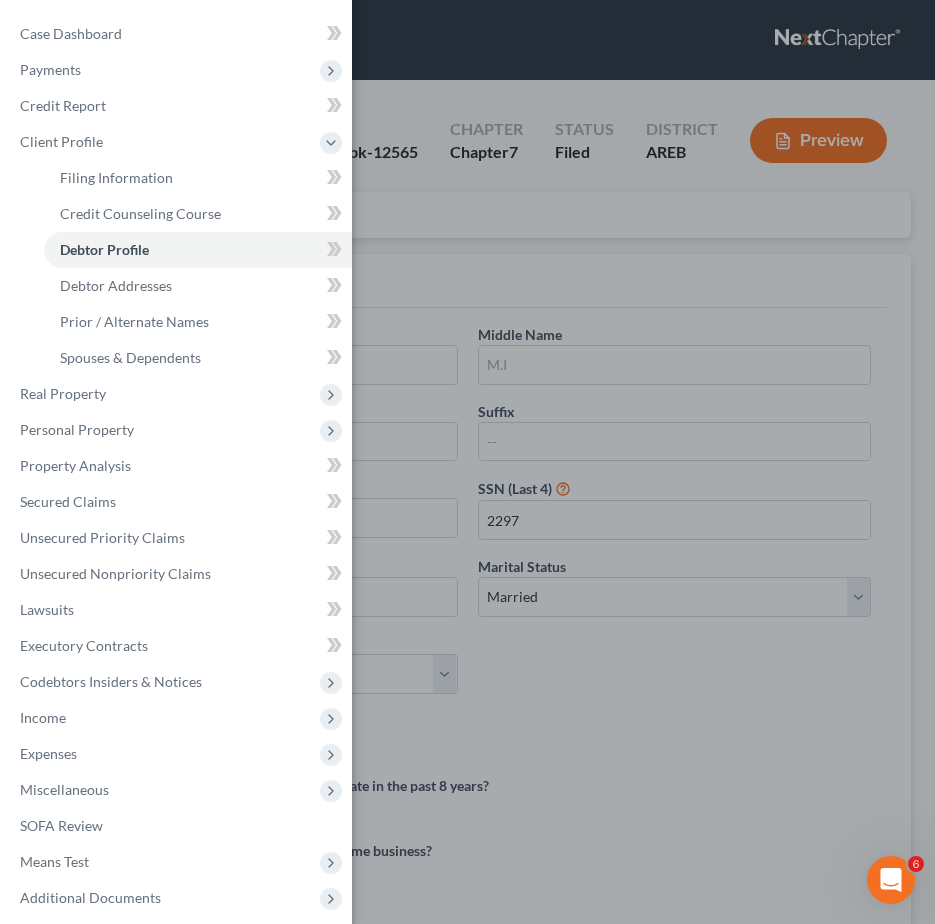 click on "Case Dashboard
Payments
Invoices
Payments
Payments
Credit Report
Client Profile" at bounding box center [467, 462] 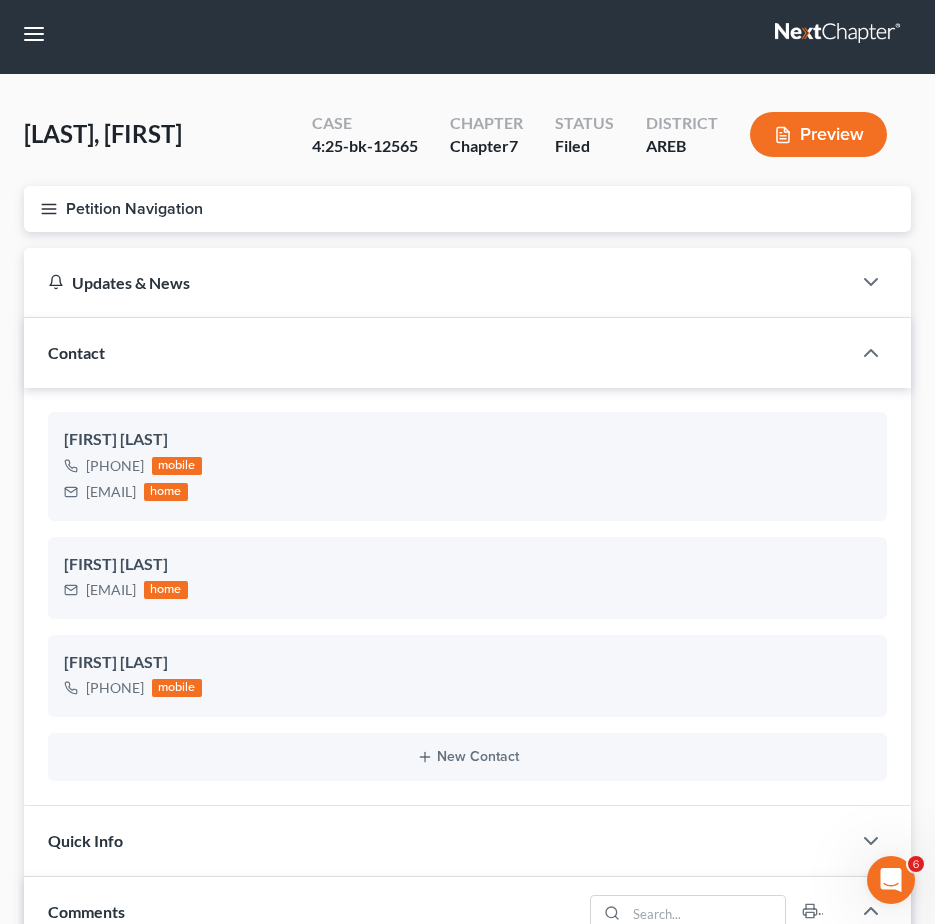 scroll, scrollTop: 400, scrollLeft: 0, axis: vertical 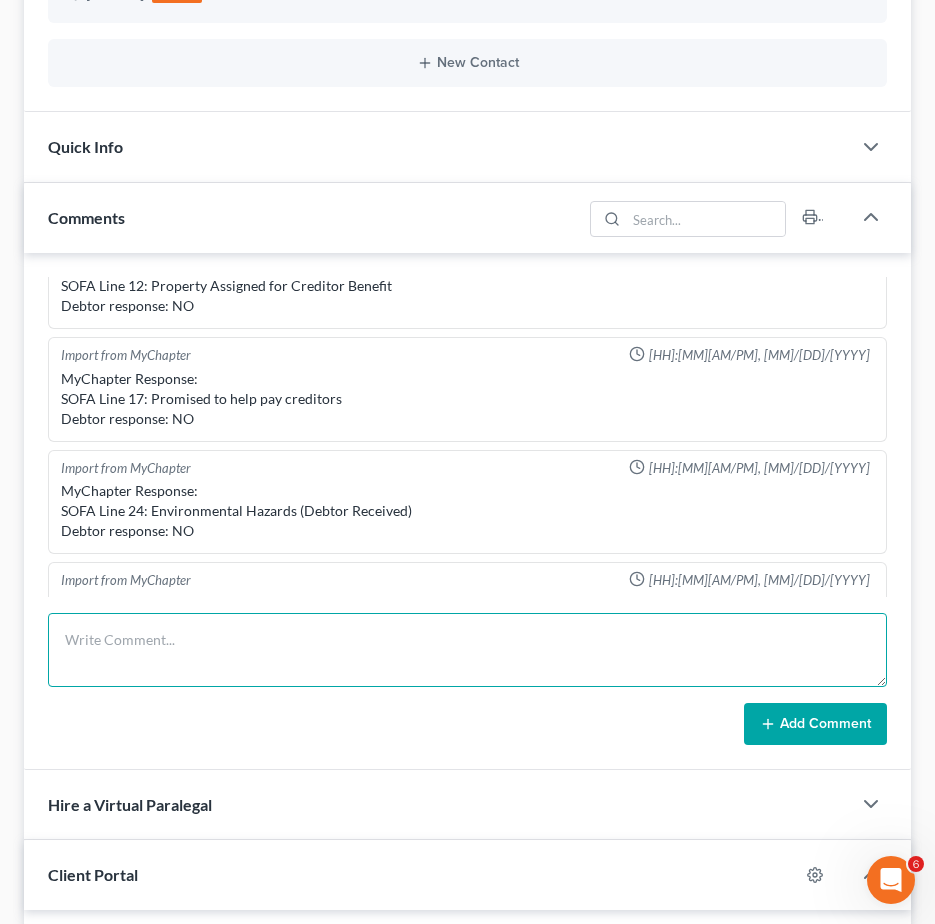 click at bounding box center [467, 650] 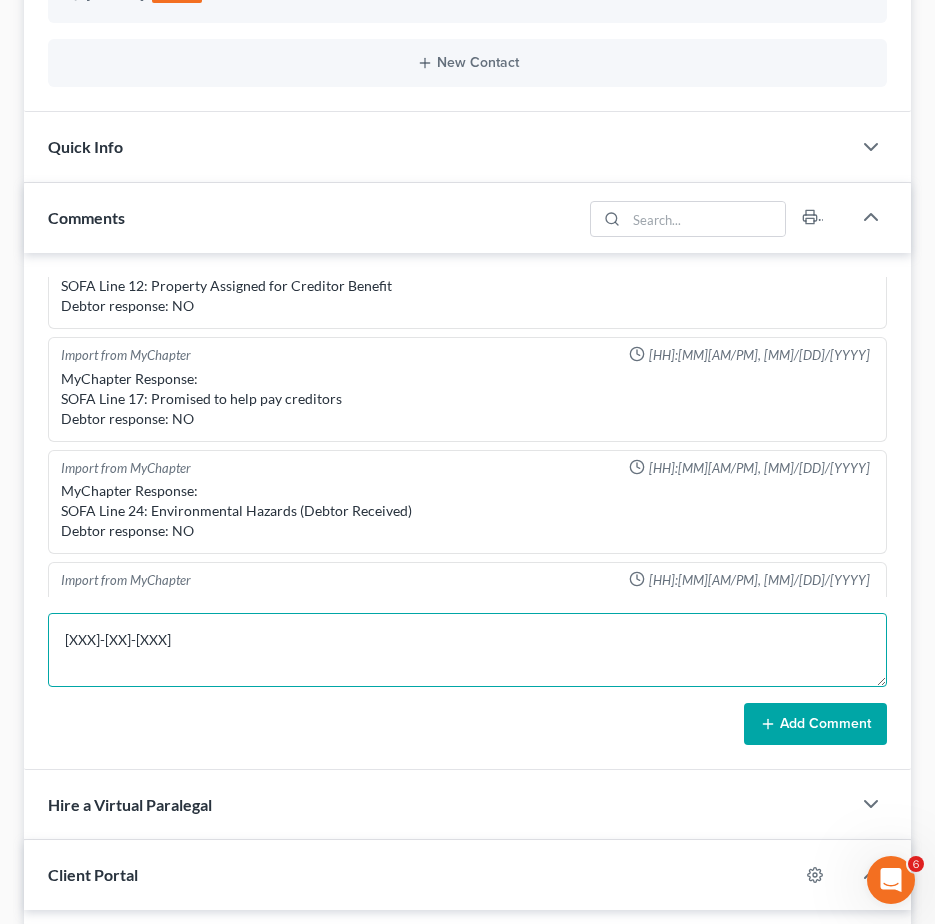 click on "429-72-2298" at bounding box center [467, 650] 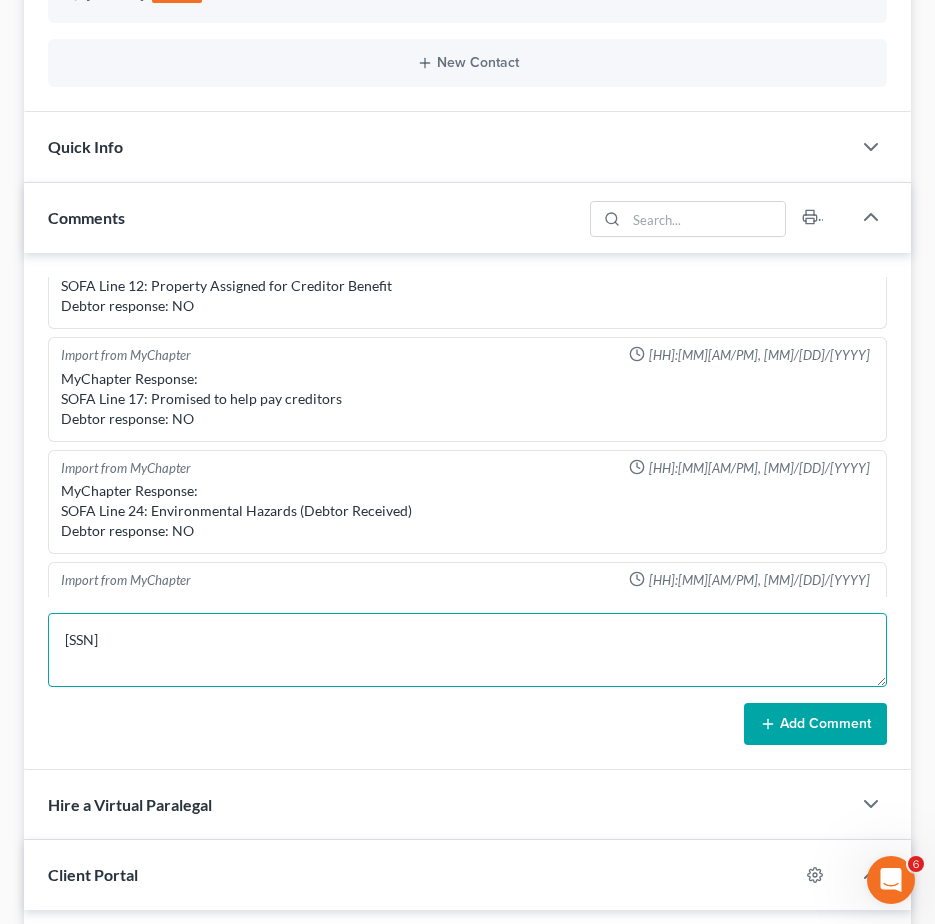 click on "[SSN]" at bounding box center (467, 650) 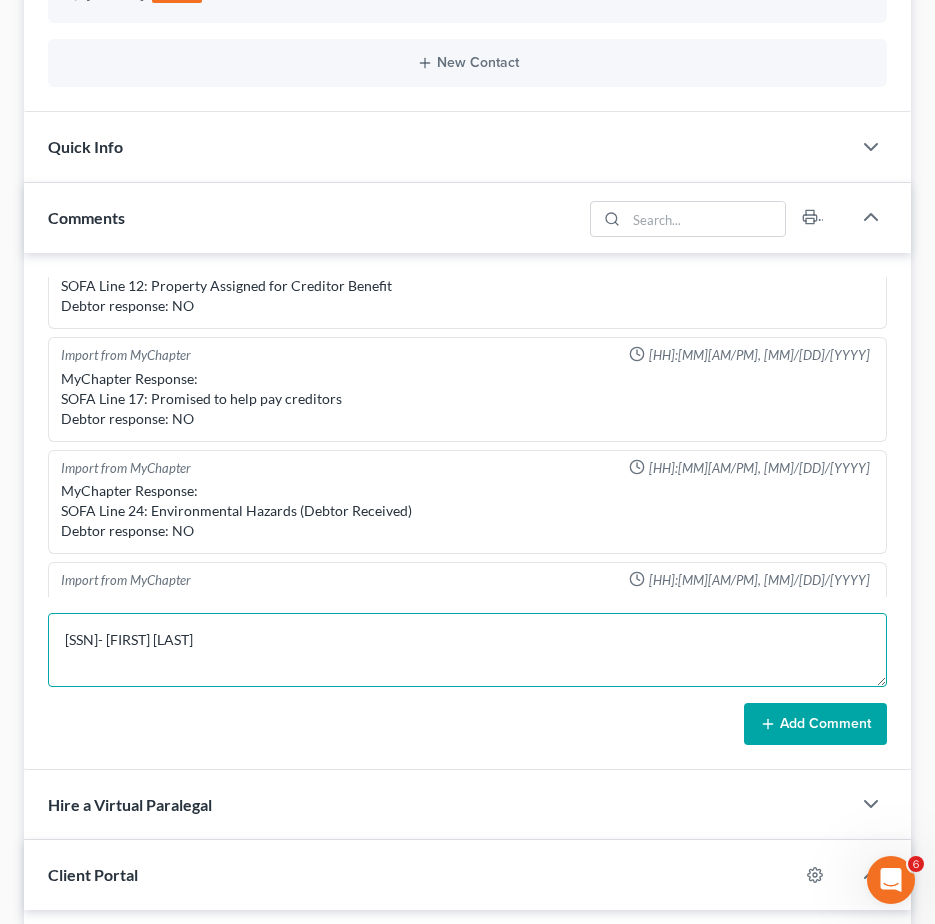 type on "[SSN] - [FIRST] [LAST]" 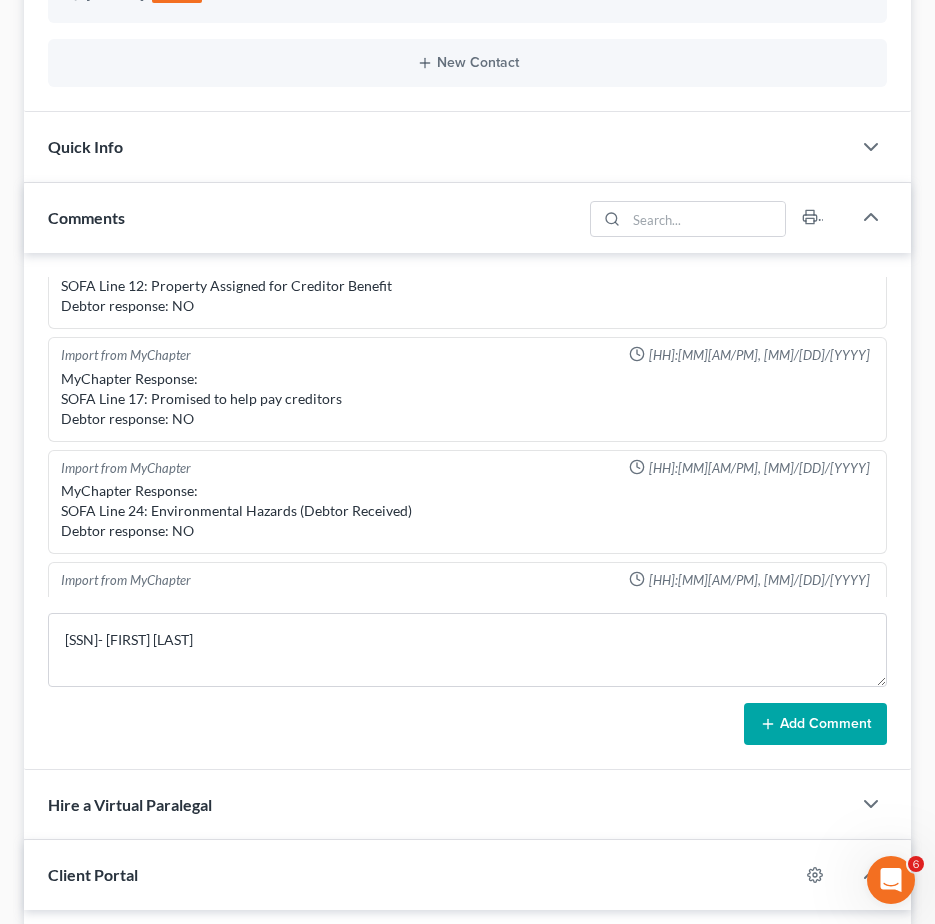 click on "Add Comment" at bounding box center (815, 724) 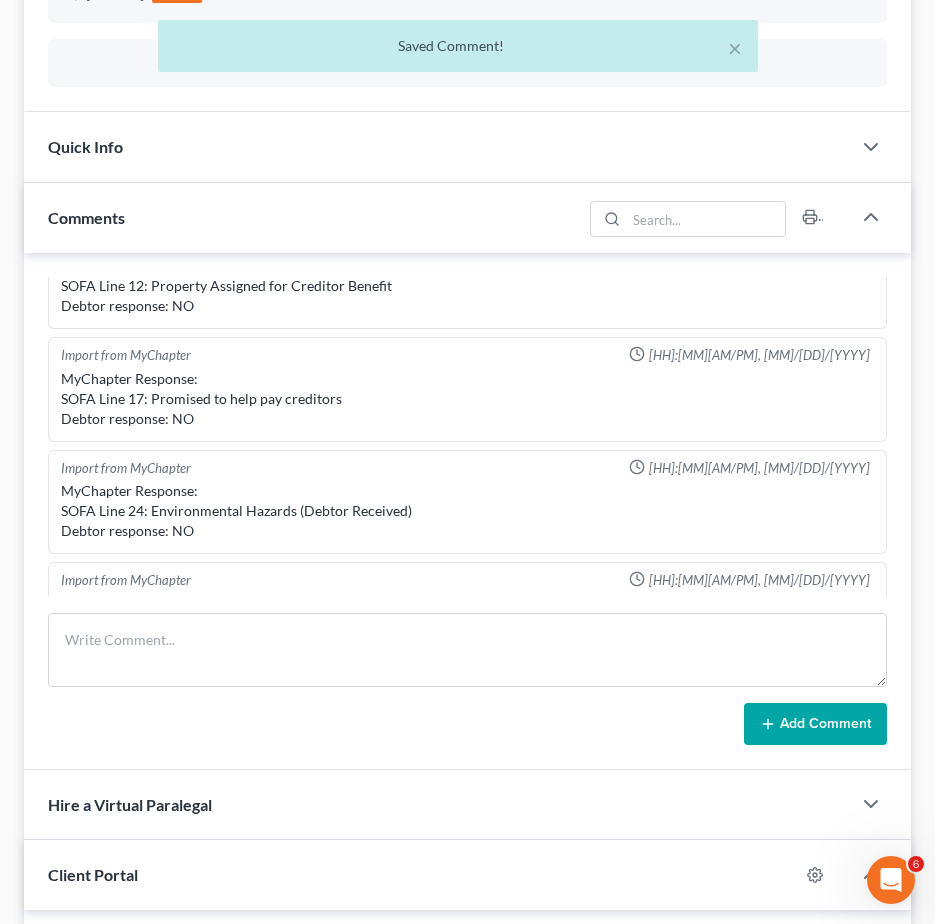 scroll, scrollTop: 973, scrollLeft: 0, axis: vertical 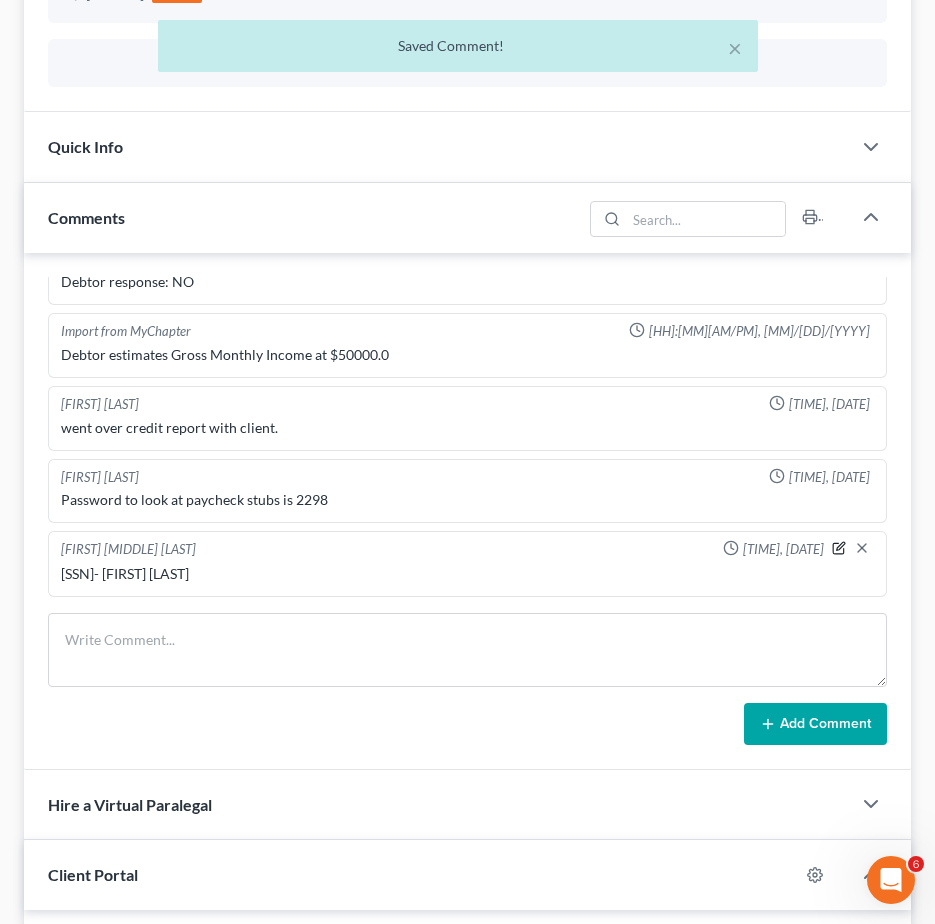 click 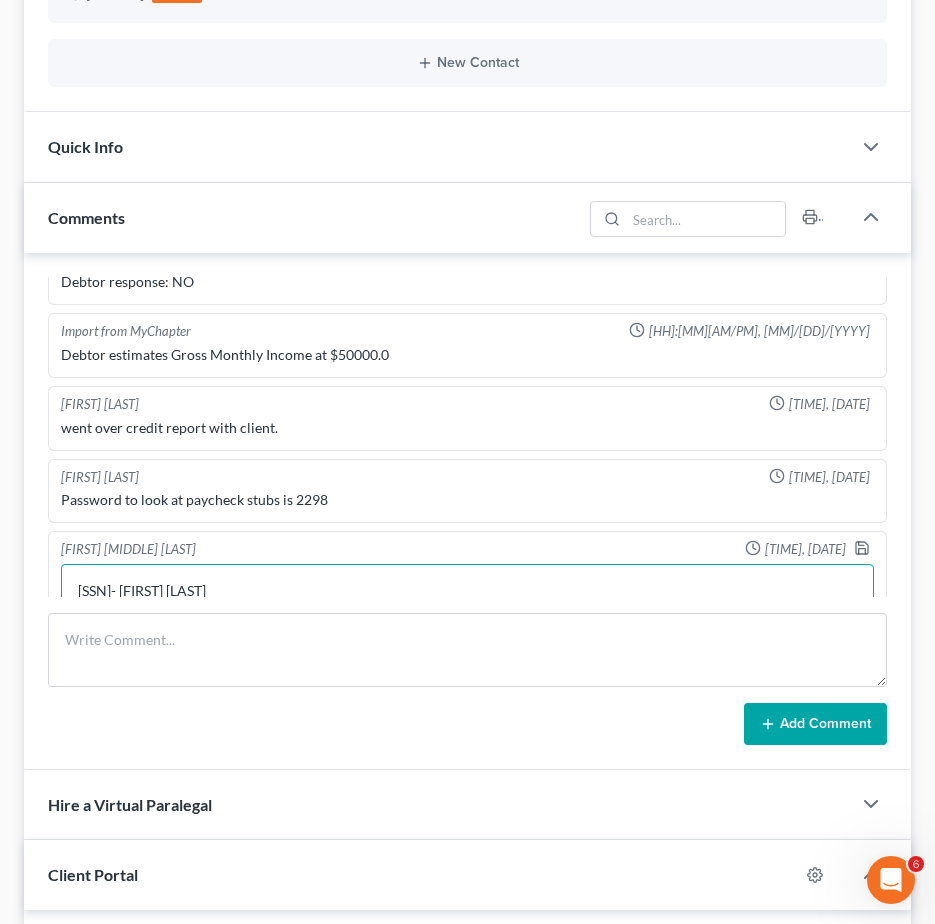 click on "[SSN] - [FIRST] [LAST]" at bounding box center [467, 601] 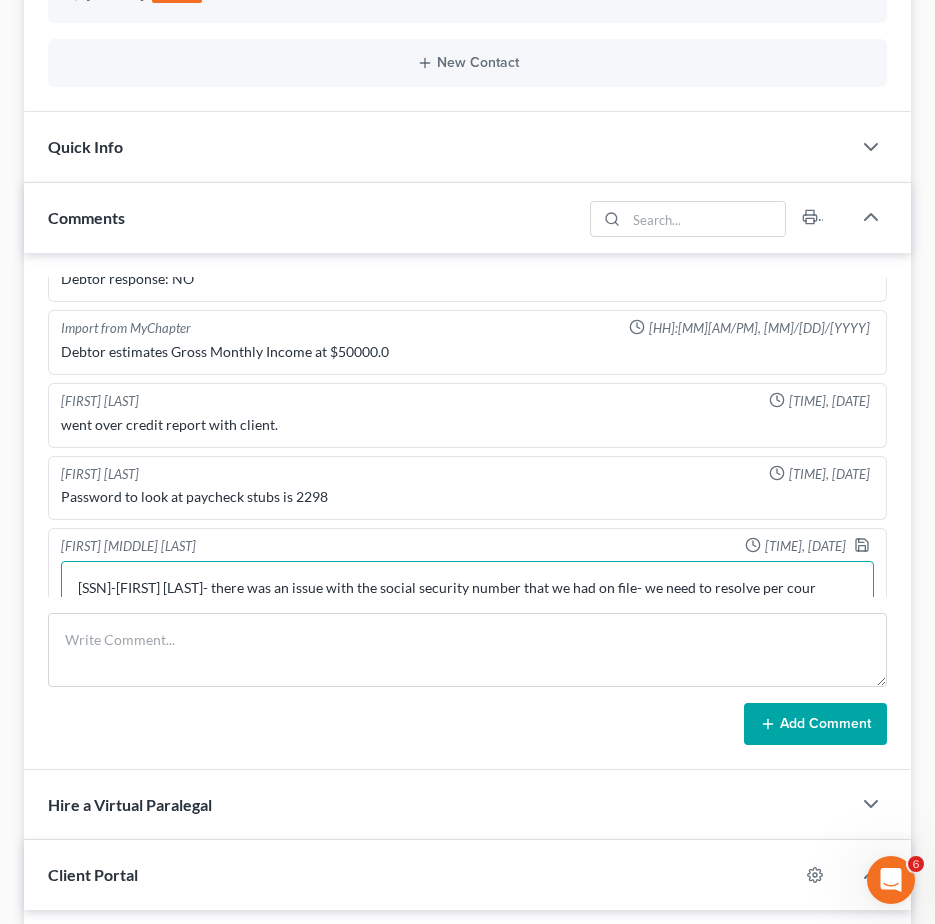 scroll, scrollTop: 997, scrollLeft: 0, axis: vertical 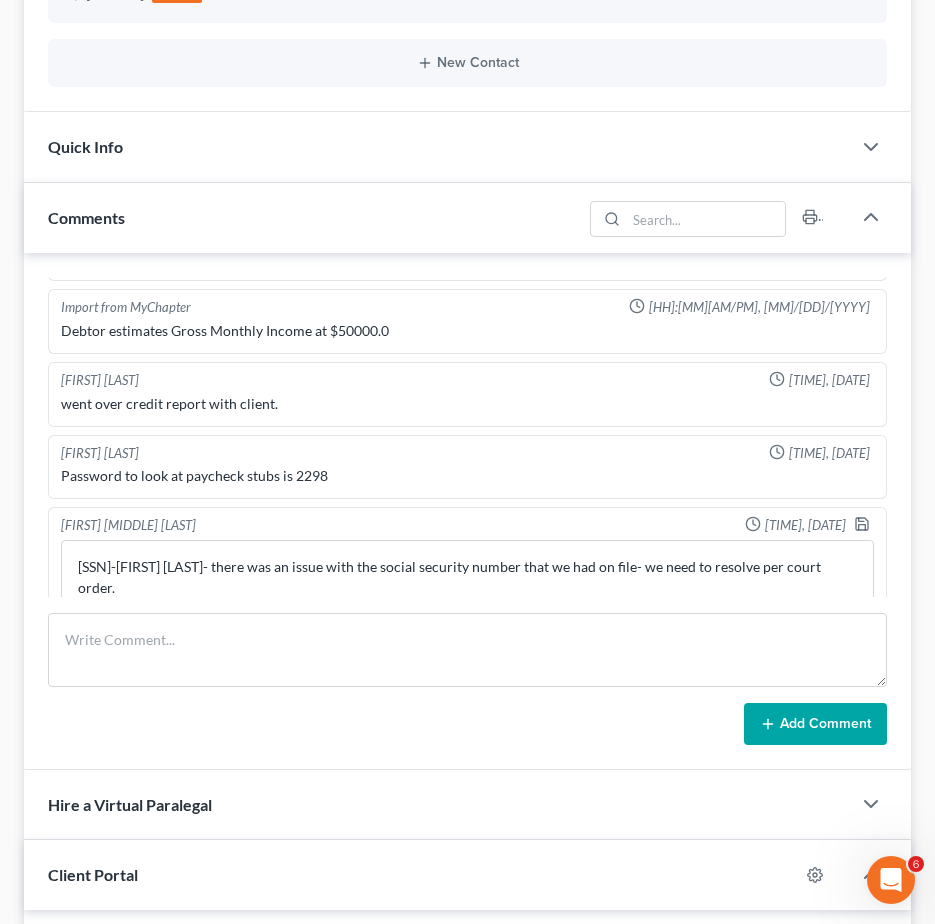 click on "Add Comment" at bounding box center (815, 724) 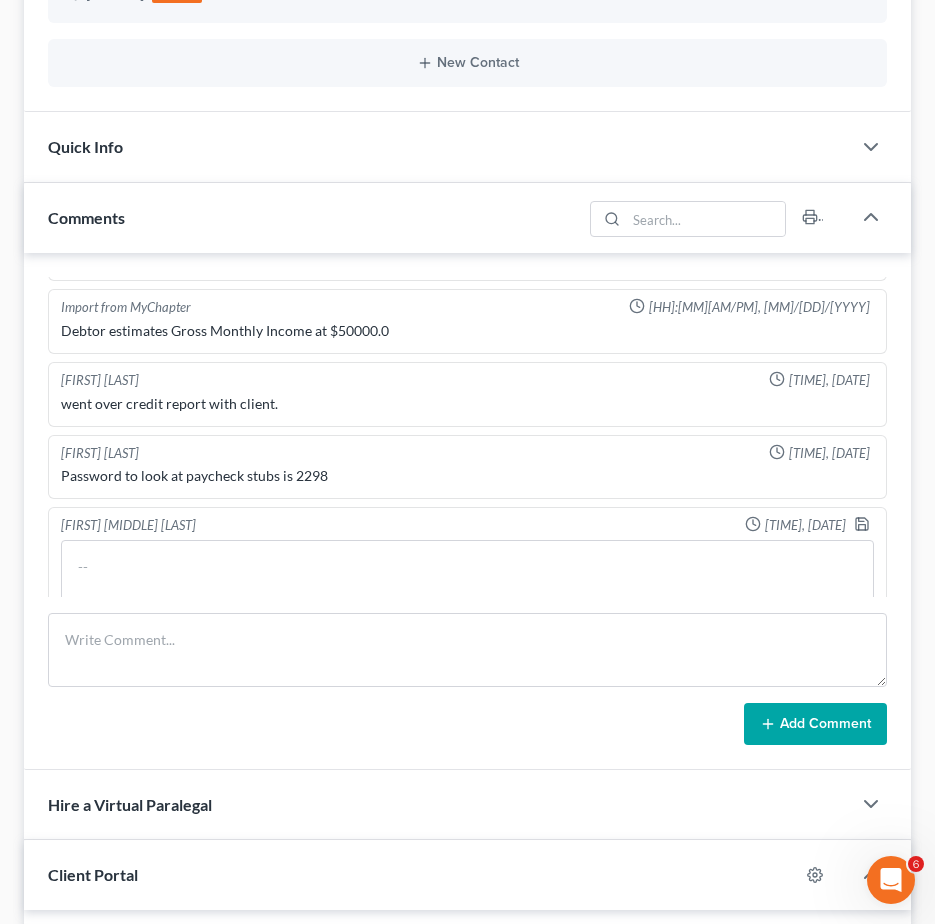scroll, scrollTop: 973, scrollLeft: 0, axis: vertical 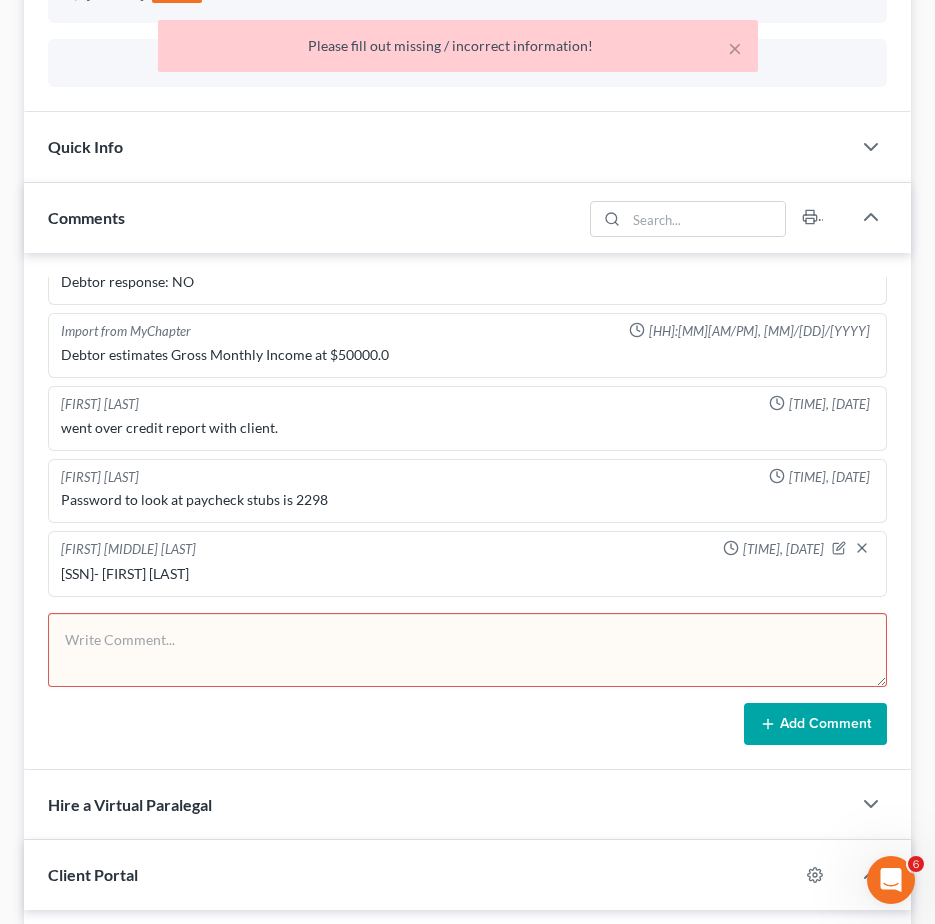click on "Angel Castillo Reyes 12:24PM, 08/01/2025" at bounding box center (467, 550) 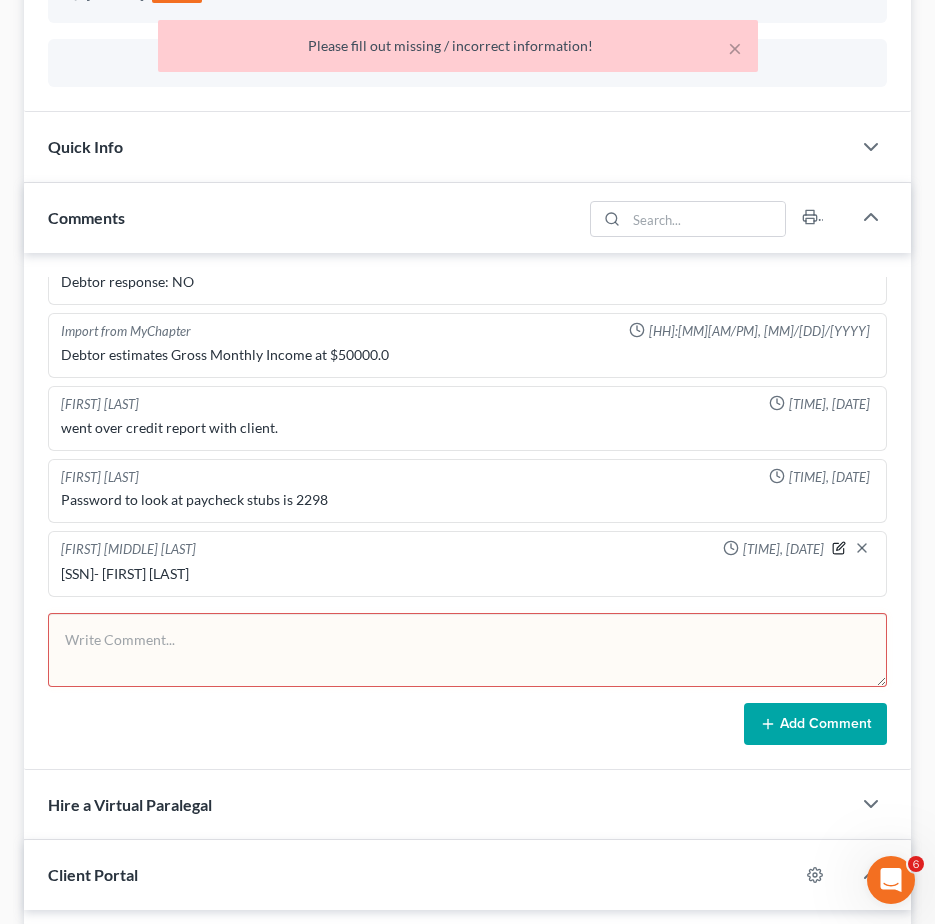 click 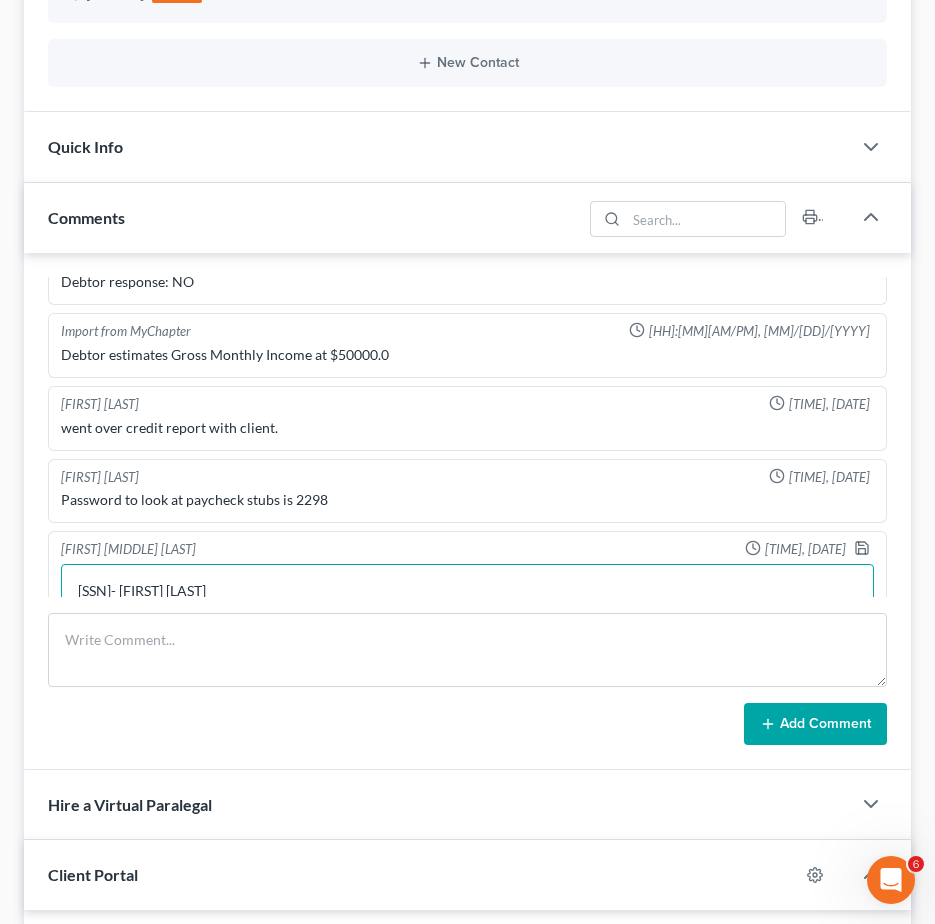 click on "[SSN] - [FIRST] [LAST]" at bounding box center (467, 601) 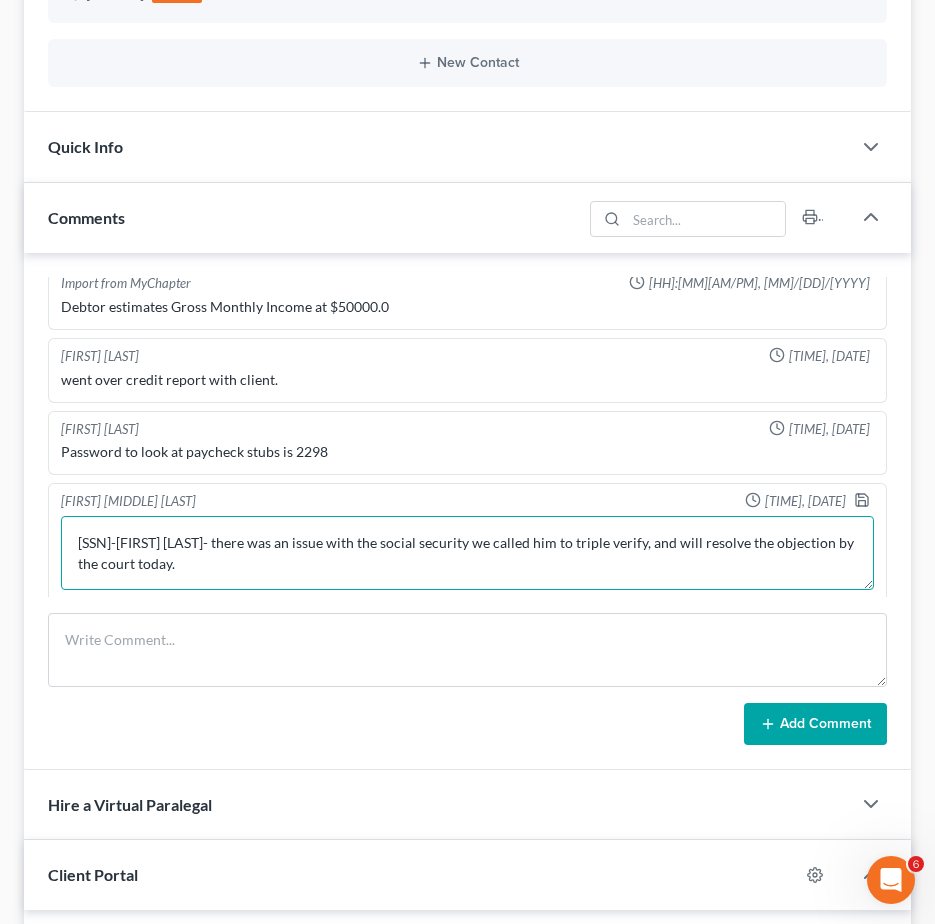 scroll, scrollTop: 1027, scrollLeft: 0, axis: vertical 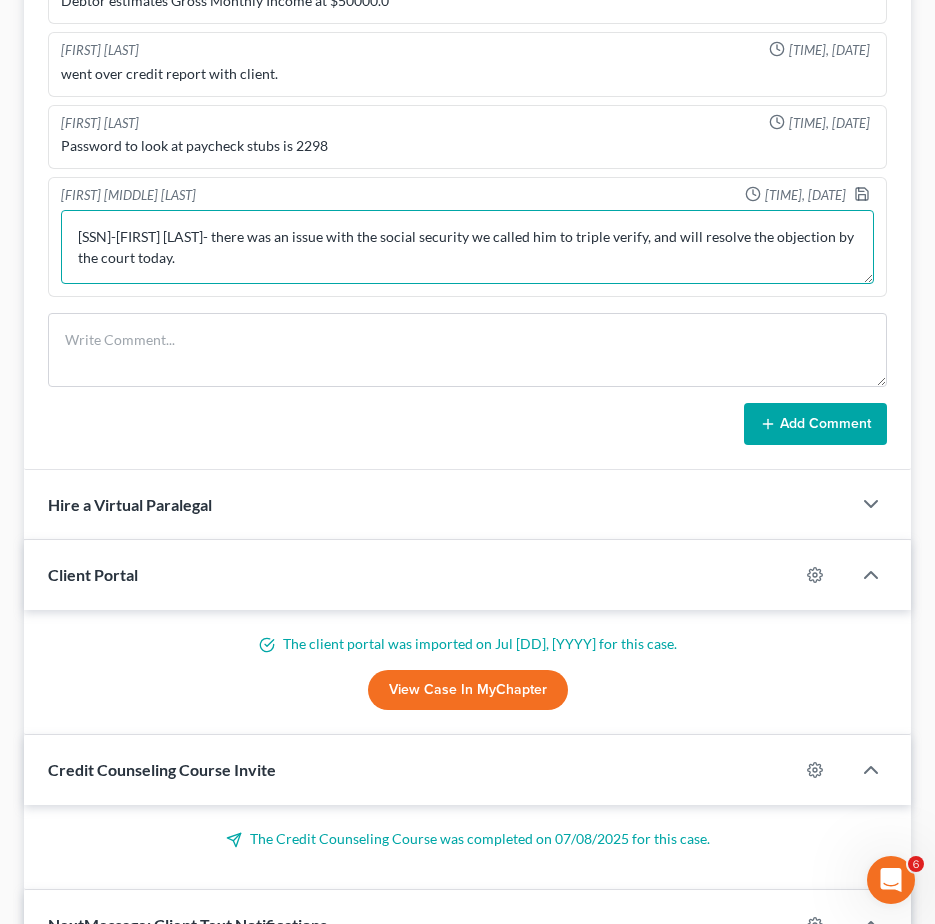 type on "429-47-2298- Patrick Block- there was an issue with the social security we called him to triple verify, and will resolve the objection by the court today." 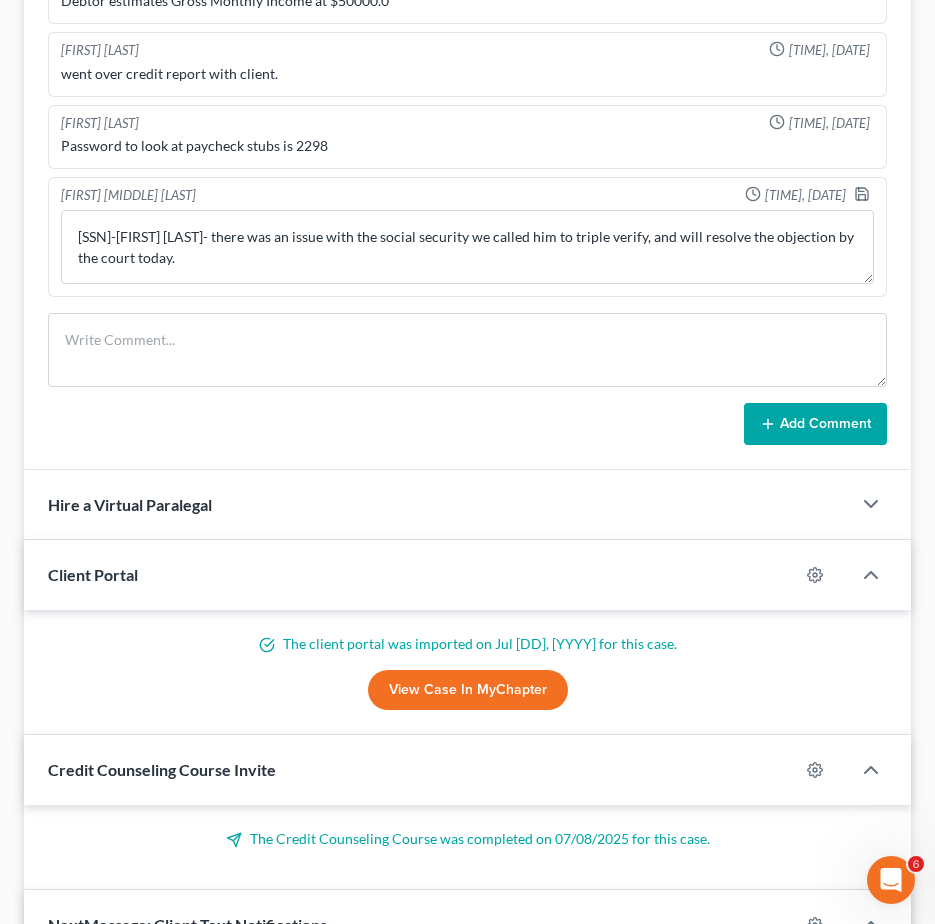 click on "Add Comment" at bounding box center (815, 424) 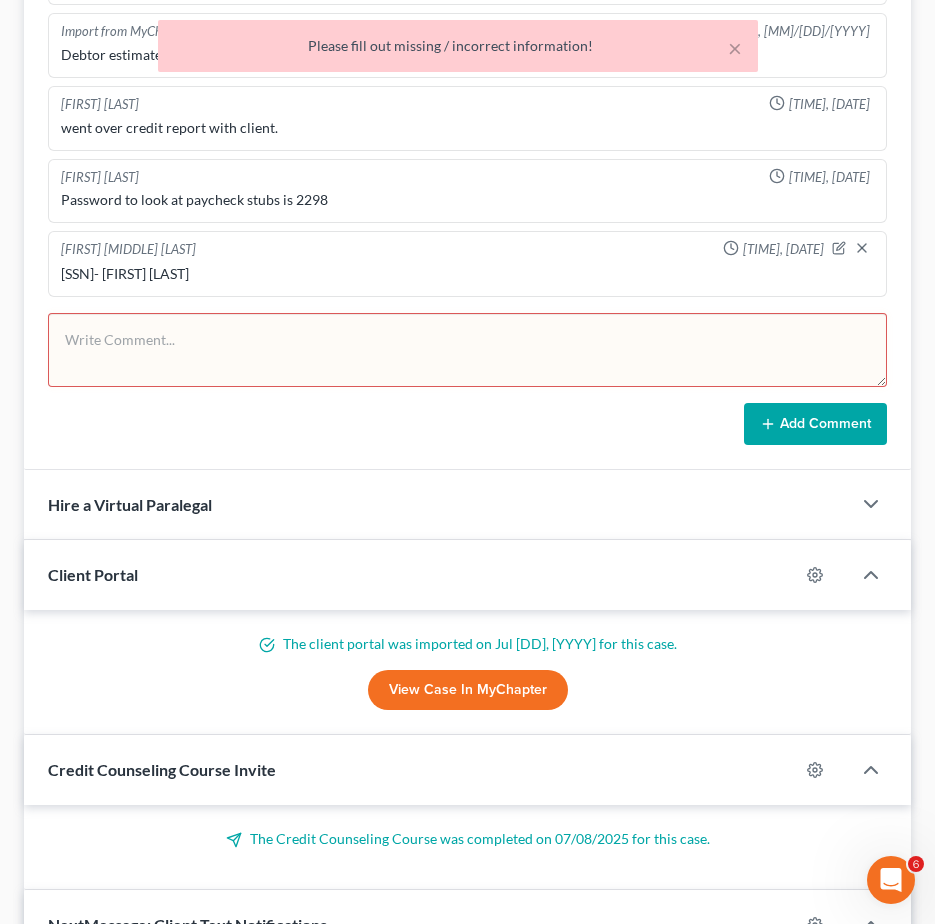 scroll, scrollTop: 1054, scrollLeft: 0, axis: vertical 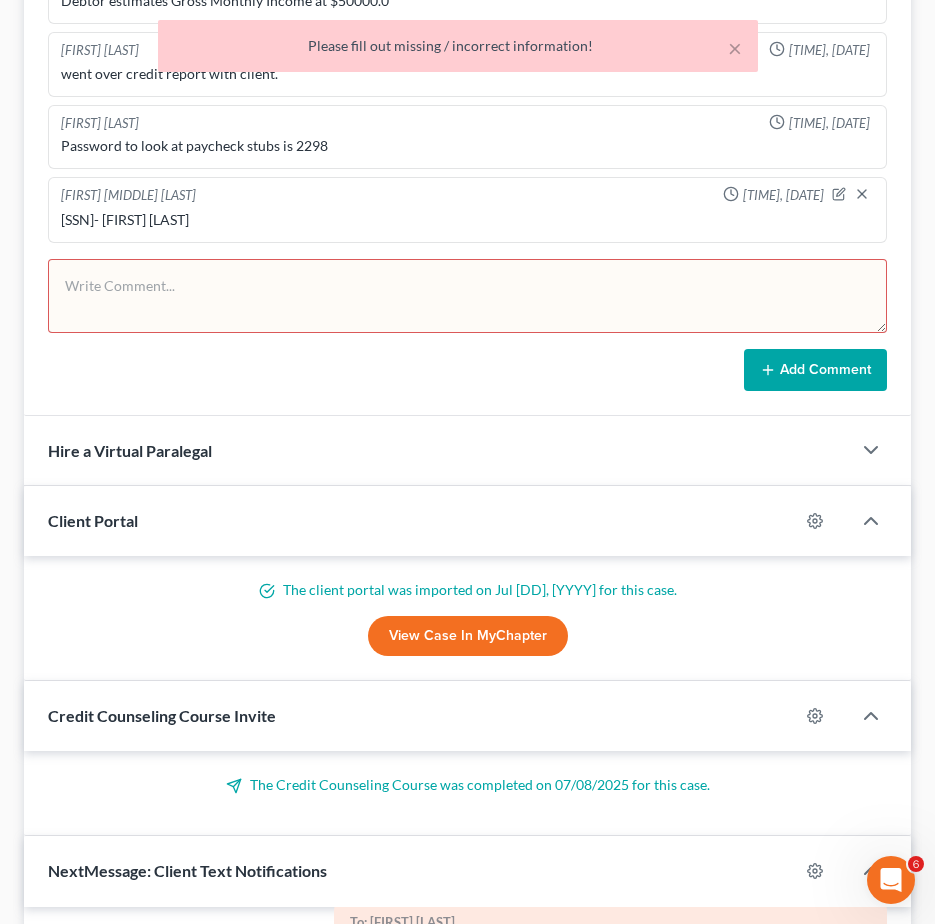 click at bounding box center (467, 296) 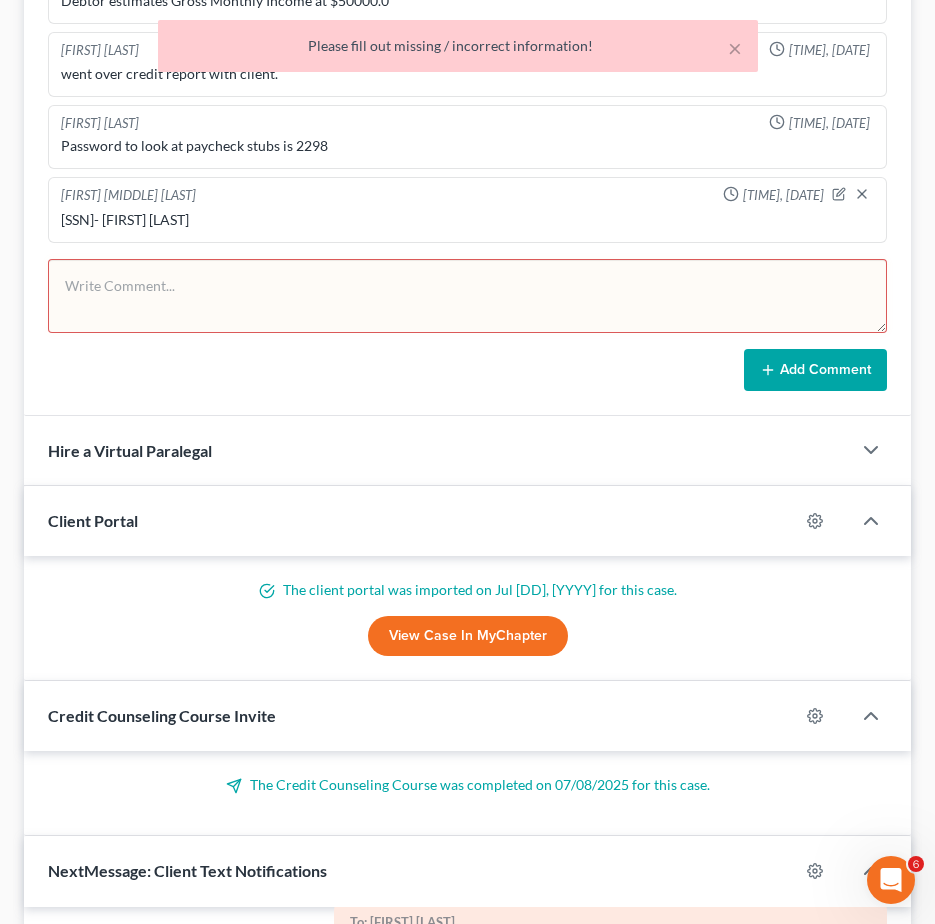 click on "Angel Castillo Reyes 12:24PM, 08/01/2025" at bounding box center [467, 196] 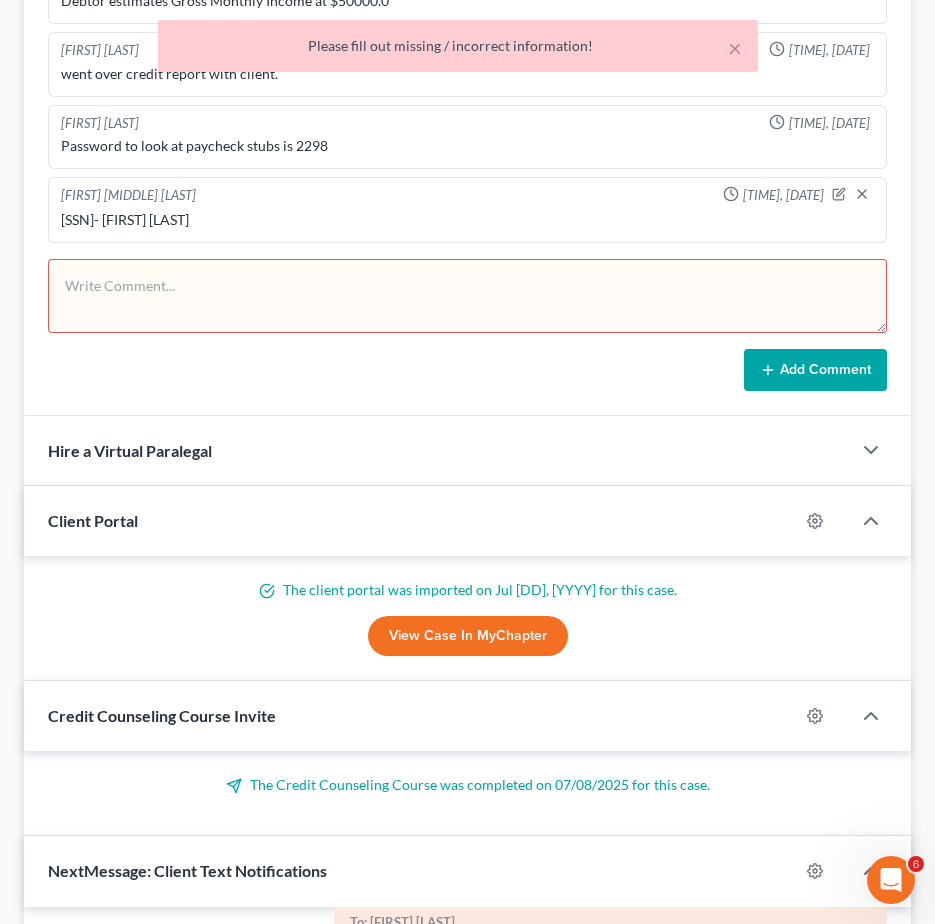 click at bounding box center (467, 296) 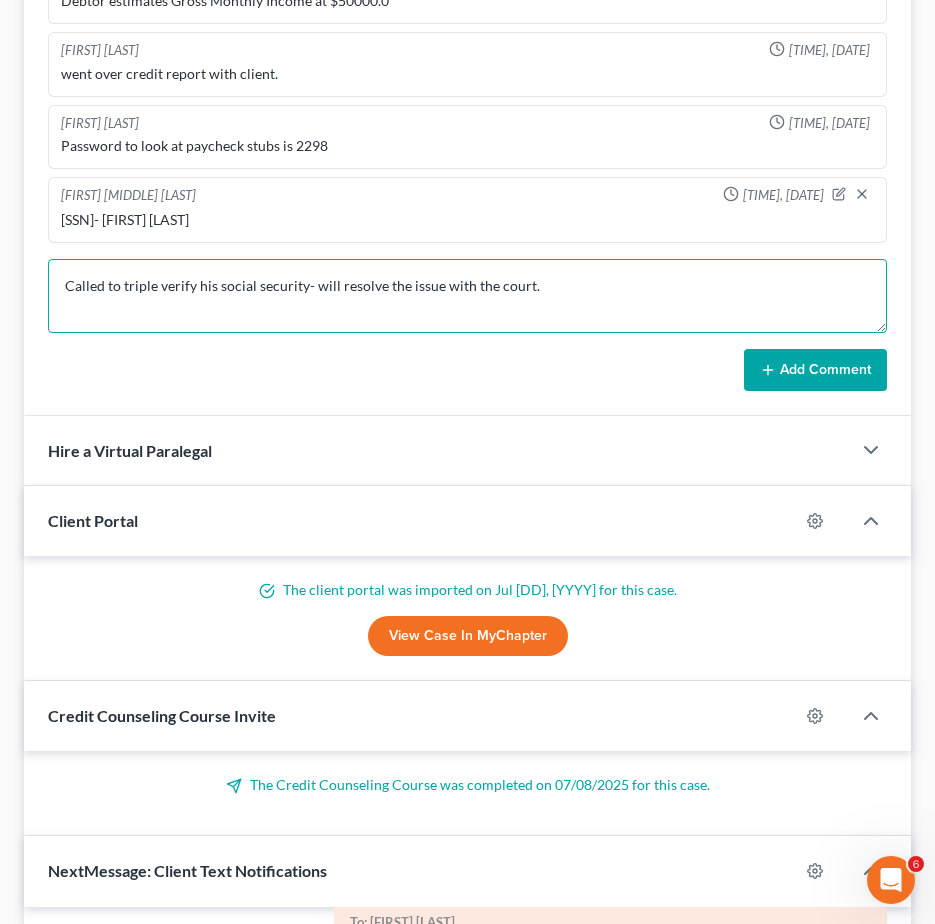 type on "Called to triple verify his social security- will resolve the issue with the court." 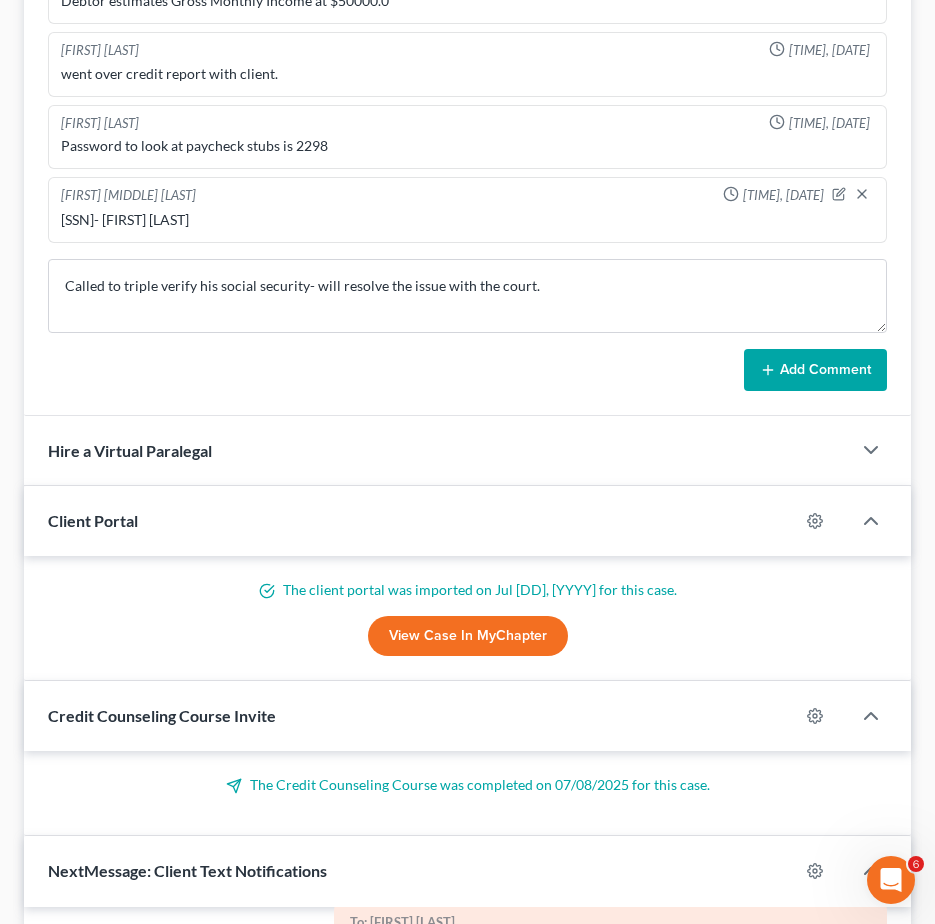 click on "Add Comment" at bounding box center (815, 370) 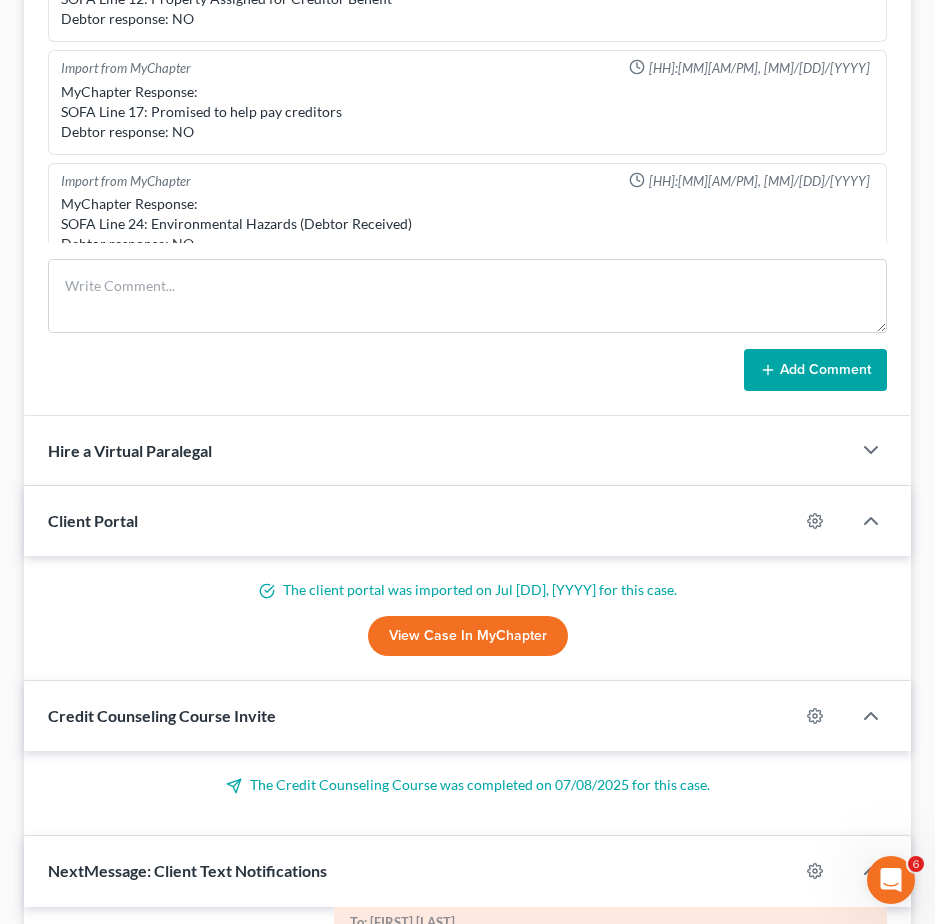scroll, scrollTop: 147, scrollLeft: 0, axis: vertical 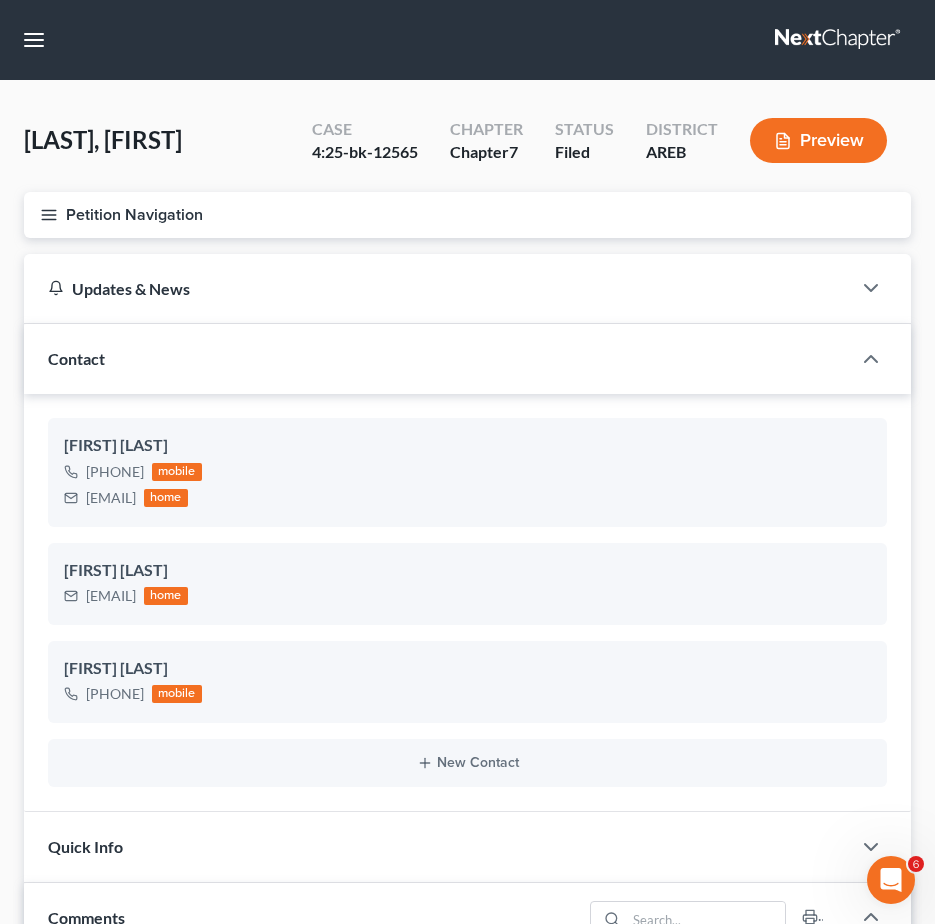 click on "Petition Navigation" at bounding box center [467, 215] 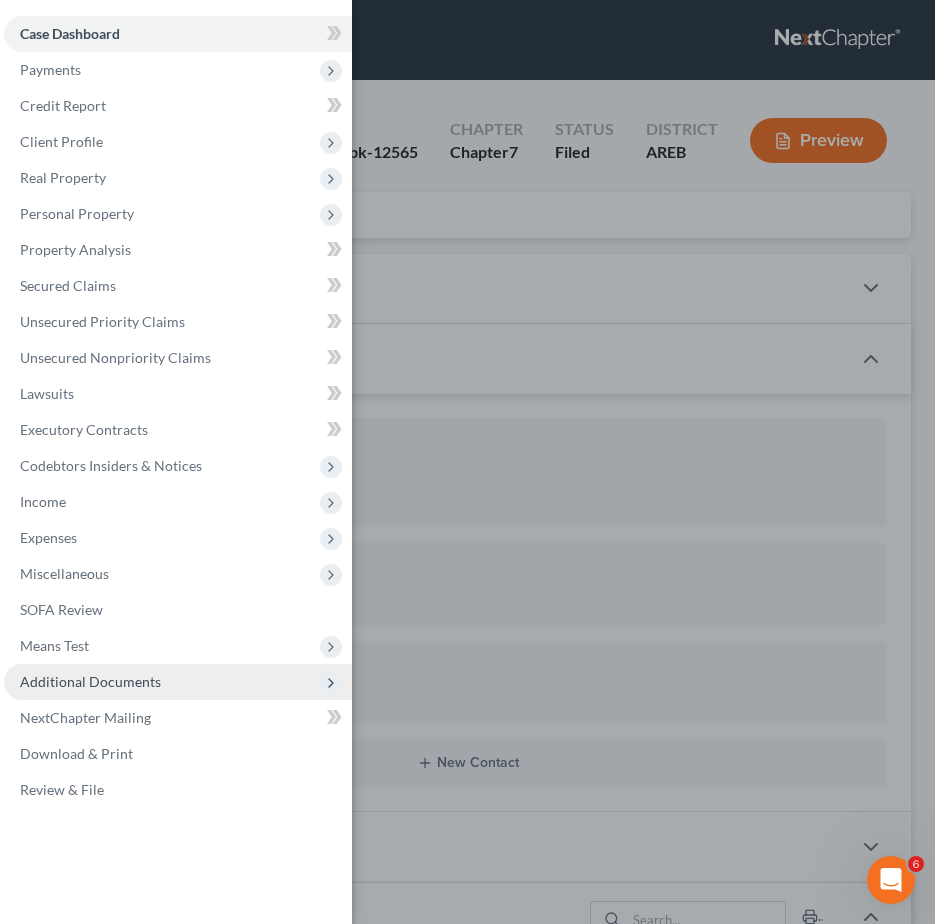 click on "Additional Documents" at bounding box center (90, 681) 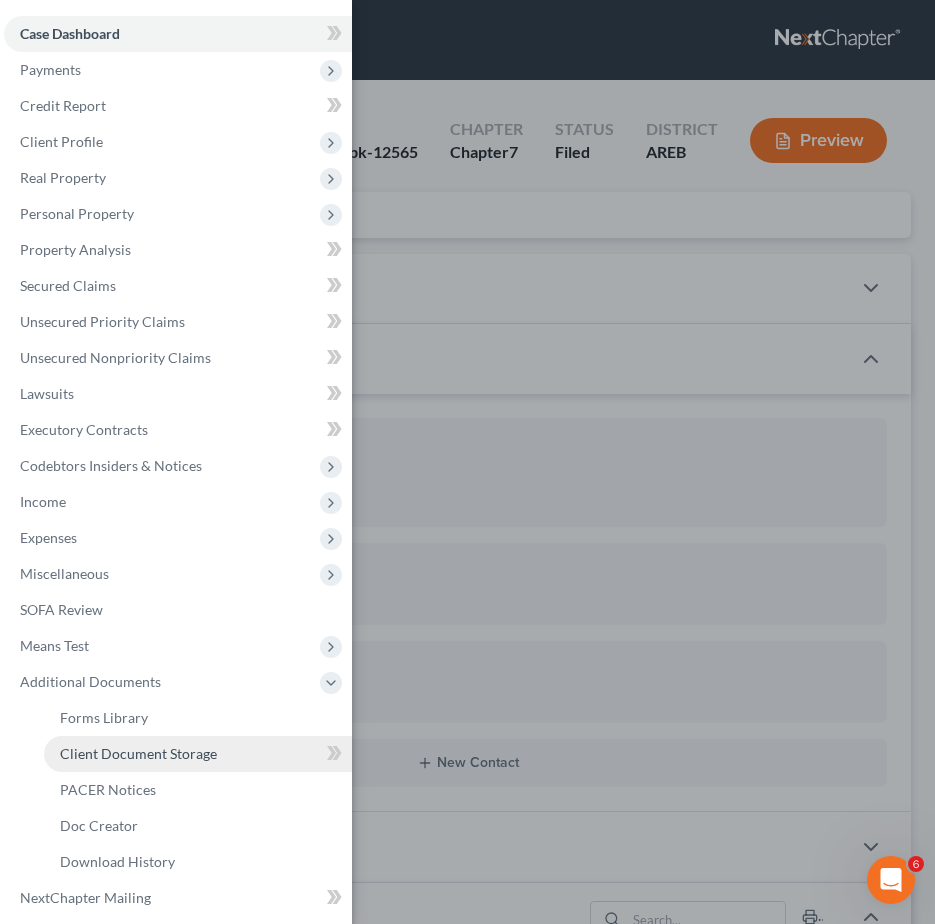 click on "Client Document Storage" at bounding box center (138, 753) 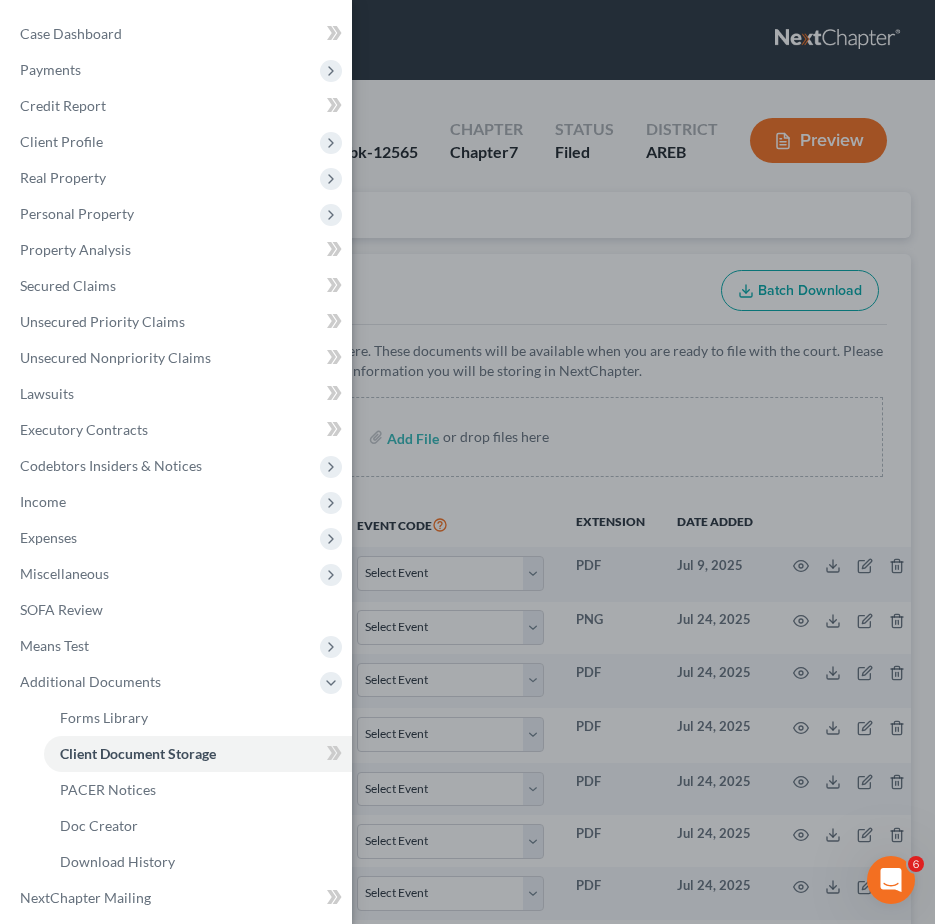 click on "Case Dashboard
Payments
Invoices
Payments
Payments
Credit Report
Client Profile" at bounding box center [467, 462] 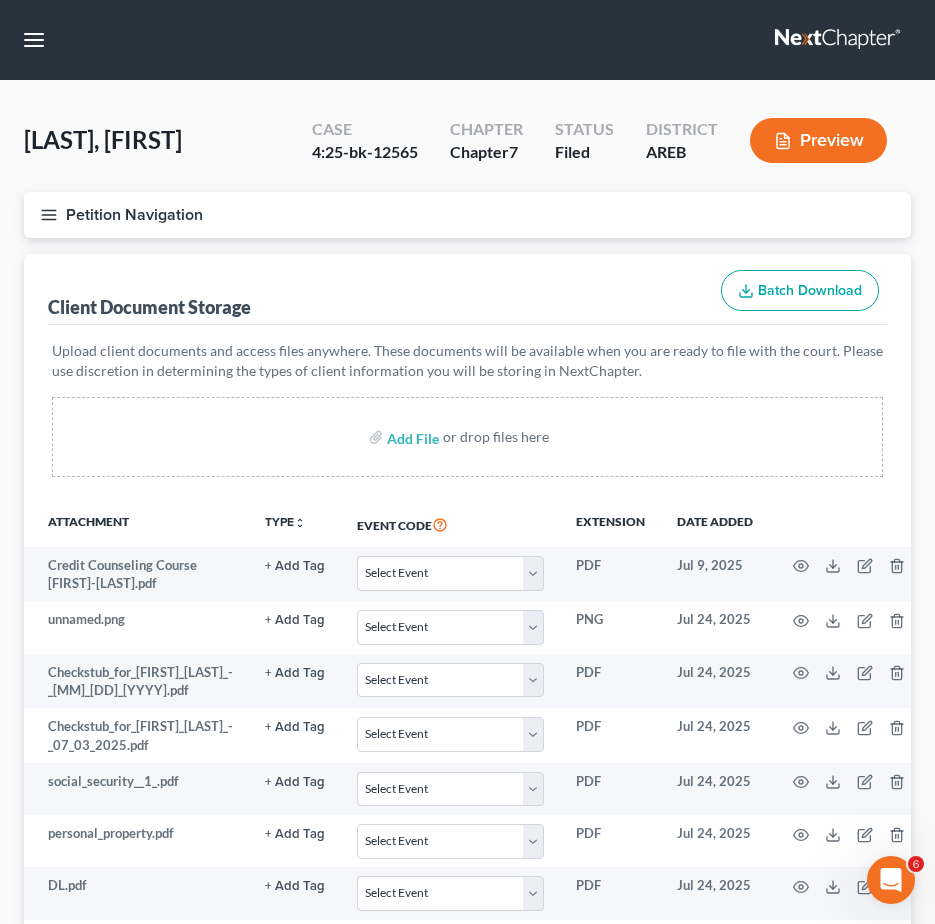 click on "Petition Navigation" at bounding box center (467, 215) 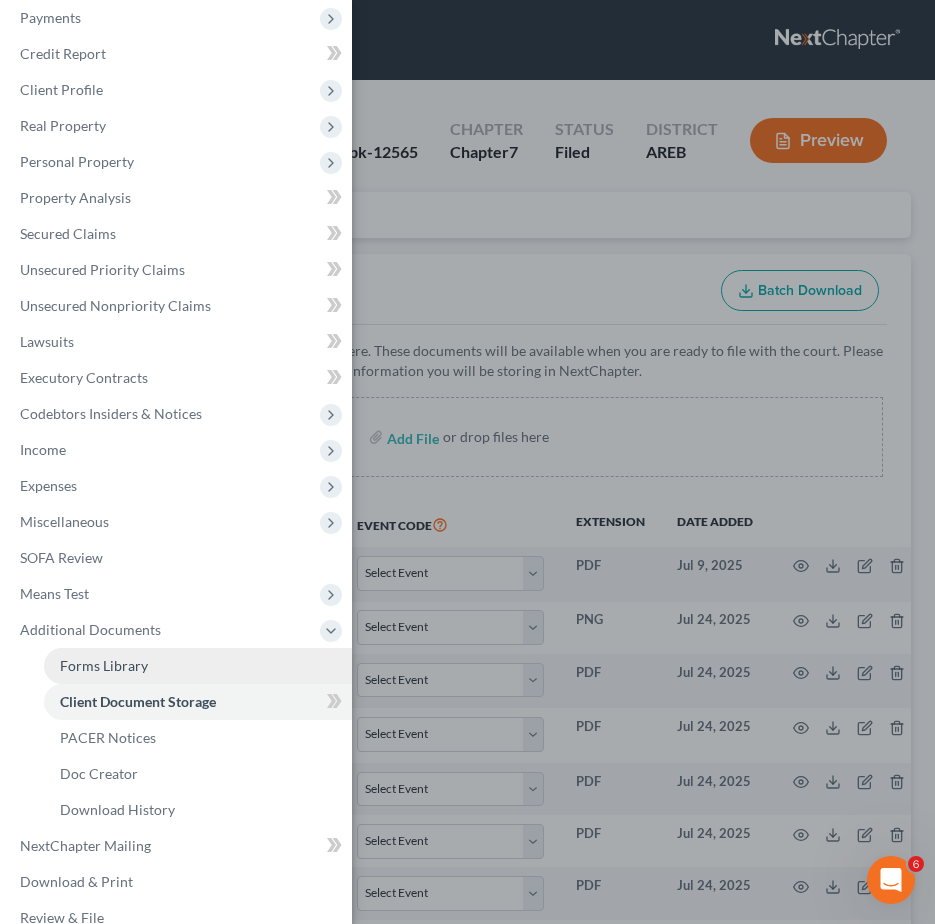 scroll, scrollTop: 80, scrollLeft: 0, axis: vertical 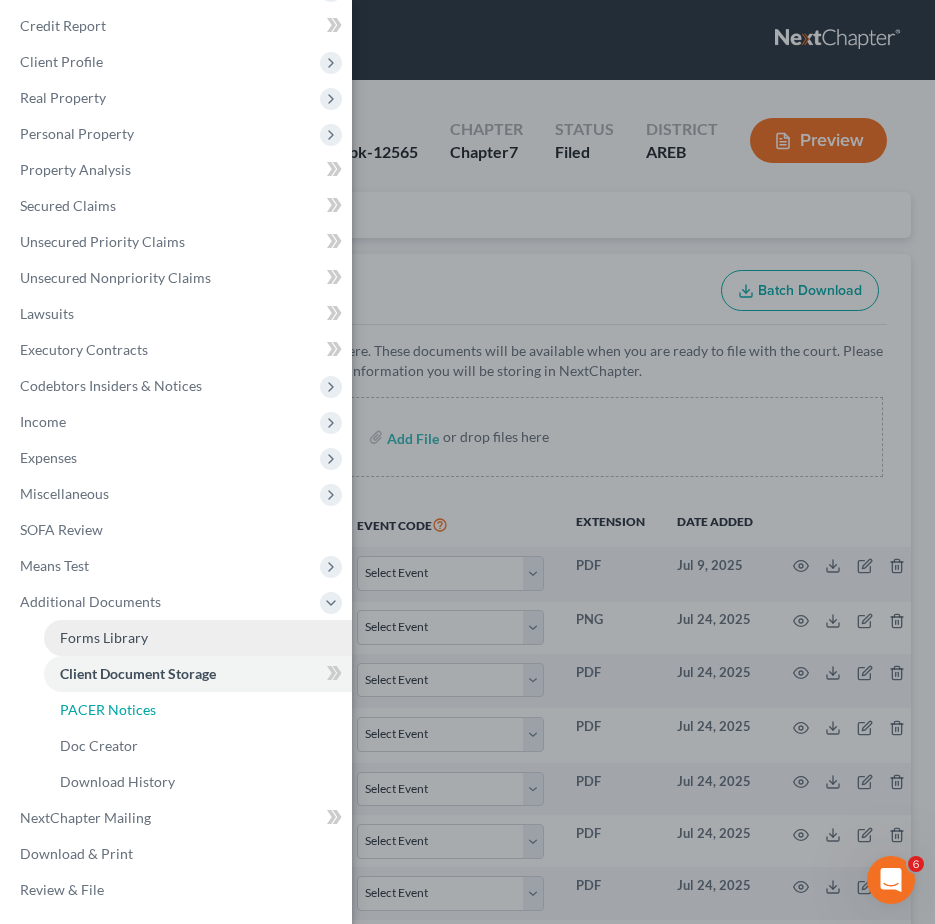click on "PACER Notices" at bounding box center [198, 710] 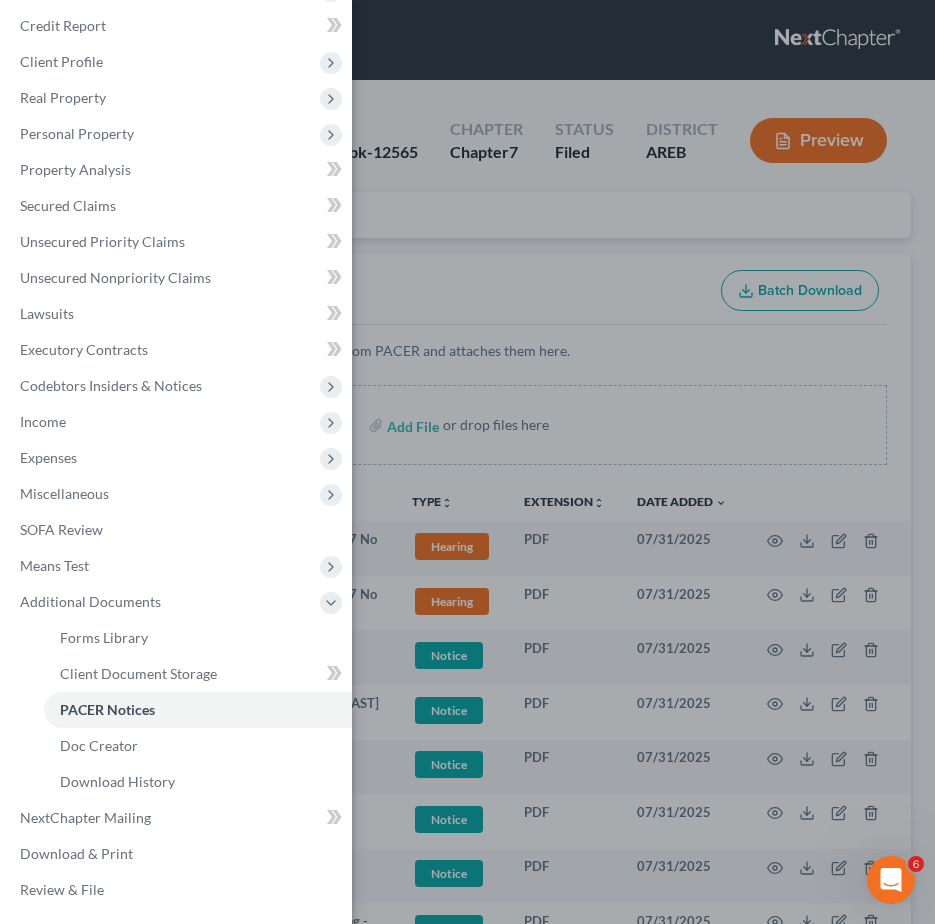 click on "Case Dashboard
Payments
Invoices
Payments
Payments
Credit Report
Client Profile" at bounding box center [467, 462] 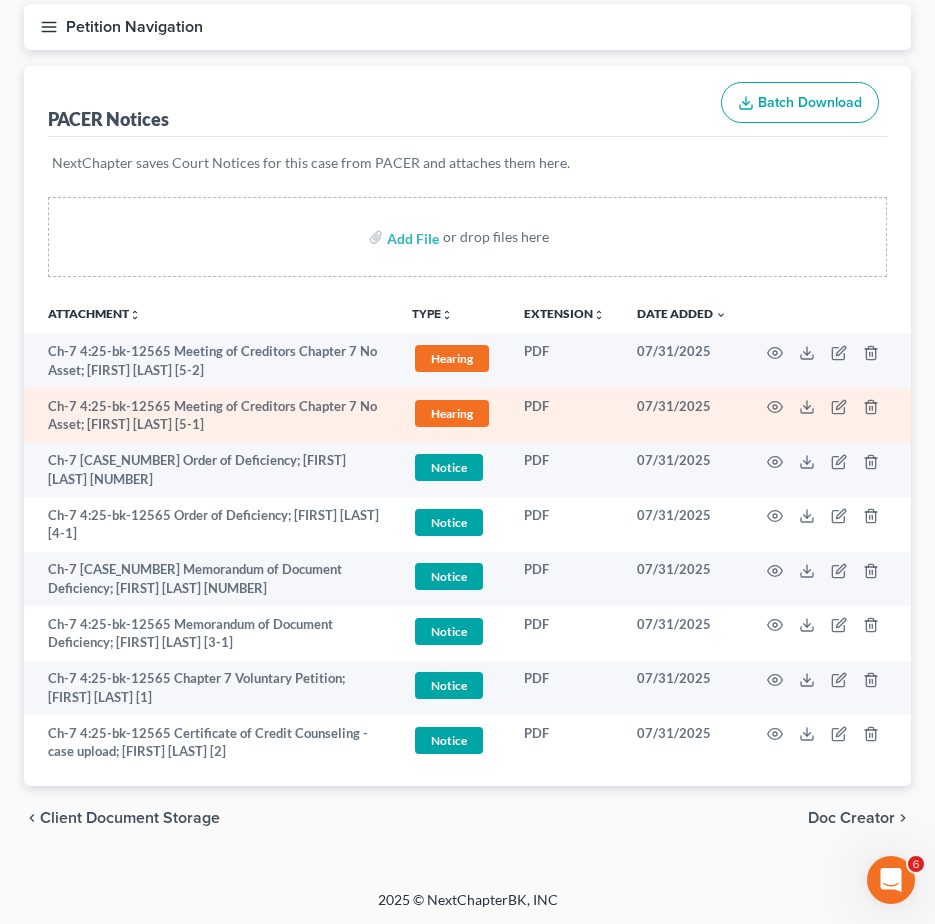 scroll, scrollTop: 190, scrollLeft: 0, axis: vertical 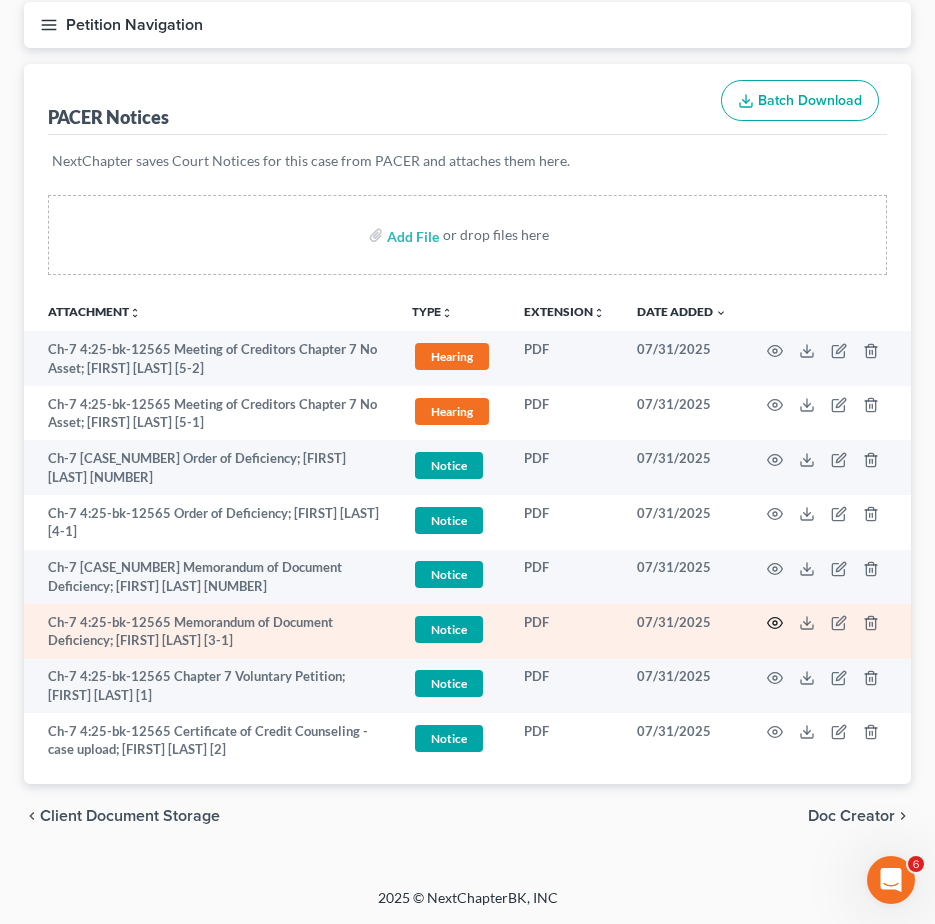 click 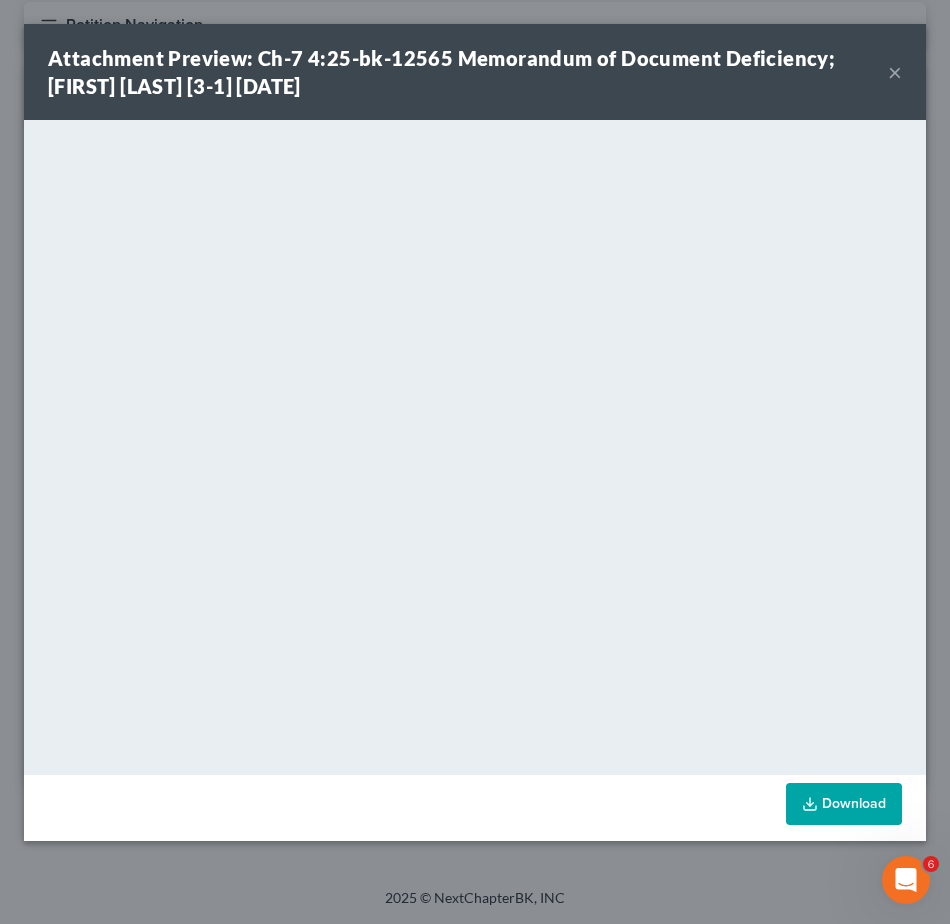 click on "×" at bounding box center [895, 72] 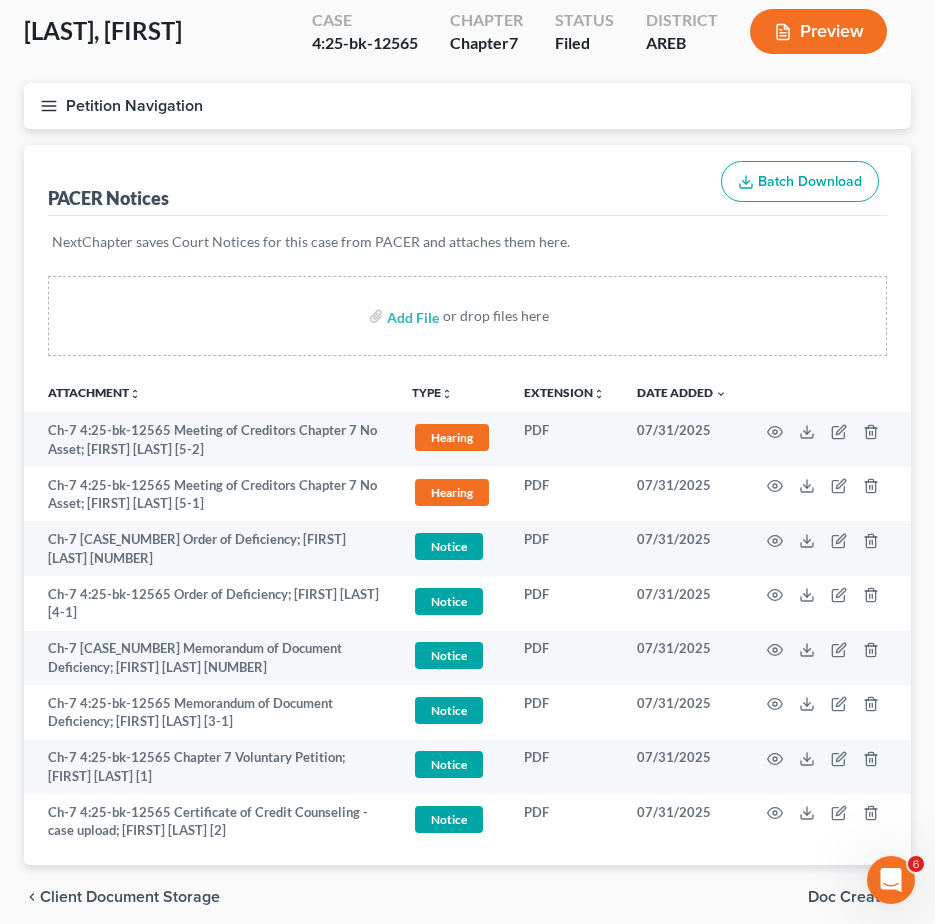 scroll, scrollTop: 0, scrollLeft: 0, axis: both 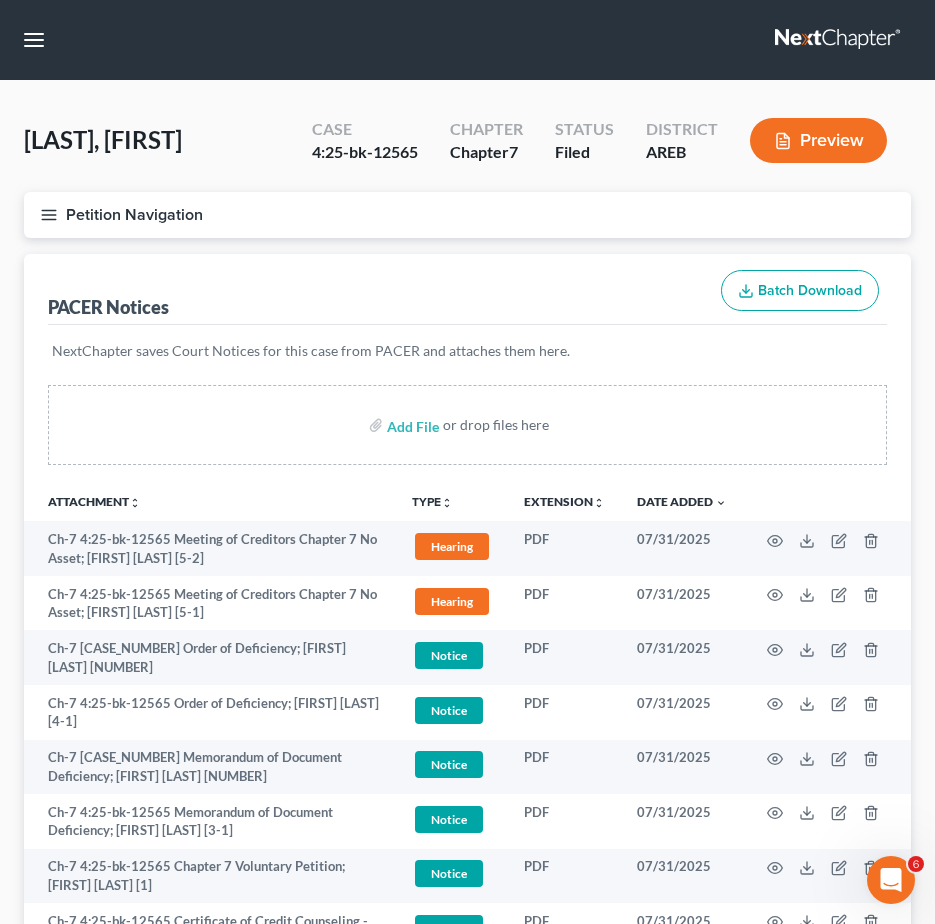 click on "Petition Navigation" at bounding box center (467, 215) 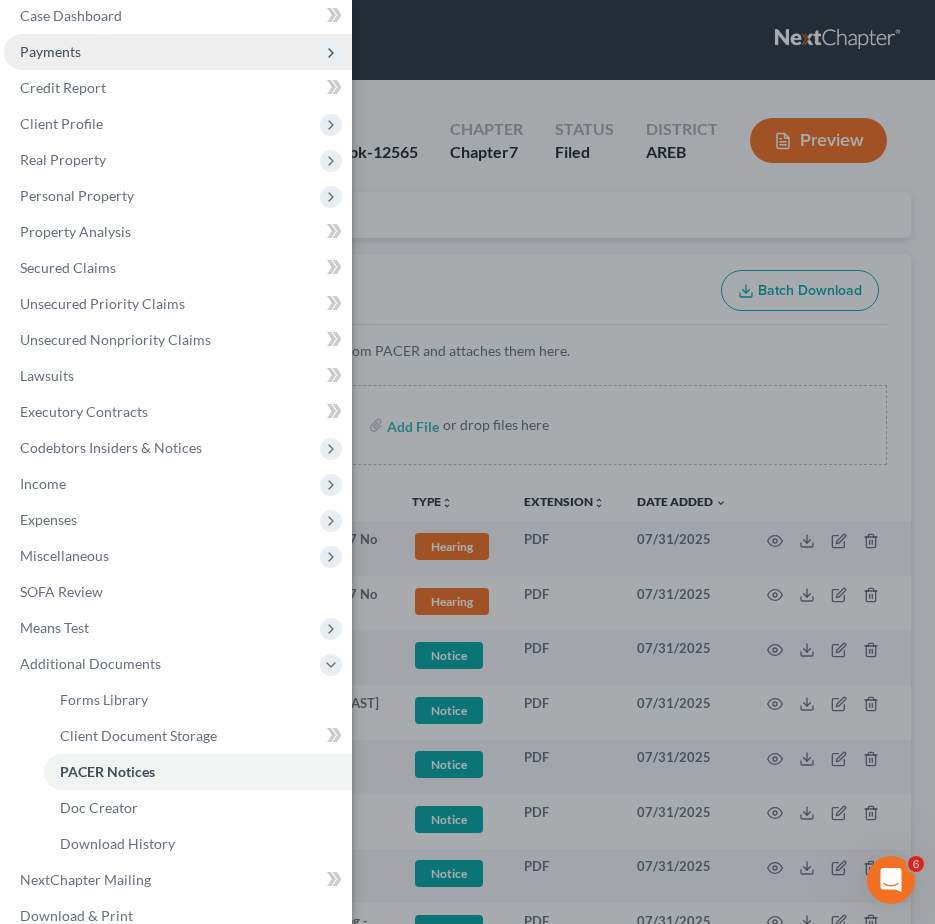 scroll, scrollTop: 0, scrollLeft: 0, axis: both 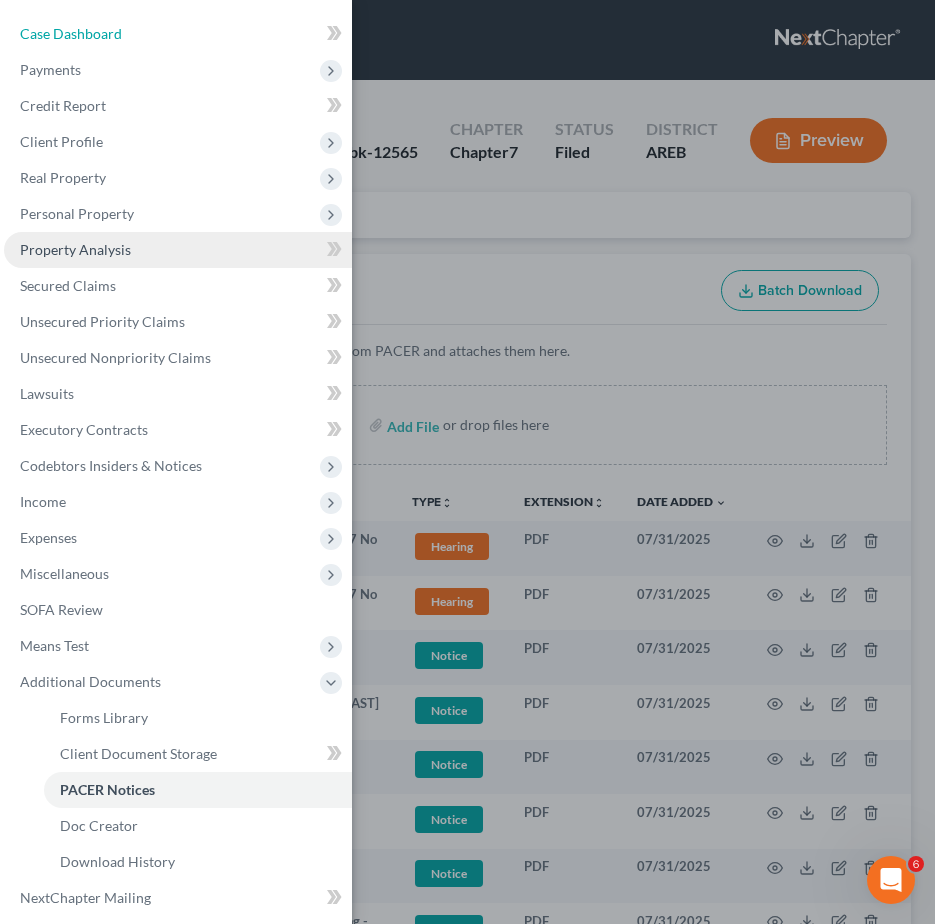 drag, startPoint x: 88, startPoint y: 33, endPoint x: 324, endPoint y: 232, distance: 308.70212 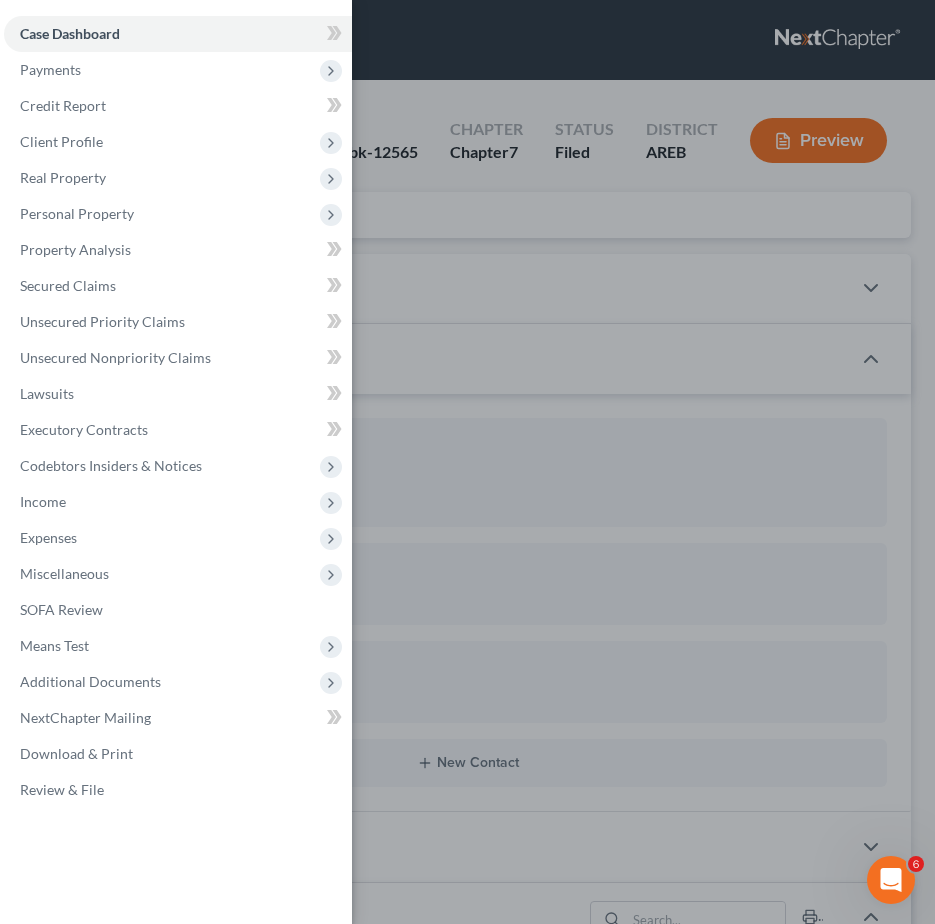 click on "Case Dashboard
Payments
Invoices
Payments
Payments
Credit Report
Client Profile" at bounding box center [467, 462] 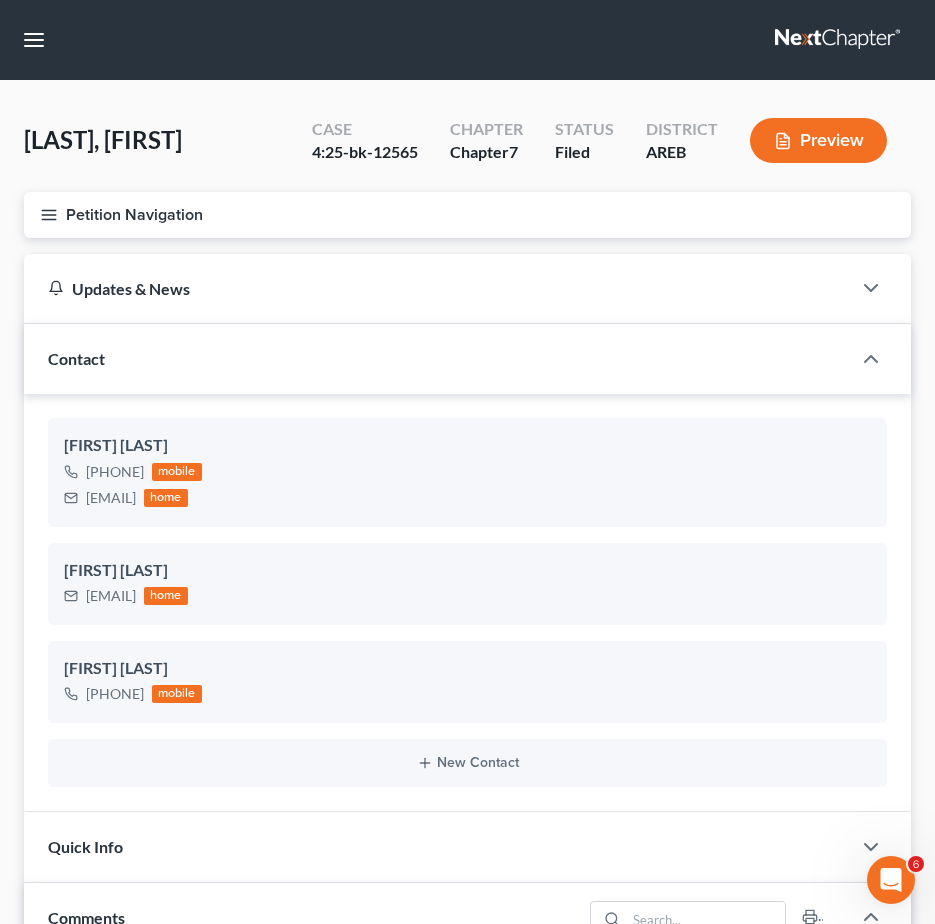 scroll, scrollTop: 1047, scrollLeft: 0, axis: vertical 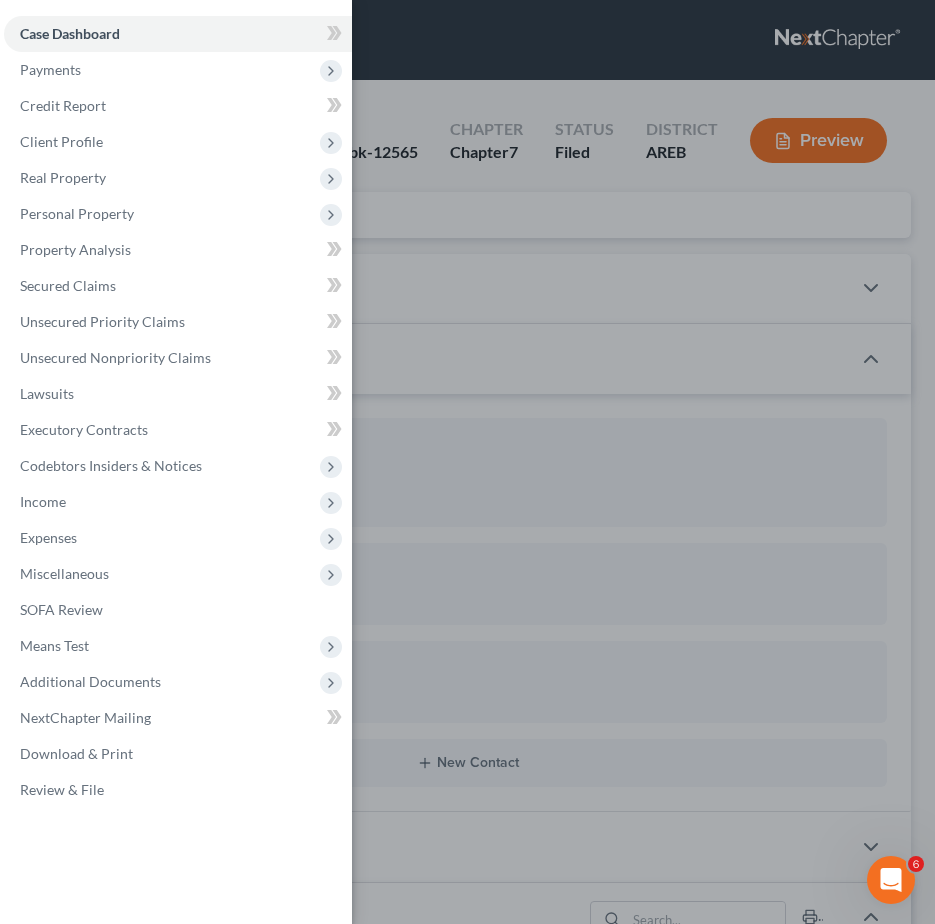 click on "Case Dashboard
Payments
Invoices
Payments
Payments
Credit Report
Client Profile" at bounding box center [467, 462] 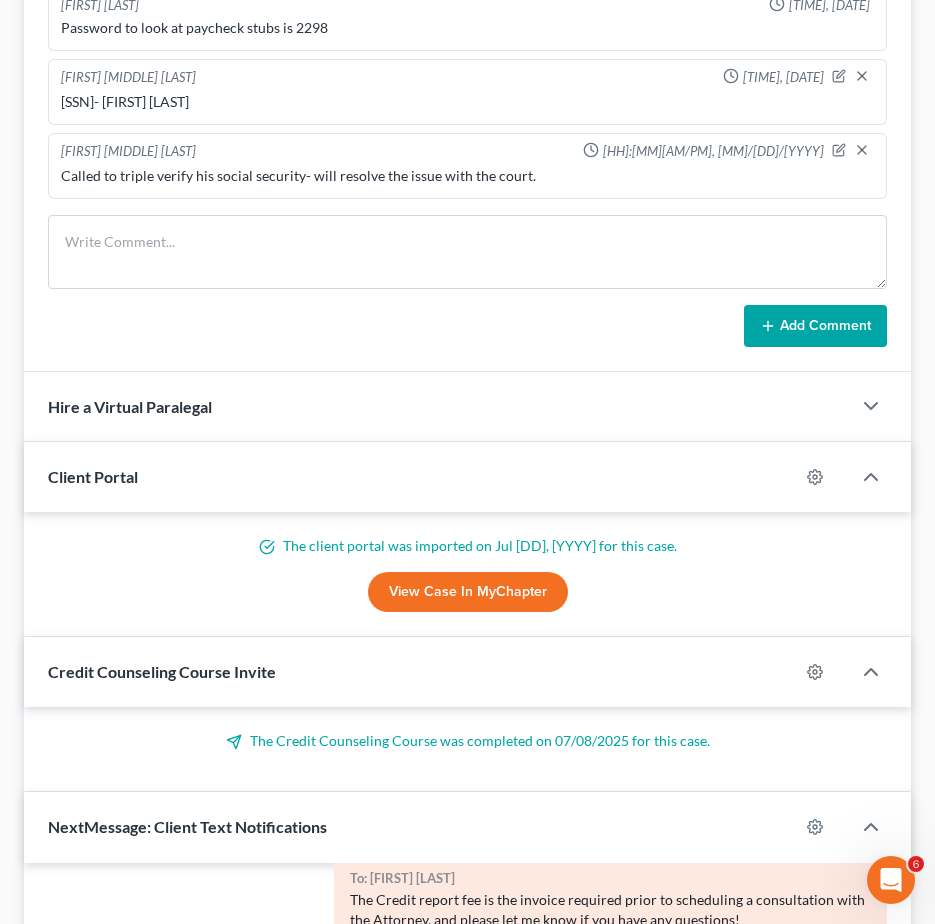 scroll, scrollTop: 1000, scrollLeft: 0, axis: vertical 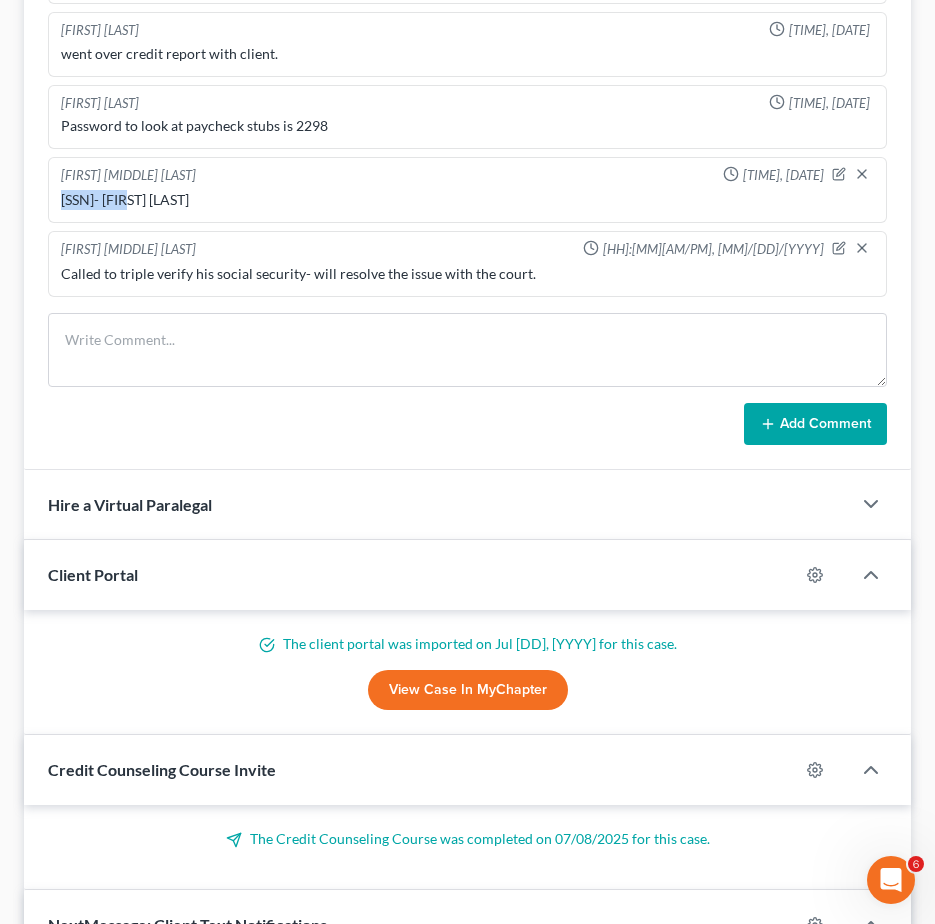 drag, startPoint x: 142, startPoint y: 205, endPoint x: 49, endPoint y: 192, distance: 93.904205 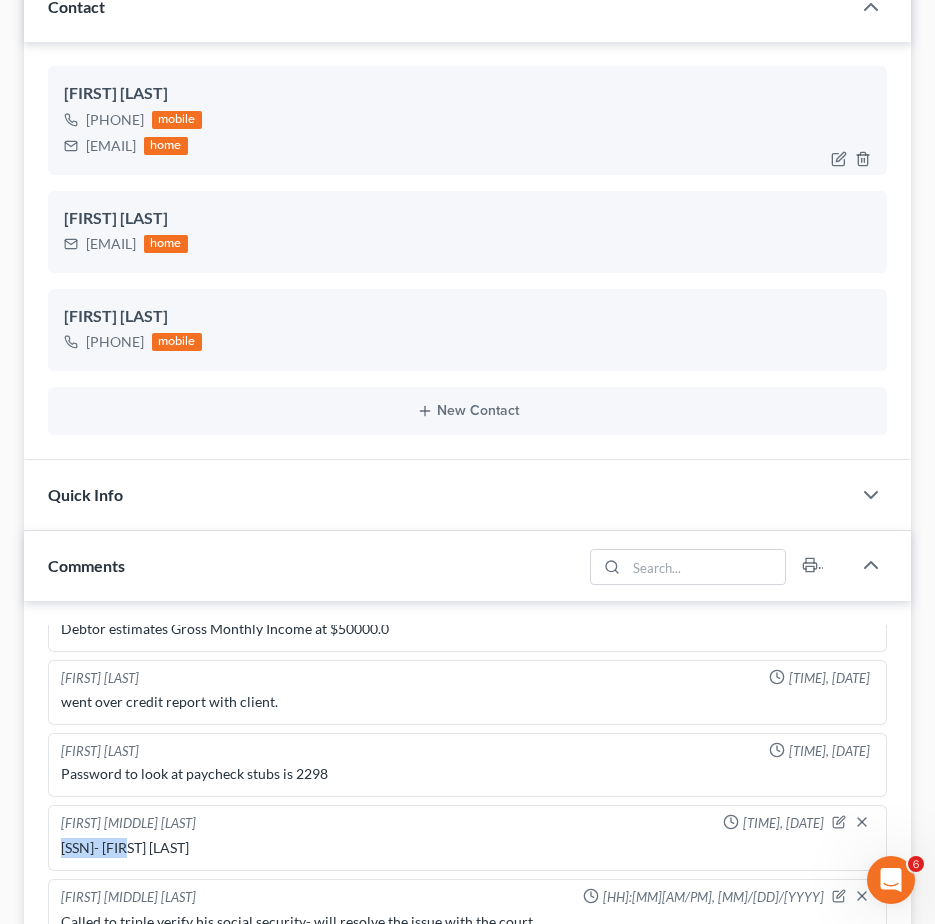 scroll, scrollTop: 100, scrollLeft: 0, axis: vertical 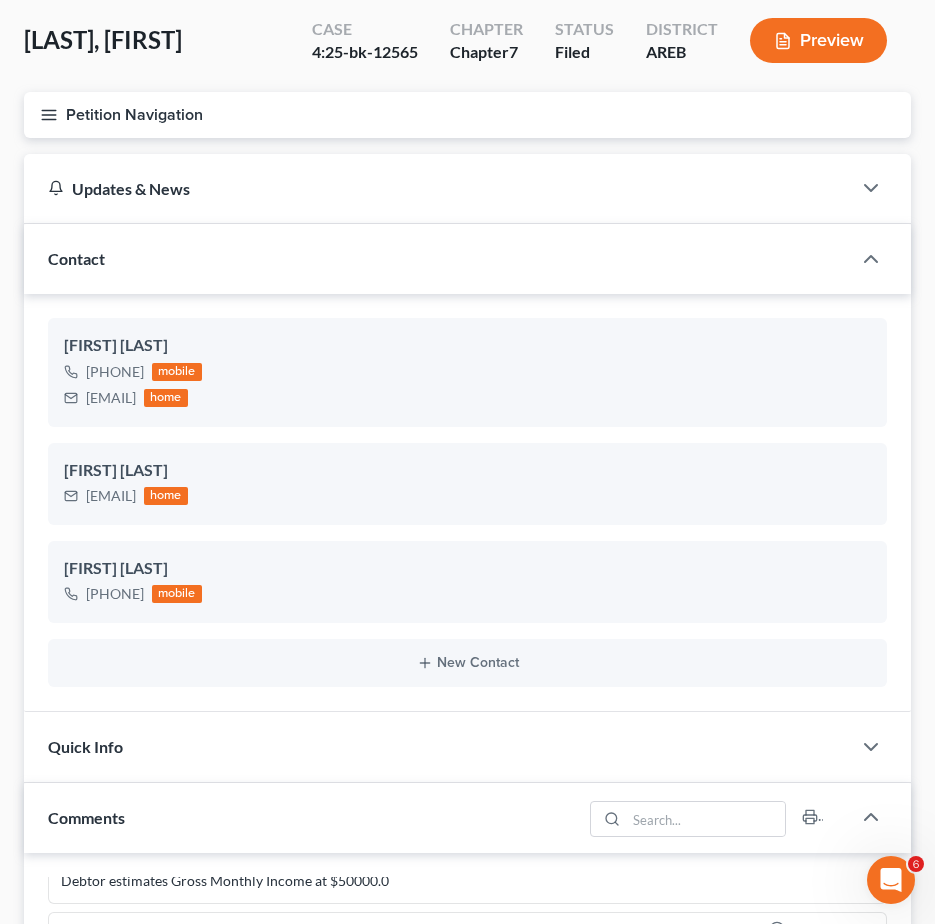 click on "Petition Navigation" at bounding box center [467, 115] 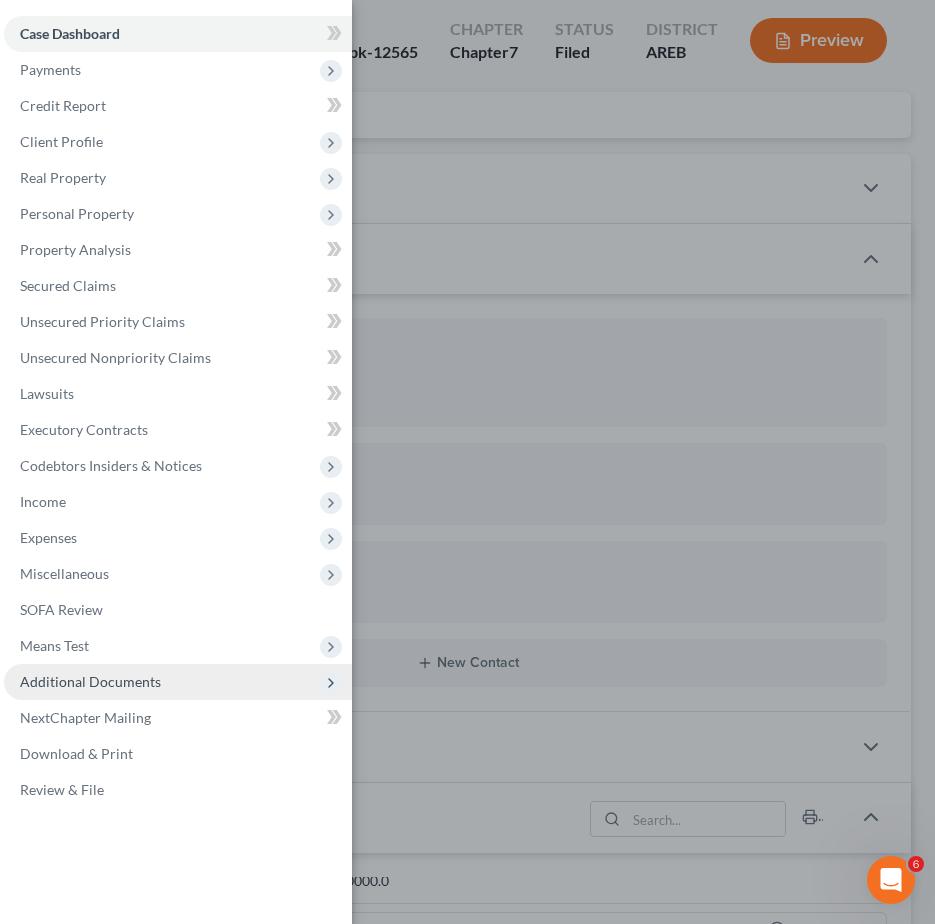 click on "Additional Documents" at bounding box center (90, 681) 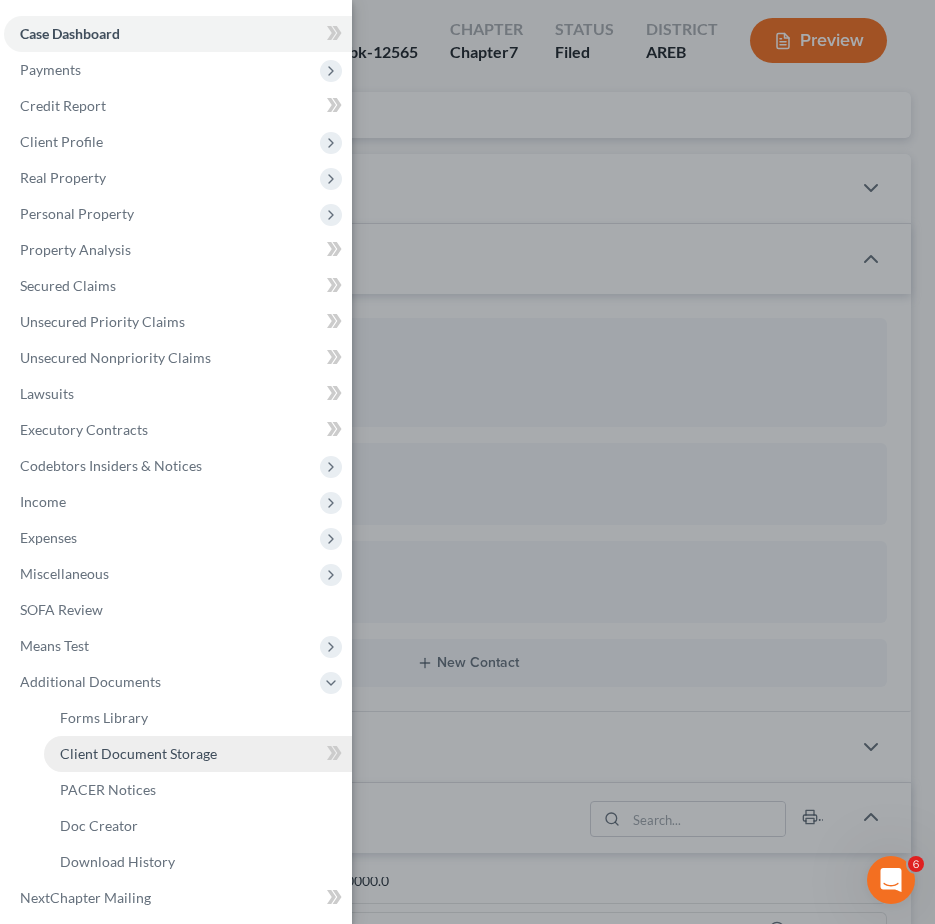 click on "Client Document Storage" at bounding box center [198, 754] 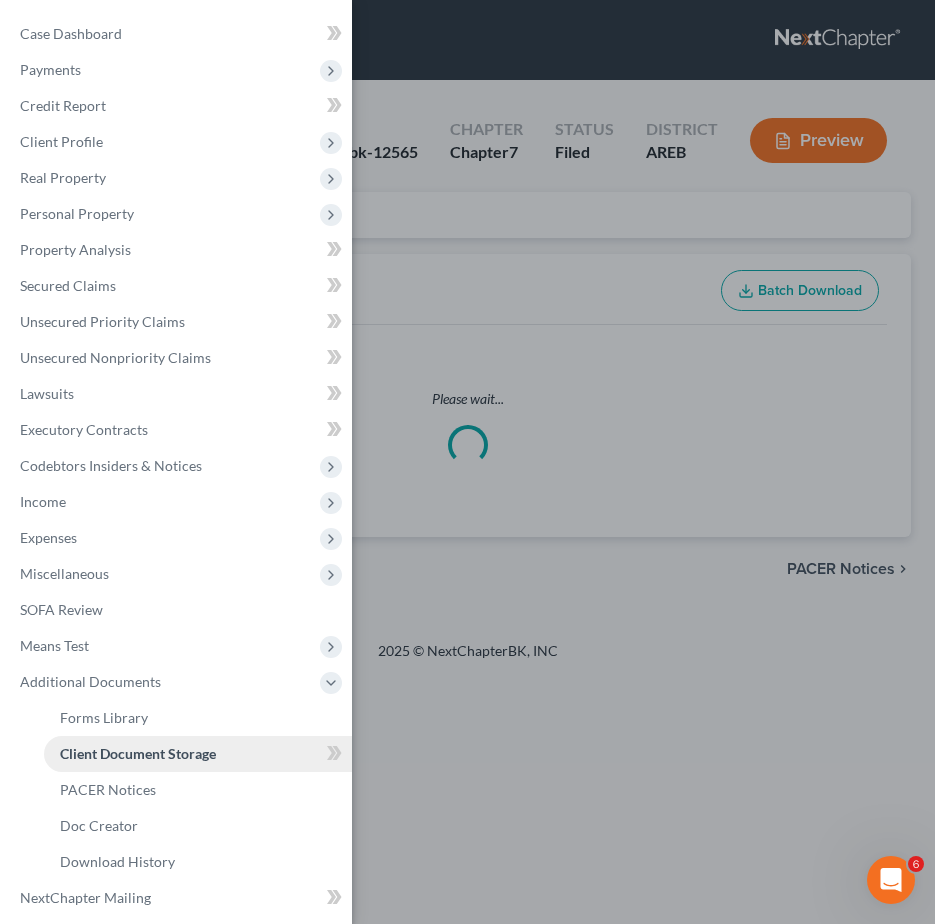 scroll, scrollTop: 0, scrollLeft: 0, axis: both 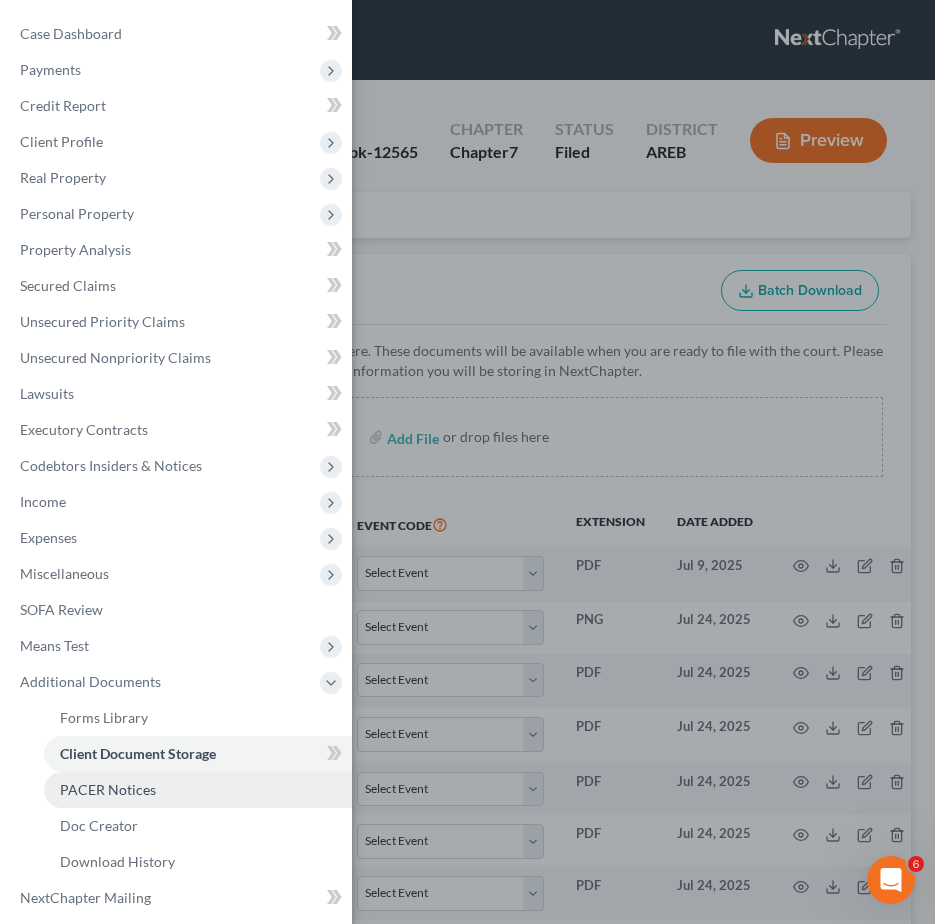 click on "PACER Notices" at bounding box center [108, 789] 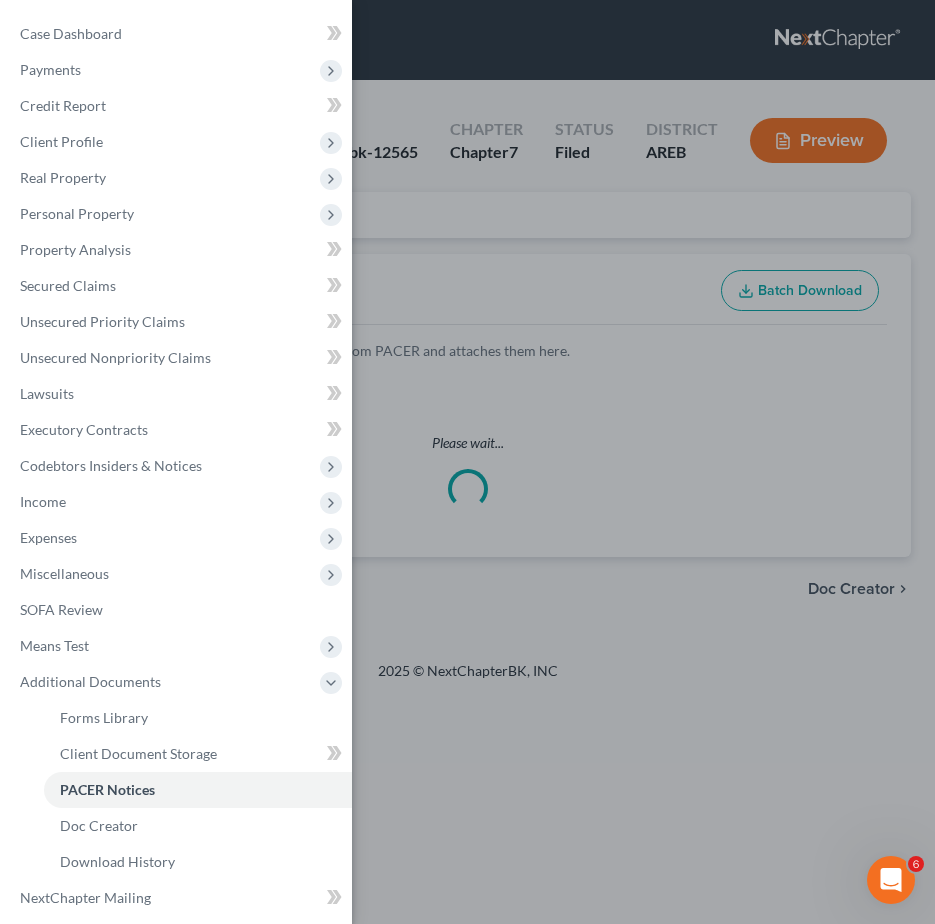 click on "Case Dashboard
Payments
Invoices
Payments
Payments
Credit Report
Client Profile" at bounding box center [467, 462] 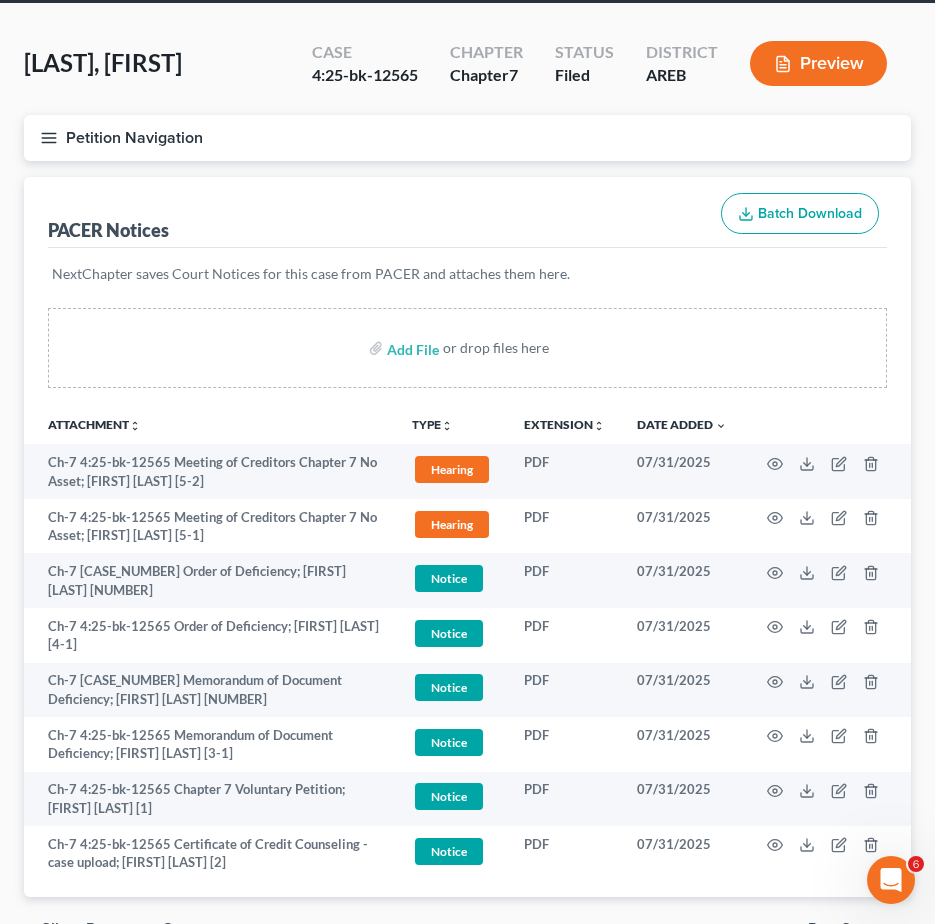 scroll, scrollTop: 190, scrollLeft: 0, axis: vertical 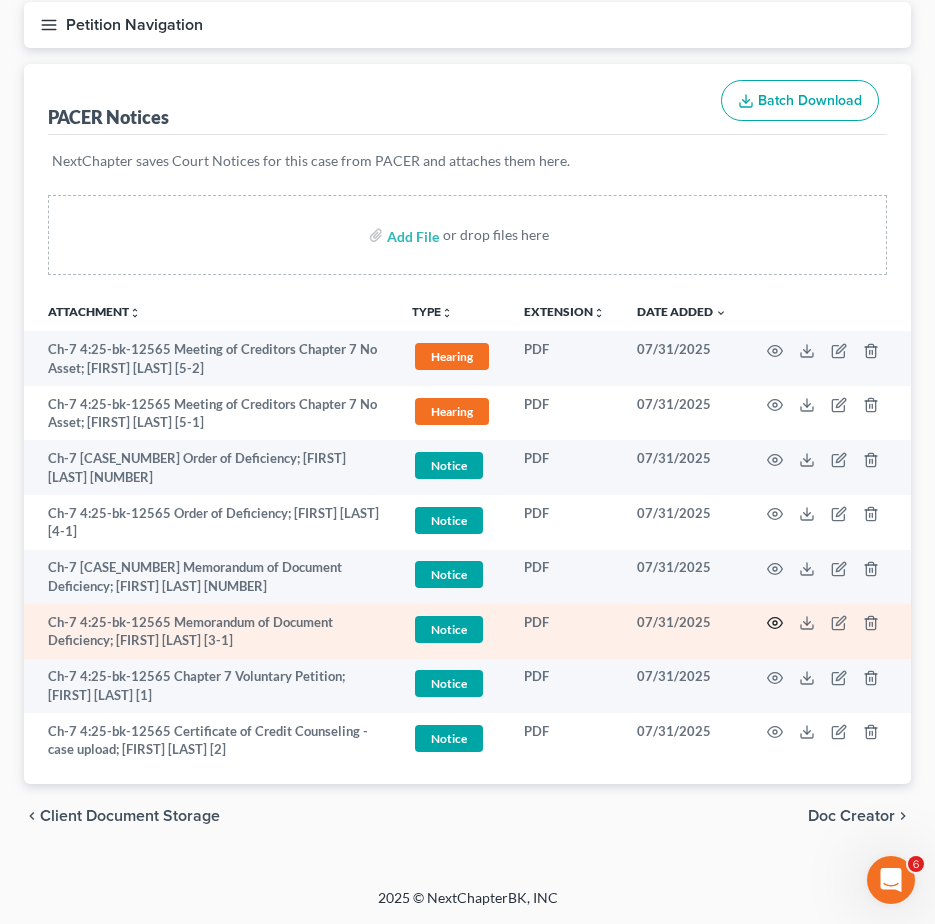 click 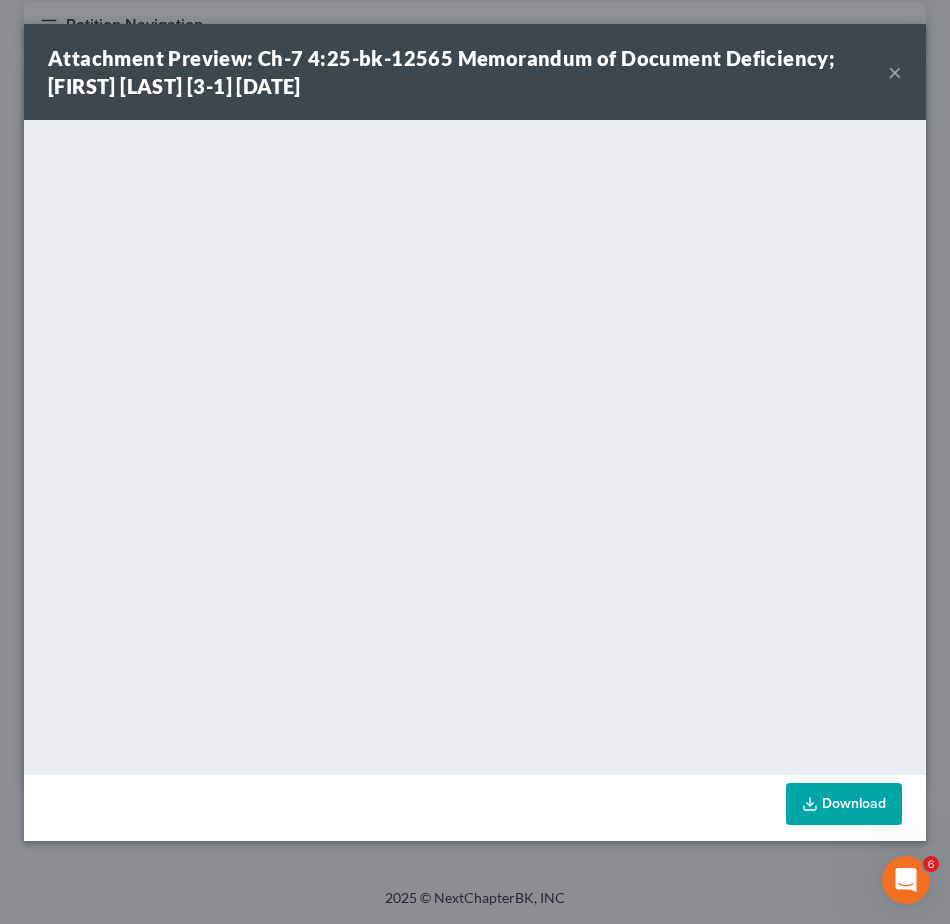 click on "×" at bounding box center [895, 72] 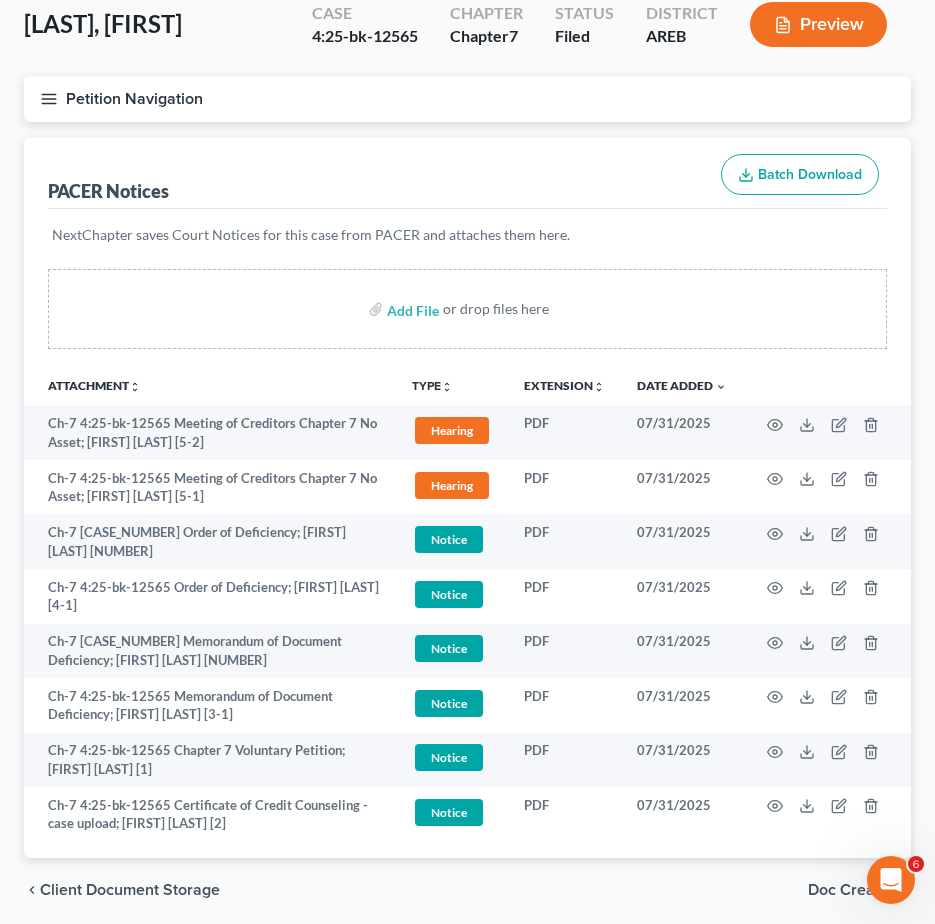 scroll, scrollTop: 0, scrollLeft: 0, axis: both 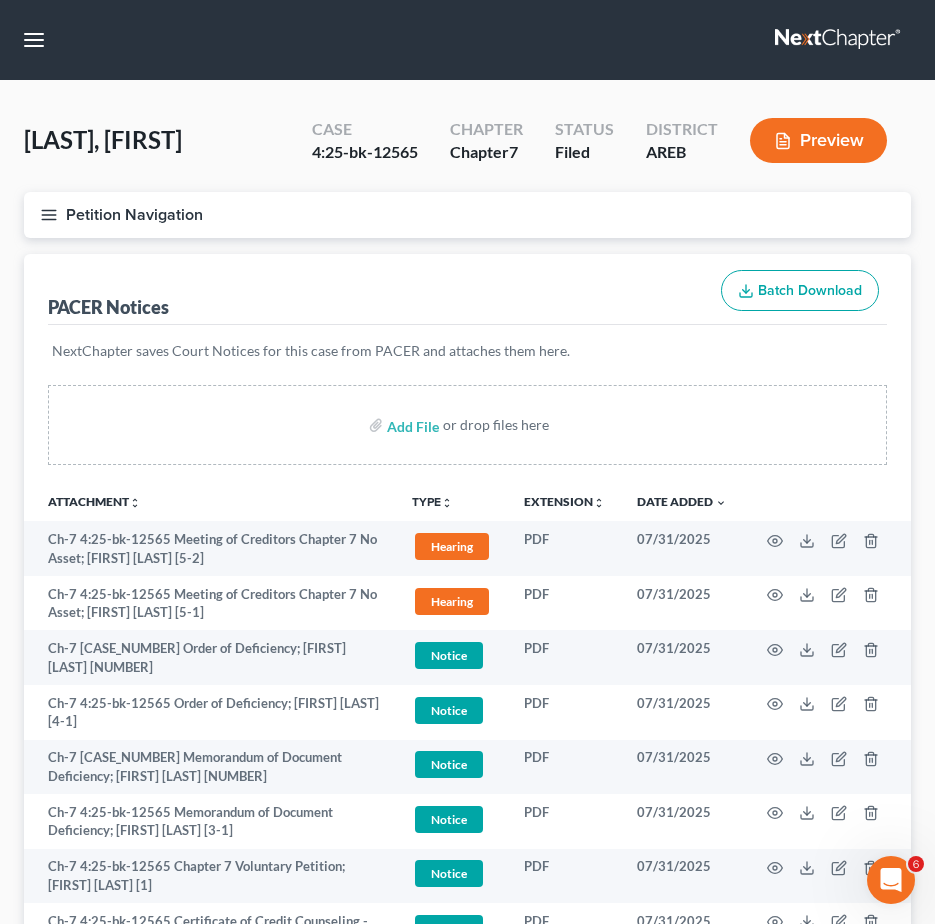 click 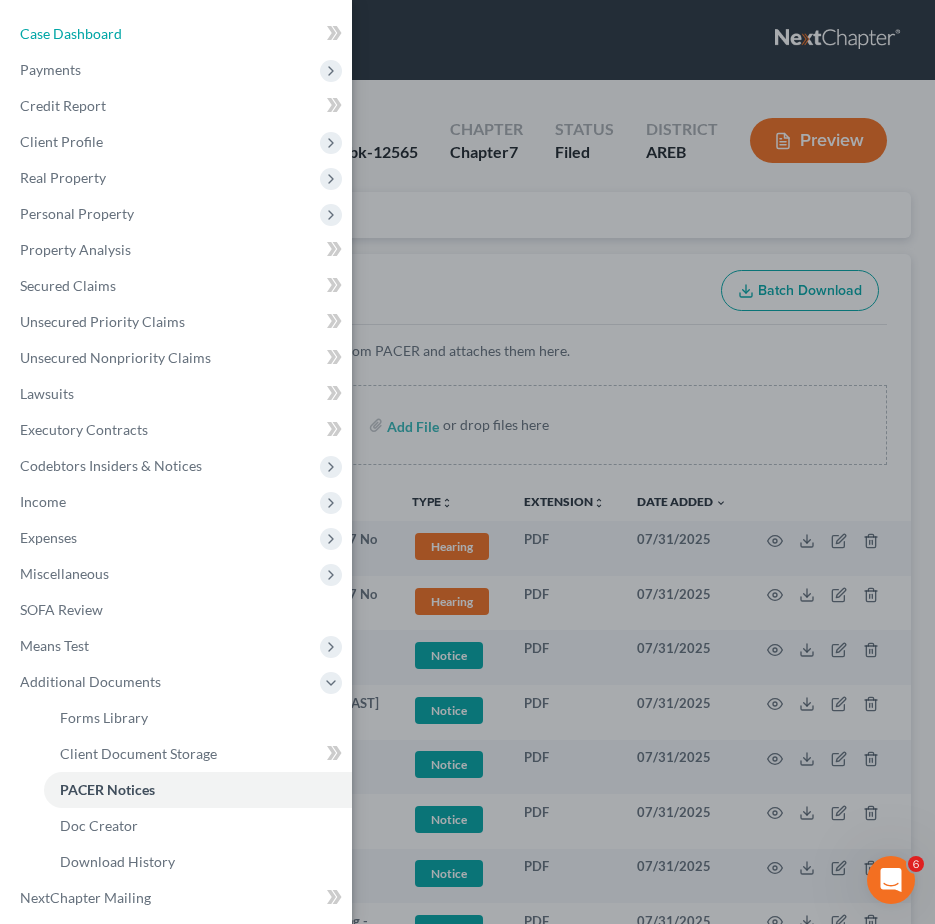 drag, startPoint x: 65, startPoint y: 32, endPoint x: 616, endPoint y: 236, distance: 587.5517 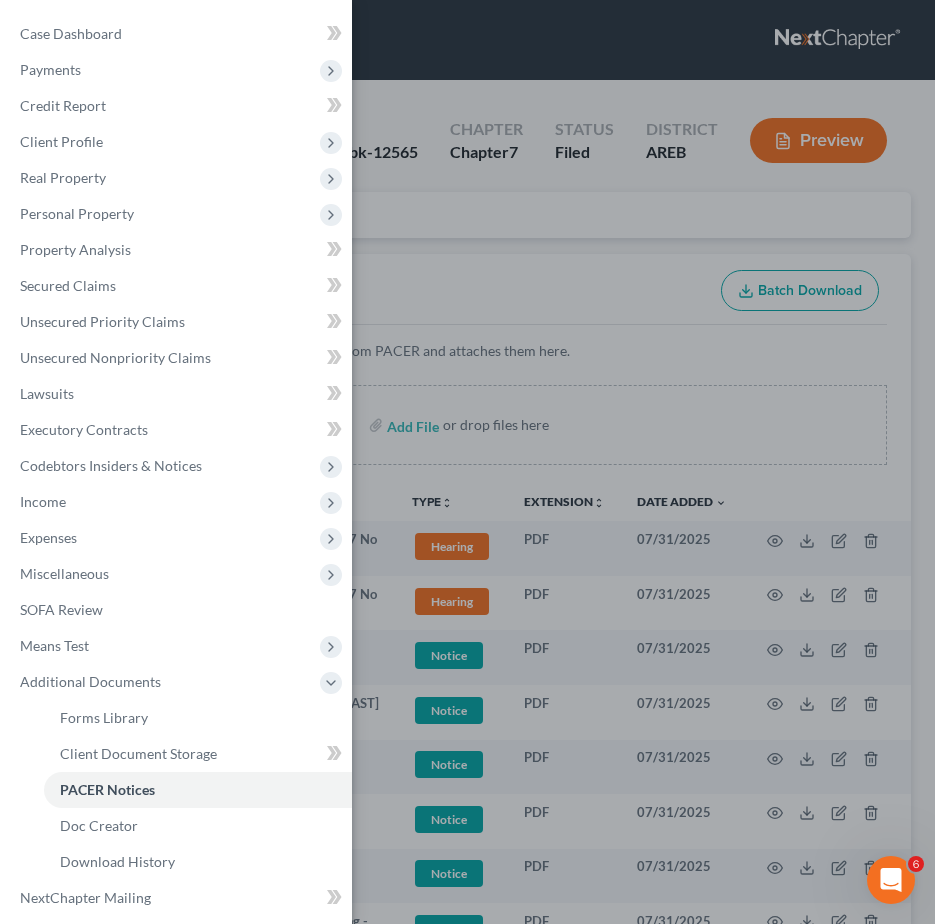 click on "Case Dashboard
Payments
Invoices
Payments
Payments
Credit Report
Client Profile" at bounding box center [467, 462] 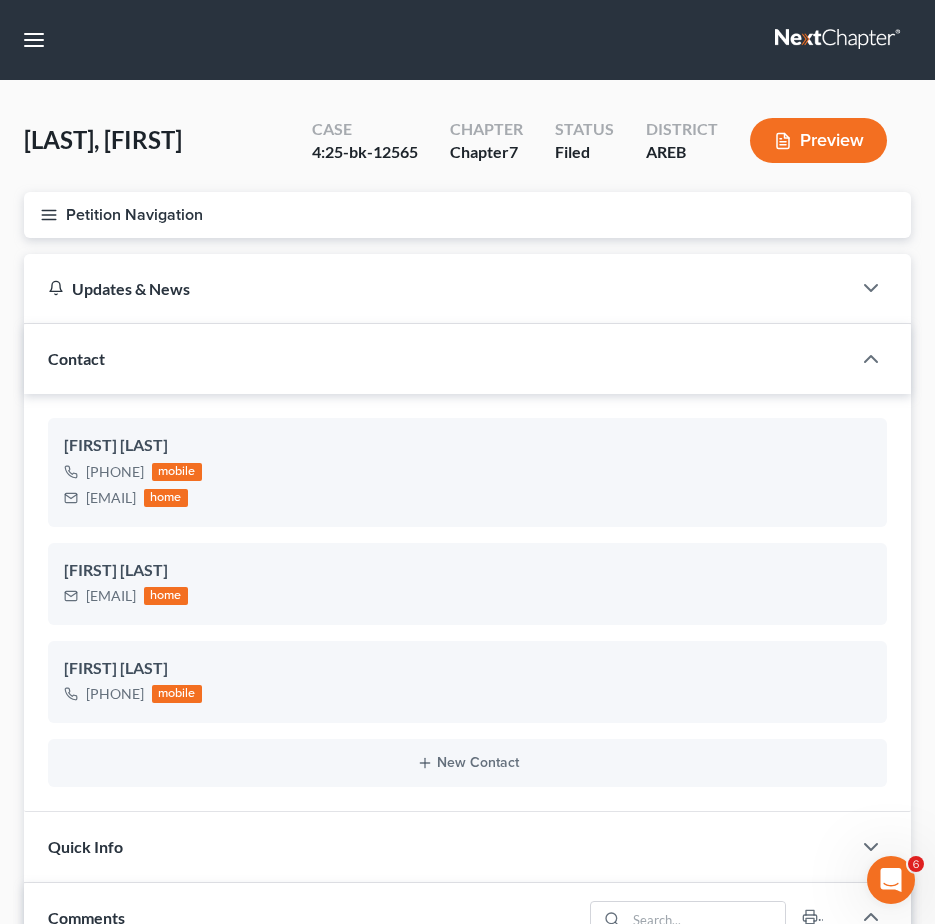 scroll, scrollTop: 1047, scrollLeft: 0, axis: vertical 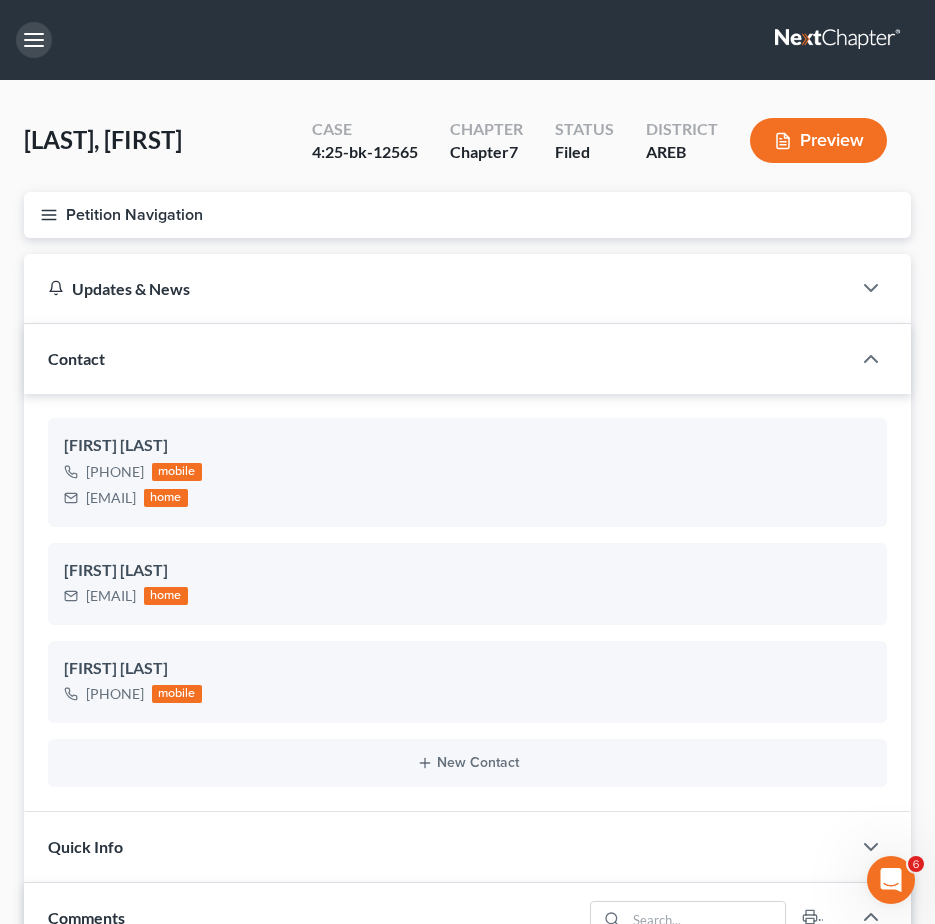 click at bounding box center (34, 40) 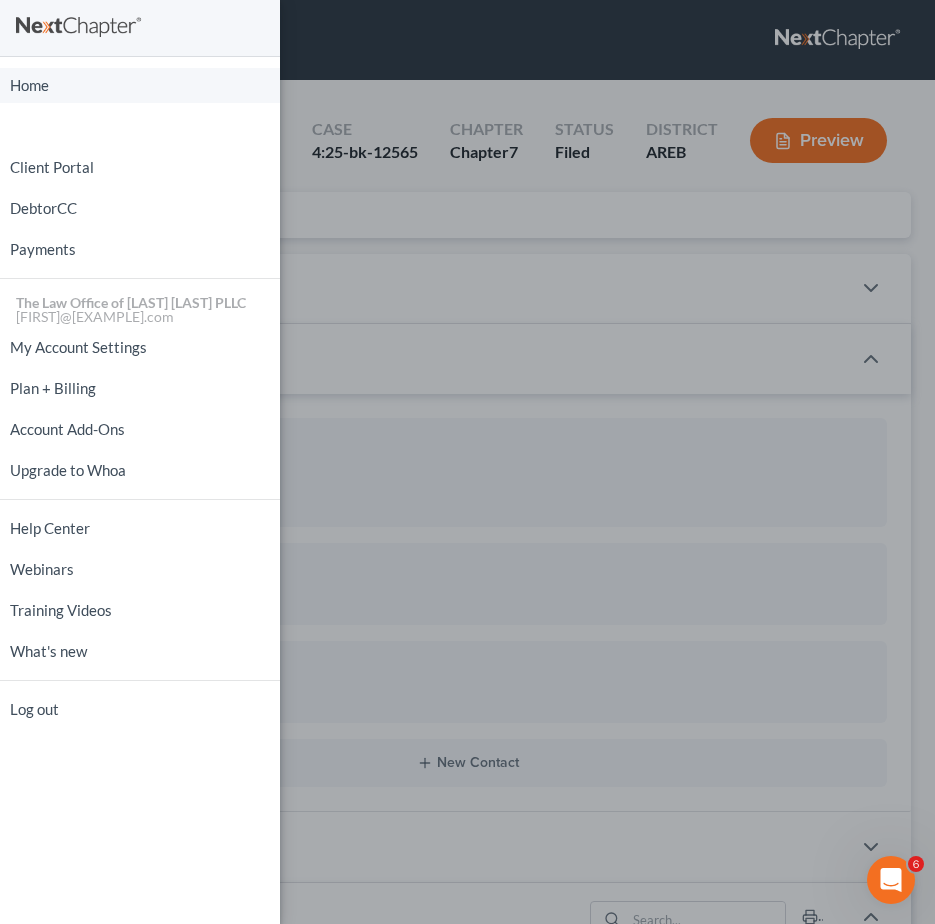 click on "Home" at bounding box center [140, 85] 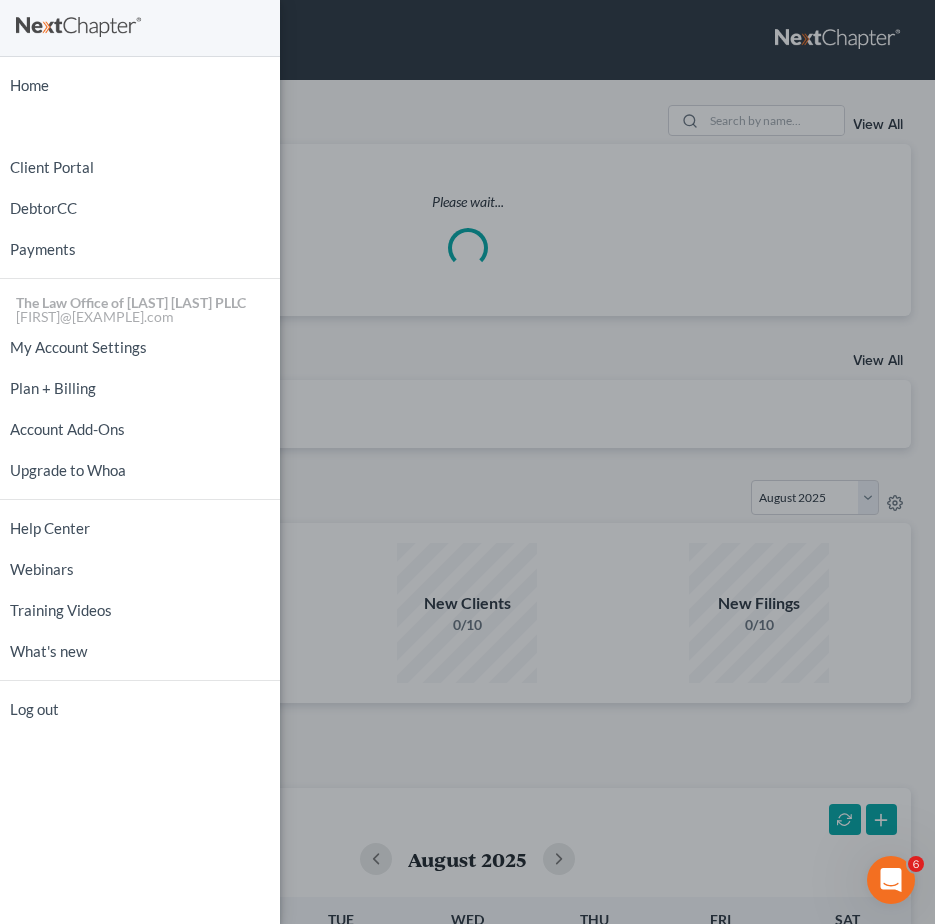click on "Home New Case Client Portal DebtorCC Payments The Law Office of Furonda Brasfield PLLC [EMAIL] My Account Settings Plan + Billing Account Add-Ons Upgrade to Whoa Help Center Webinars Training Videos What's new Log out" at bounding box center [467, 462] 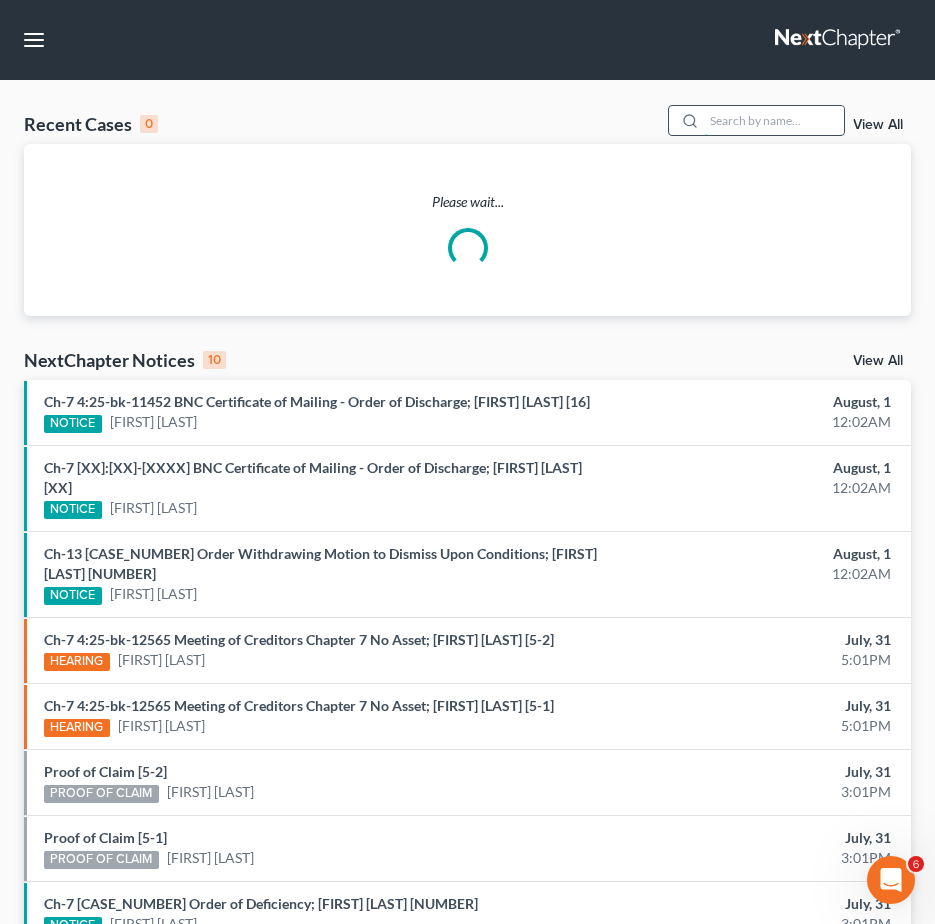 click at bounding box center [774, 120] 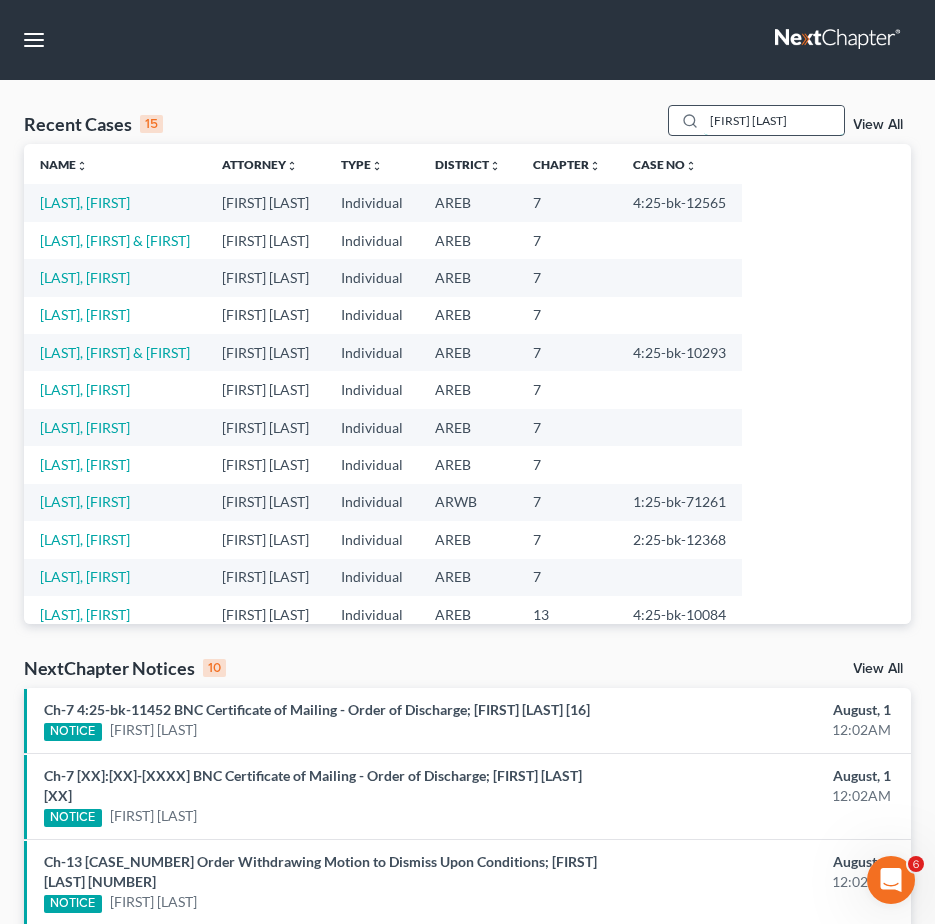 type on "kervin holt" 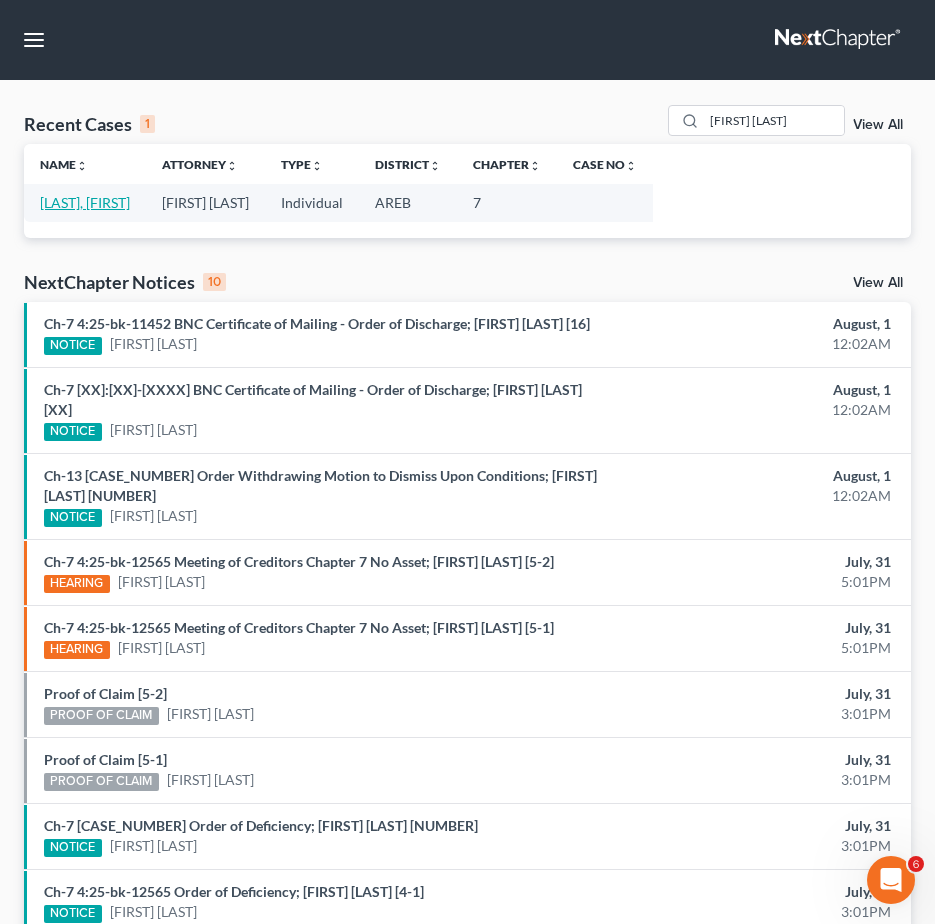 click on "[LAST], [FIRST]" at bounding box center (85, 202) 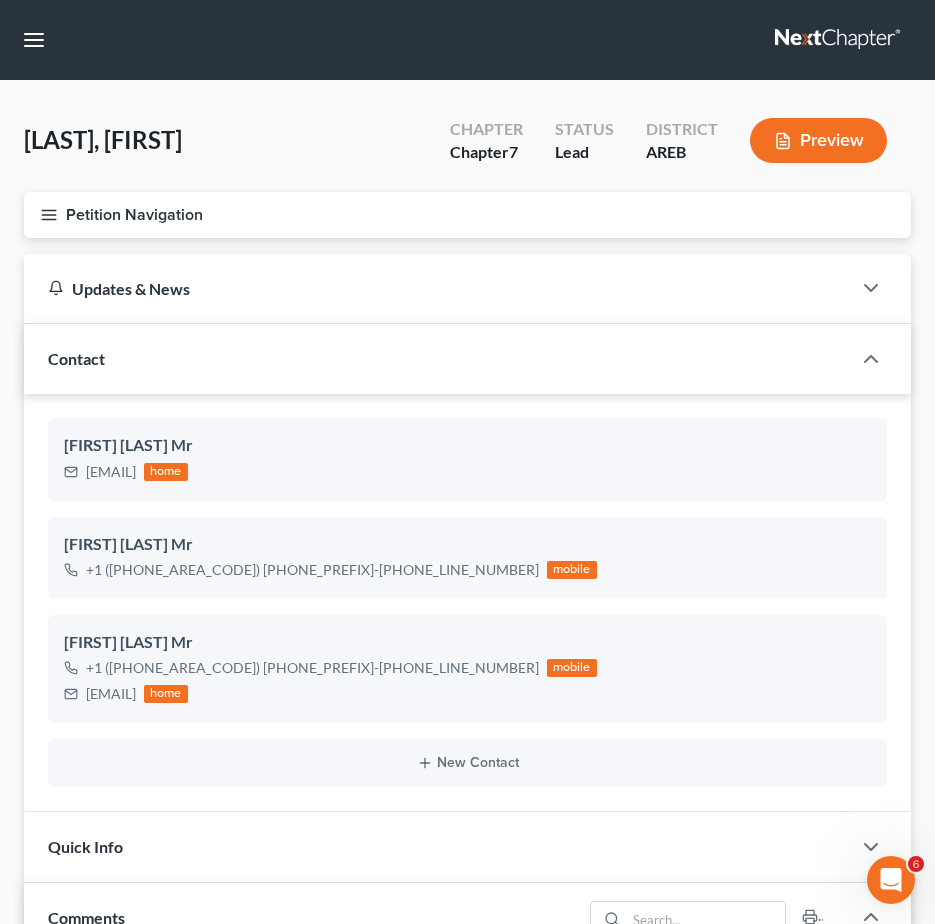 scroll, scrollTop: 1088, scrollLeft: 0, axis: vertical 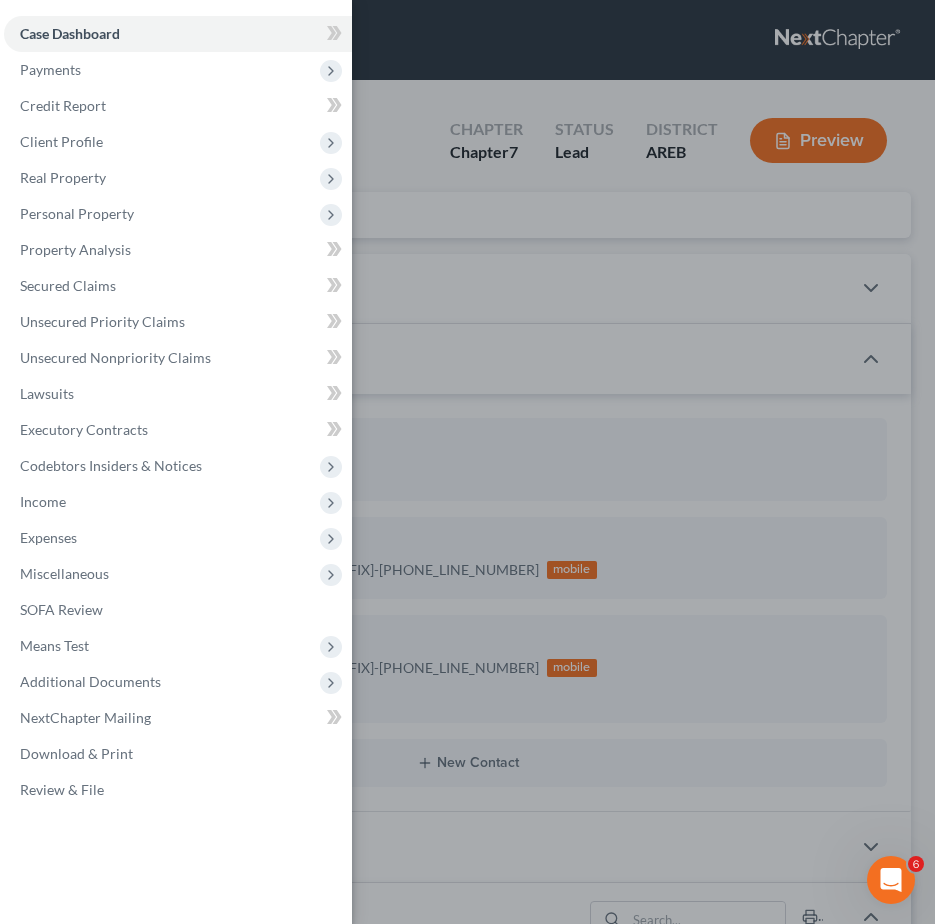 click on "Case Dashboard
Payments
Invoices
Payments
Payments
Credit Report
Client Profile" at bounding box center (467, 462) 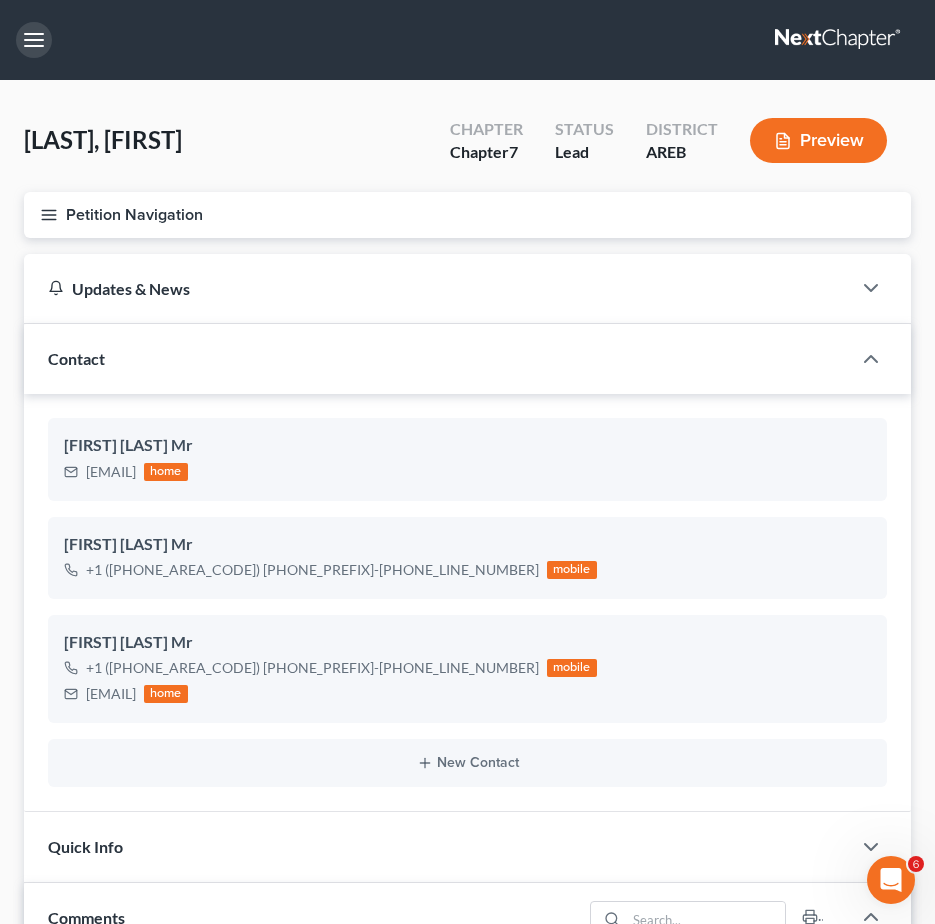 click at bounding box center [34, 40] 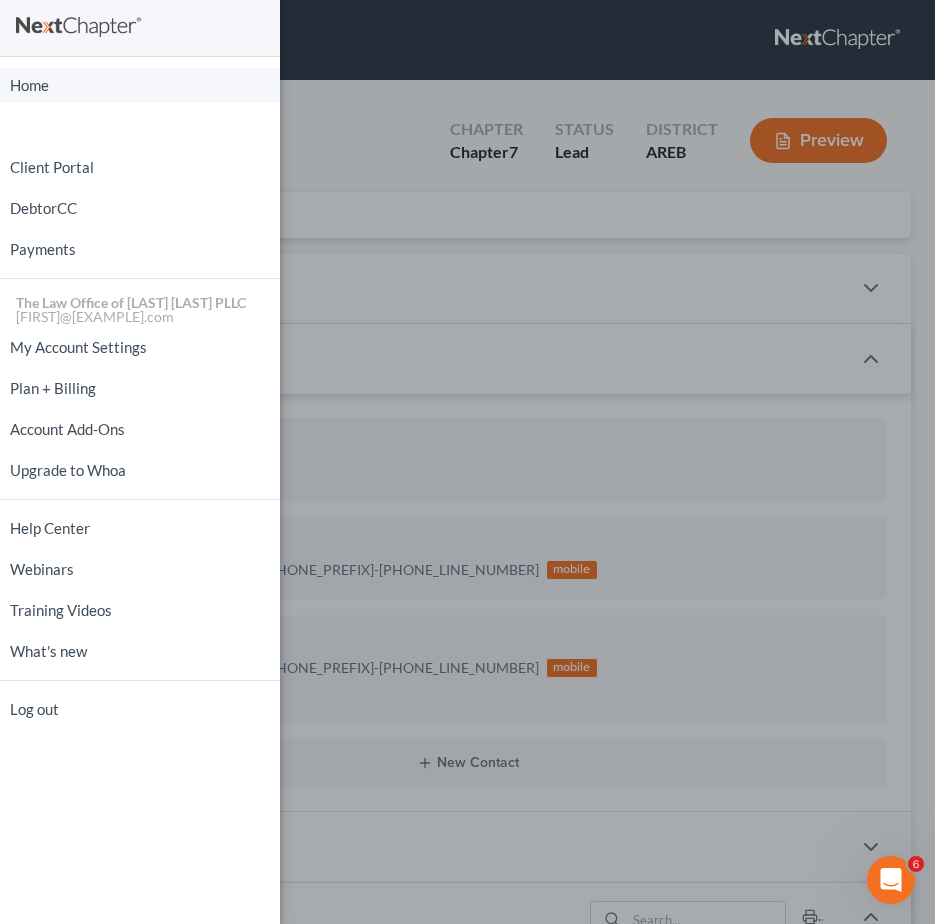click on "Home" at bounding box center [140, 85] 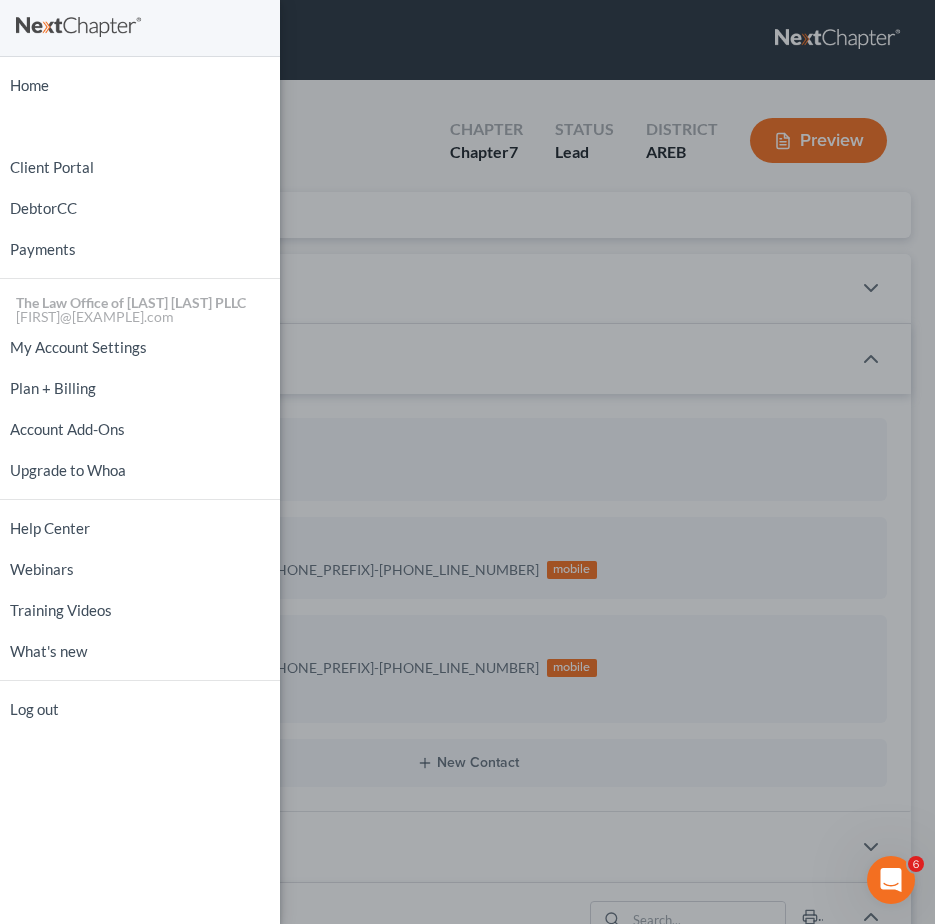 click on "Home New Case Client Portal DebtorCC Payments The Law Office of Furonda Brasfield PLLC [EMAIL] My Account Settings Plan + Billing Account Add-Ons Upgrade to Whoa Help Center Webinars Training Videos What's new Log out" at bounding box center (467, 462) 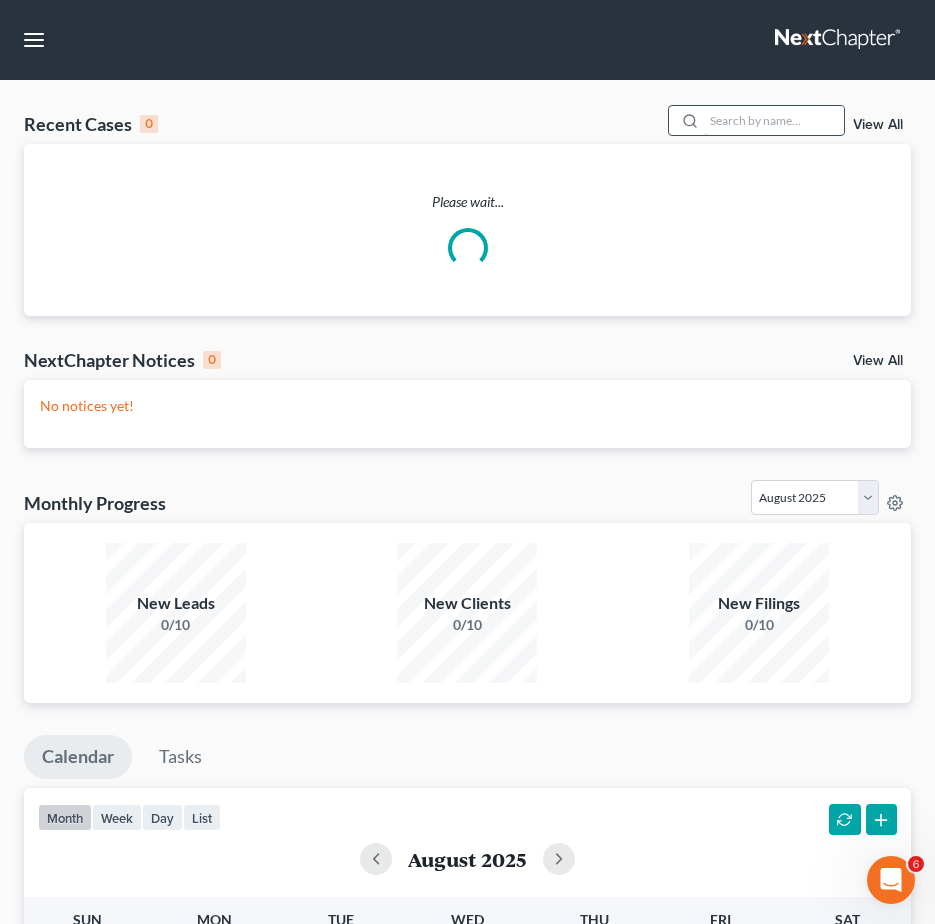 click at bounding box center [774, 120] 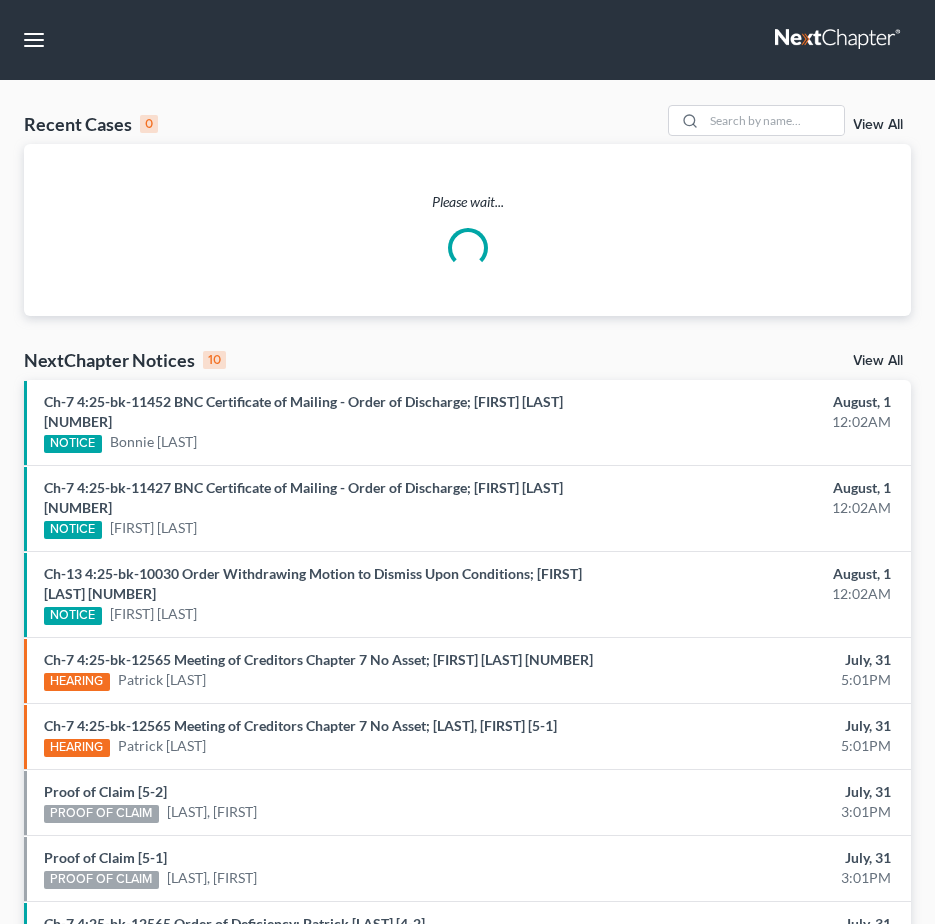 scroll, scrollTop: 0, scrollLeft: 0, axis: both 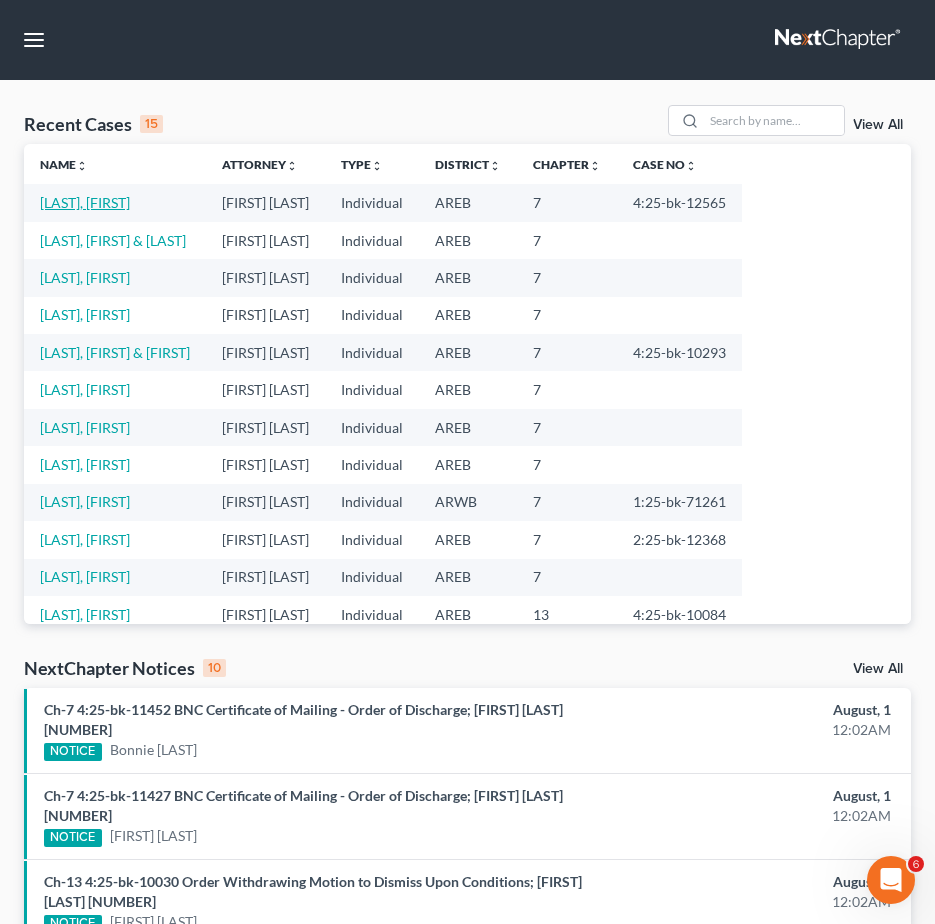 click on "[LAST], [FIRST]" at bounding box center (85, 202) 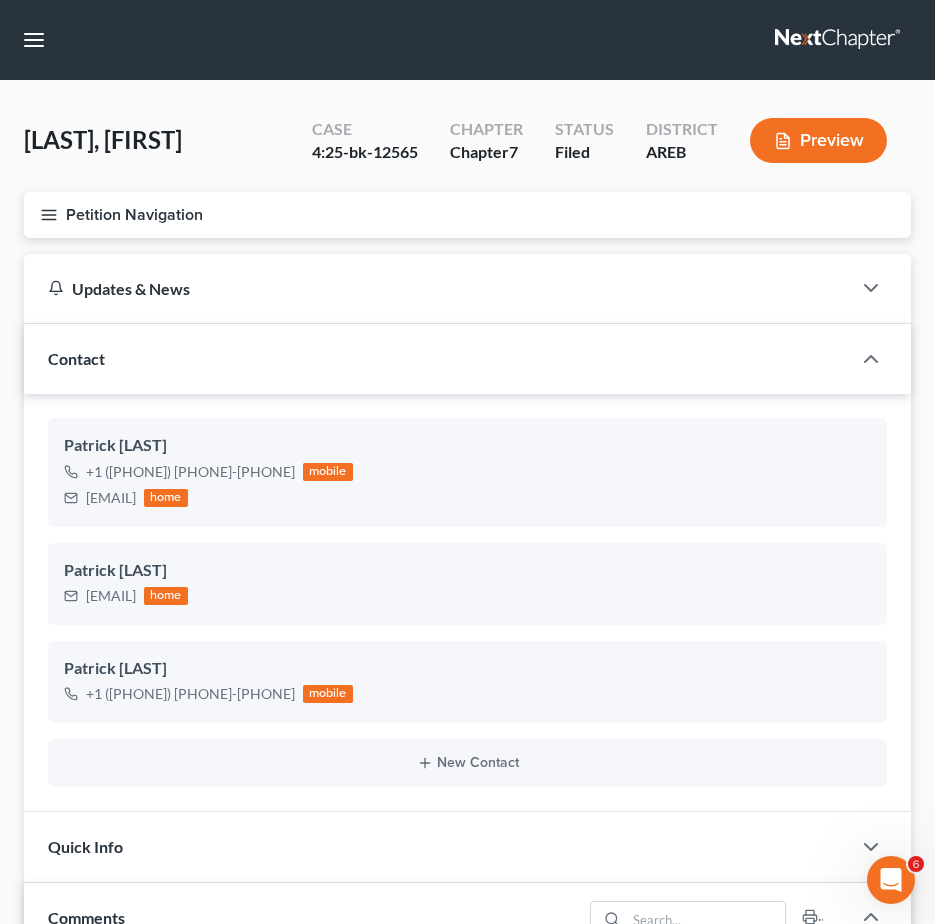 click on "Petition Navigation" at bounding box center [467, 215] 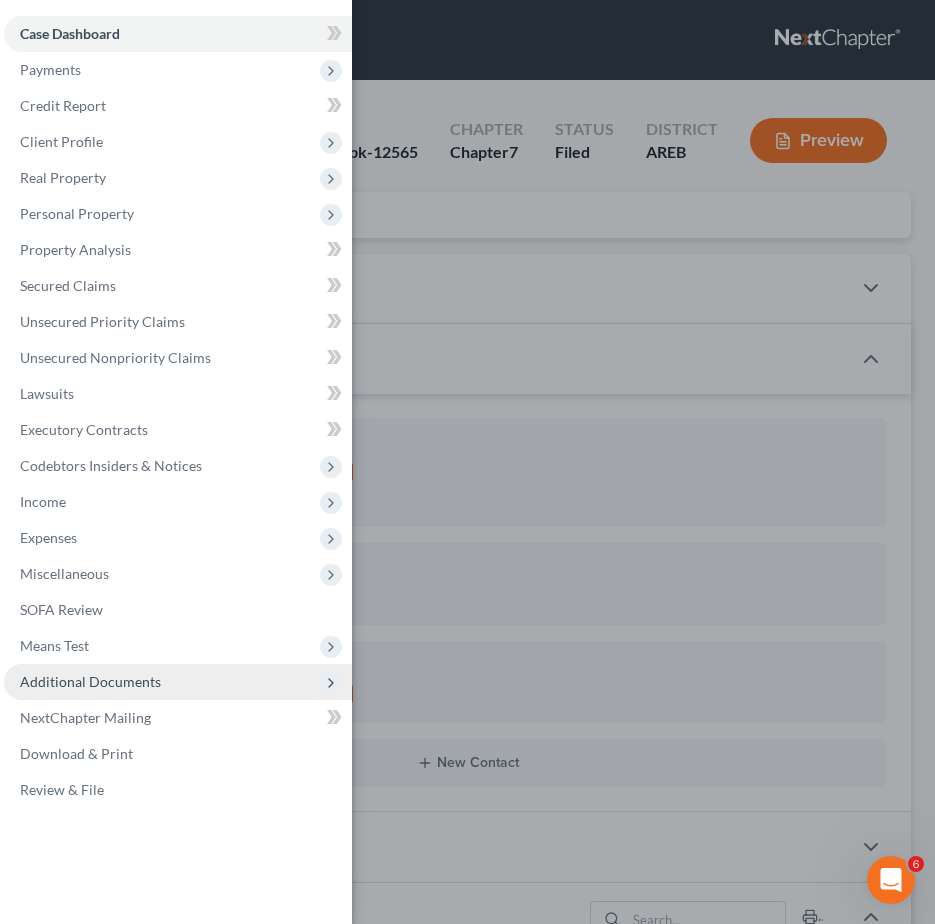 click on "Additional Documents" at bounding box center (90, 681) 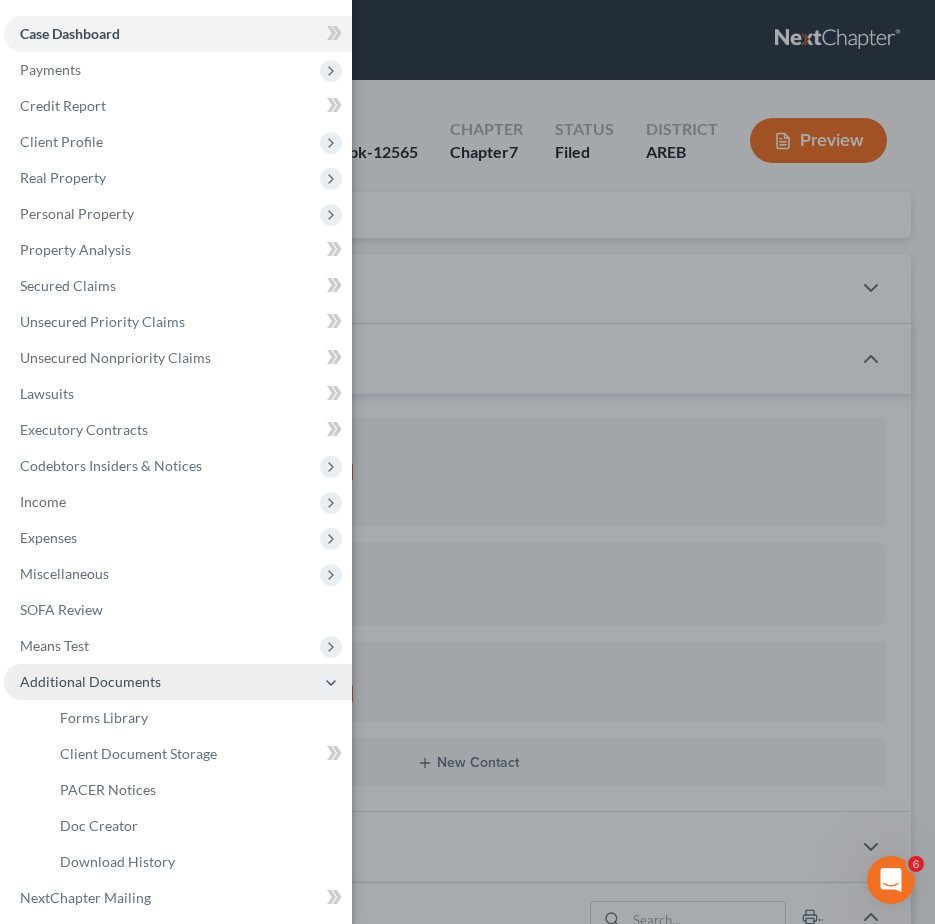 scroll, scrollTop: 1047, scrollLeft: 0, axis: vertical 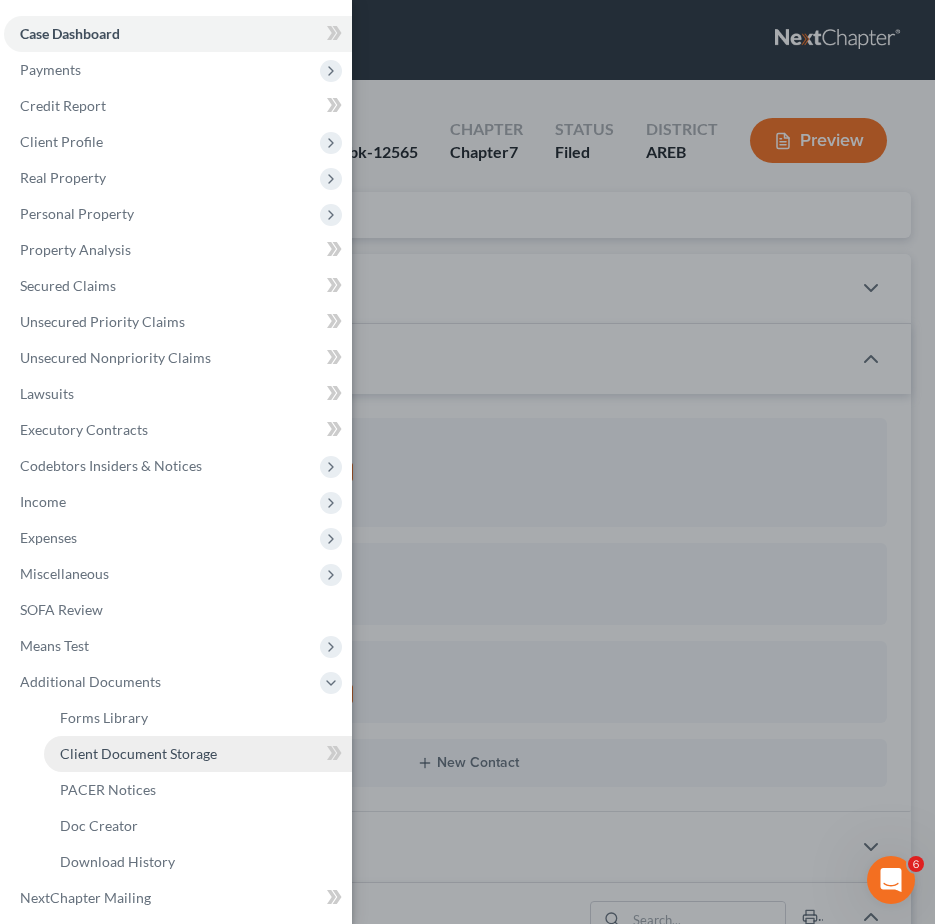 click on "Client Document Storage" at bounding box center [138, 753] 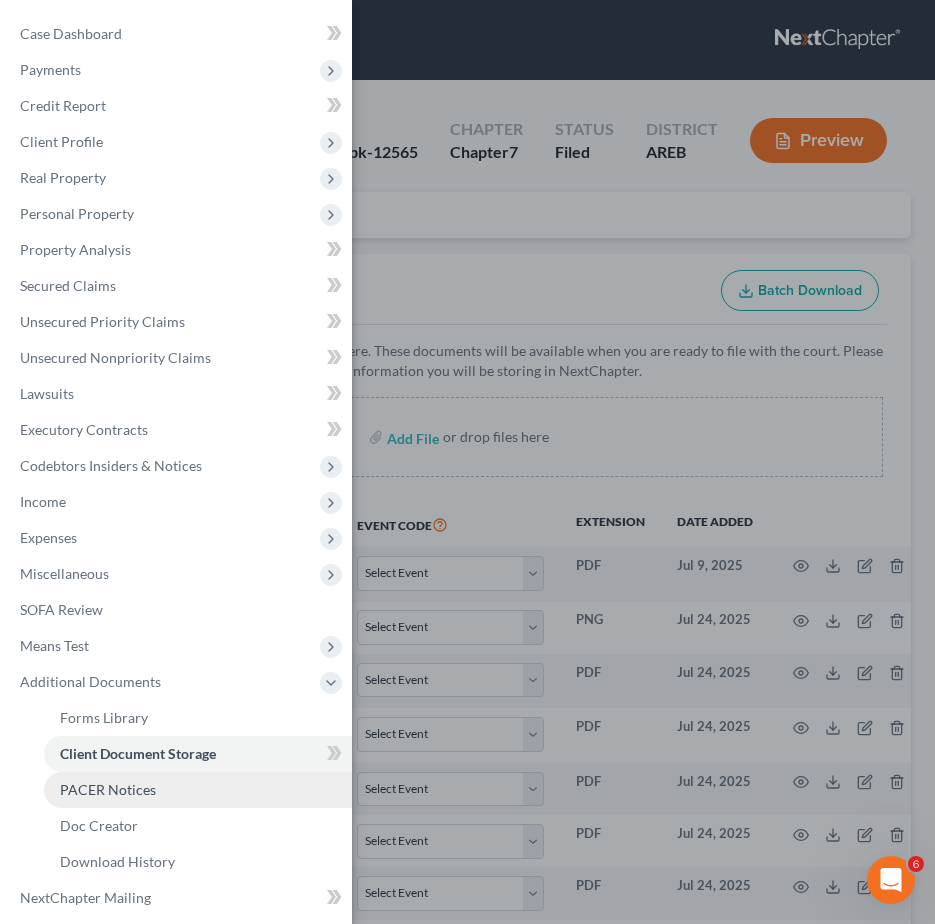 click on "PACER Notices" at bounding box center [198, 790] 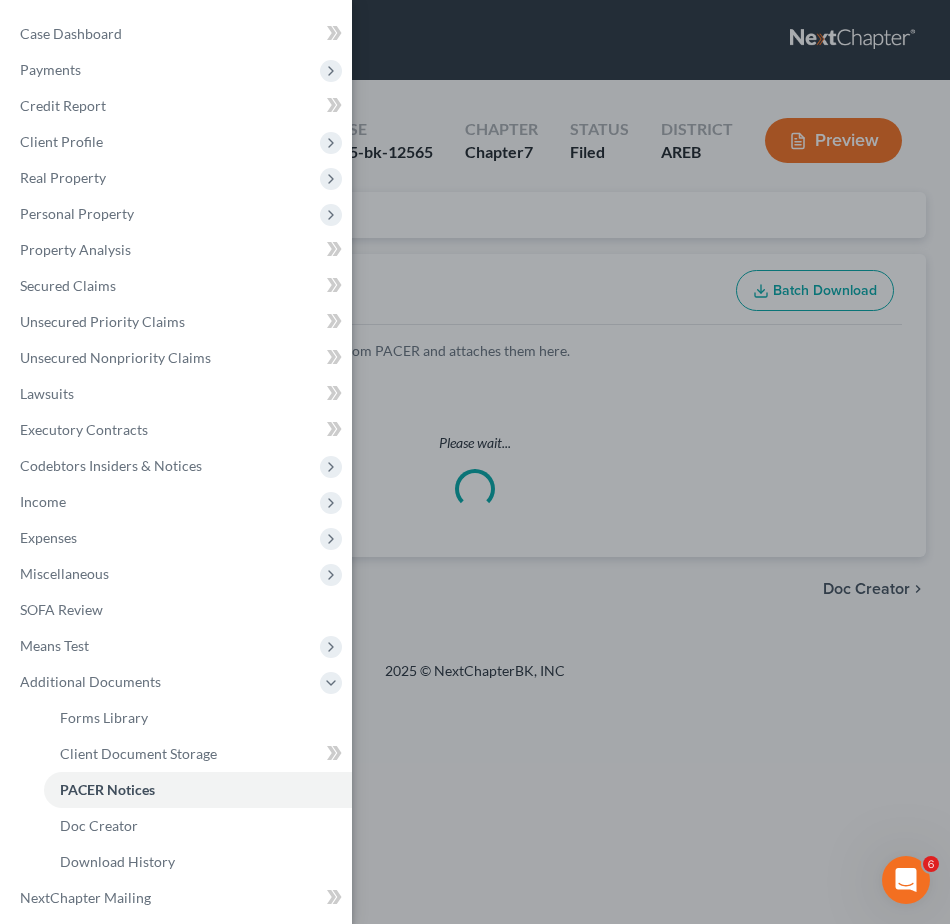 click on "Case Dashboard
Payments
Invoices
Payments
Payments
Credit Report
Client Profile" at bounding box center (475, 462) 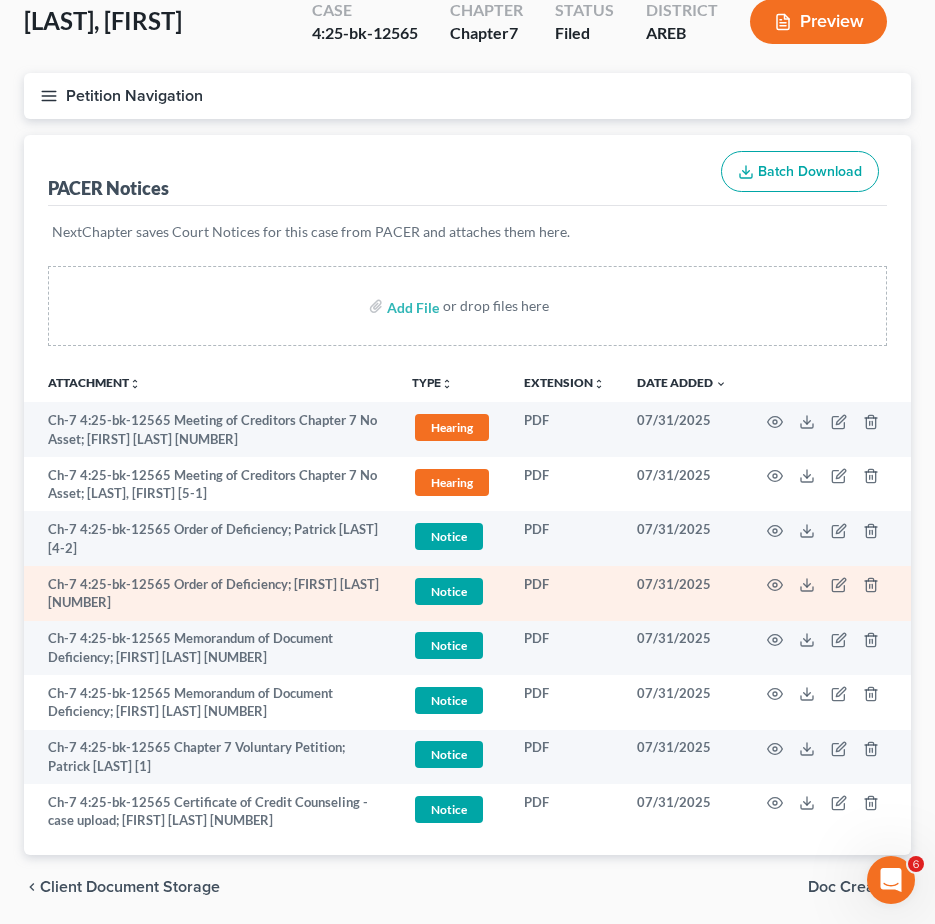 scroll, scrollTop: 190, scrollLeft: 0, axis: vertical 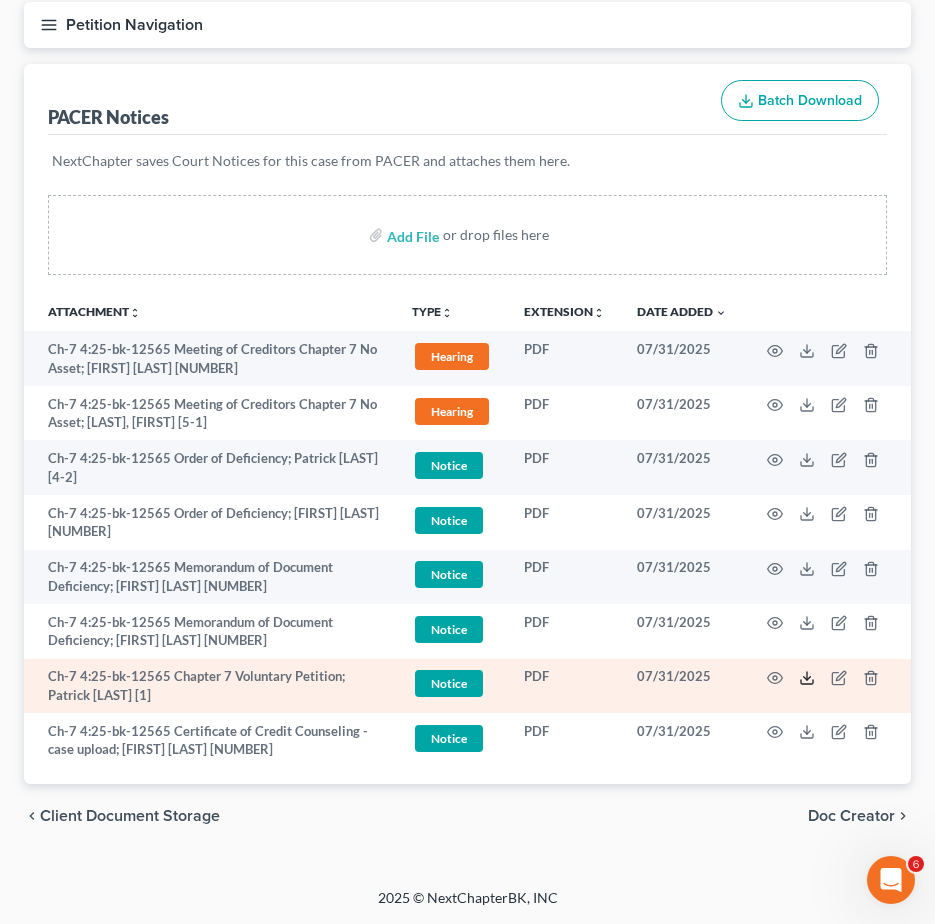click 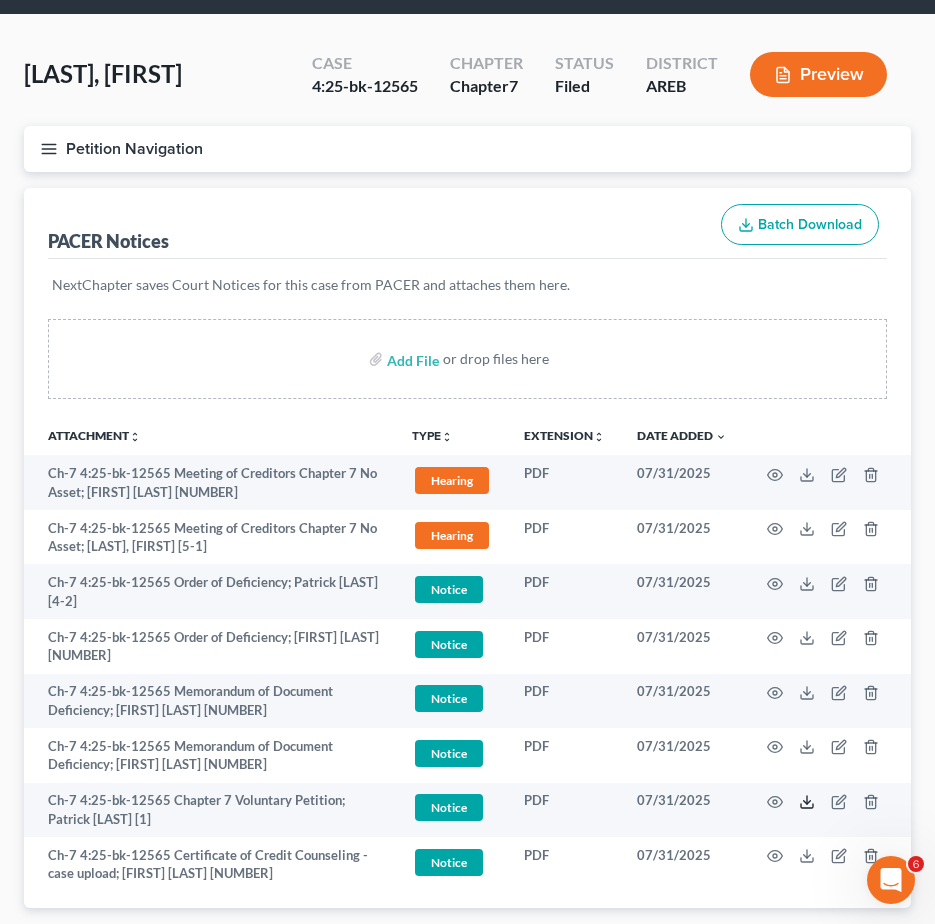 scroll, scrollTop: 0, scrollLeft: 0, axis: both 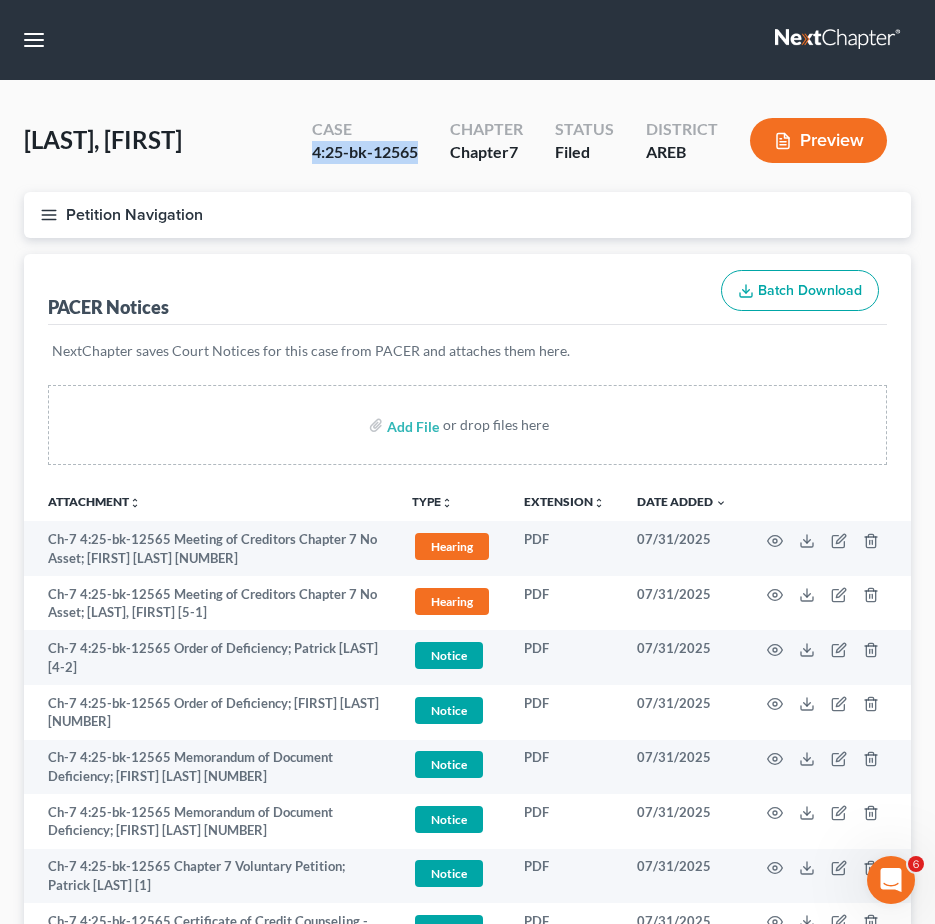 drag, startPoint x: 312, startPoint y: 159, endPoint x: 409, endPoint y: 149, distance: 97.5141 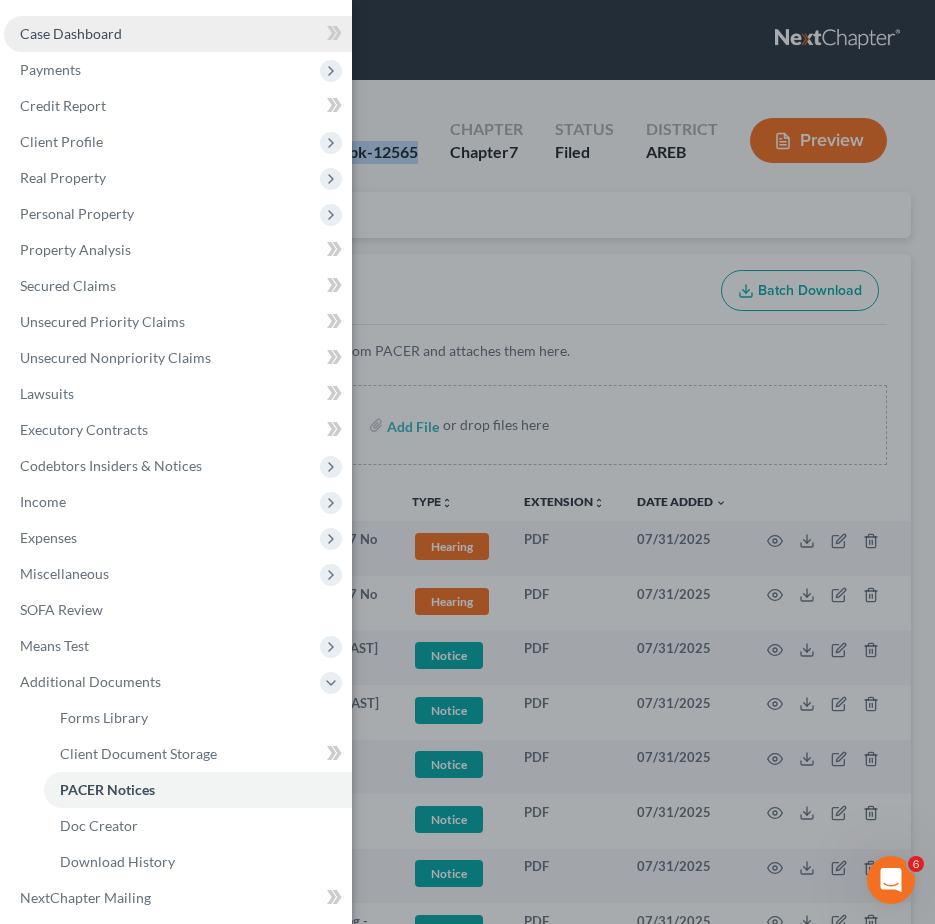 drag, startPoint x: 109, startPoint y: 34, endPoint x: 419, endPoint y: 434, distance: 506.06323 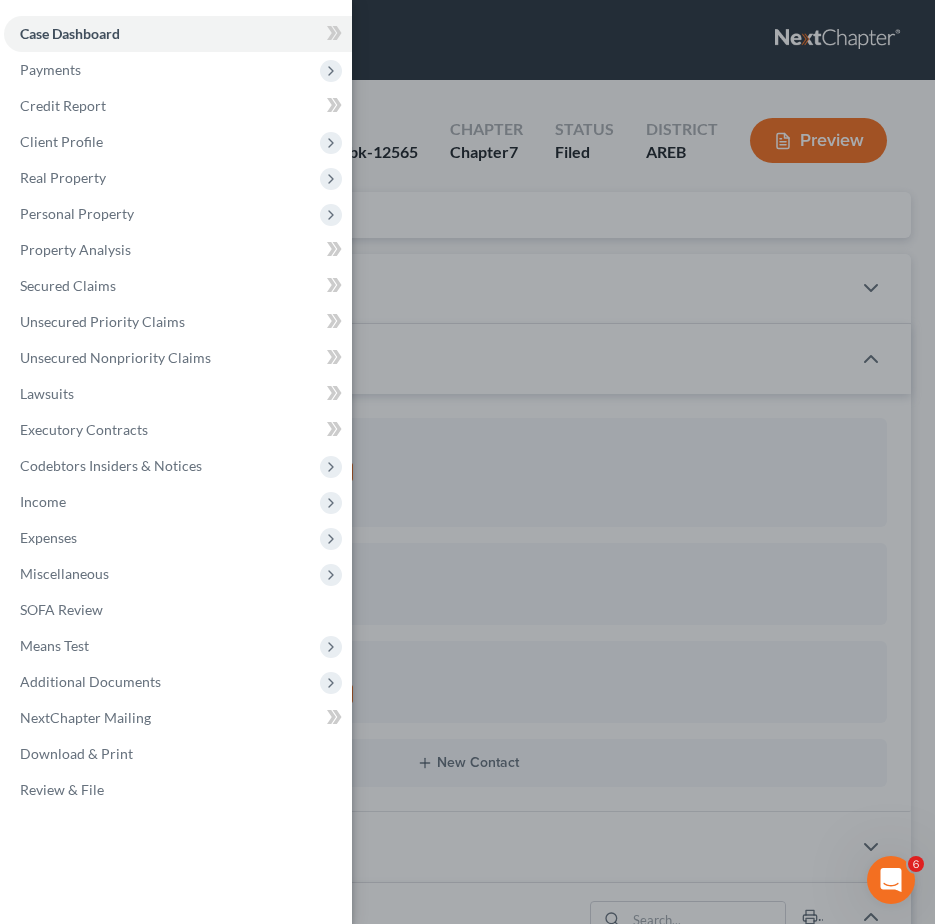 click on "Case Dashboard
Payments
Invoices
Payments
Payments
Credit Report
Client Profile" at bounding box center (467, 462) 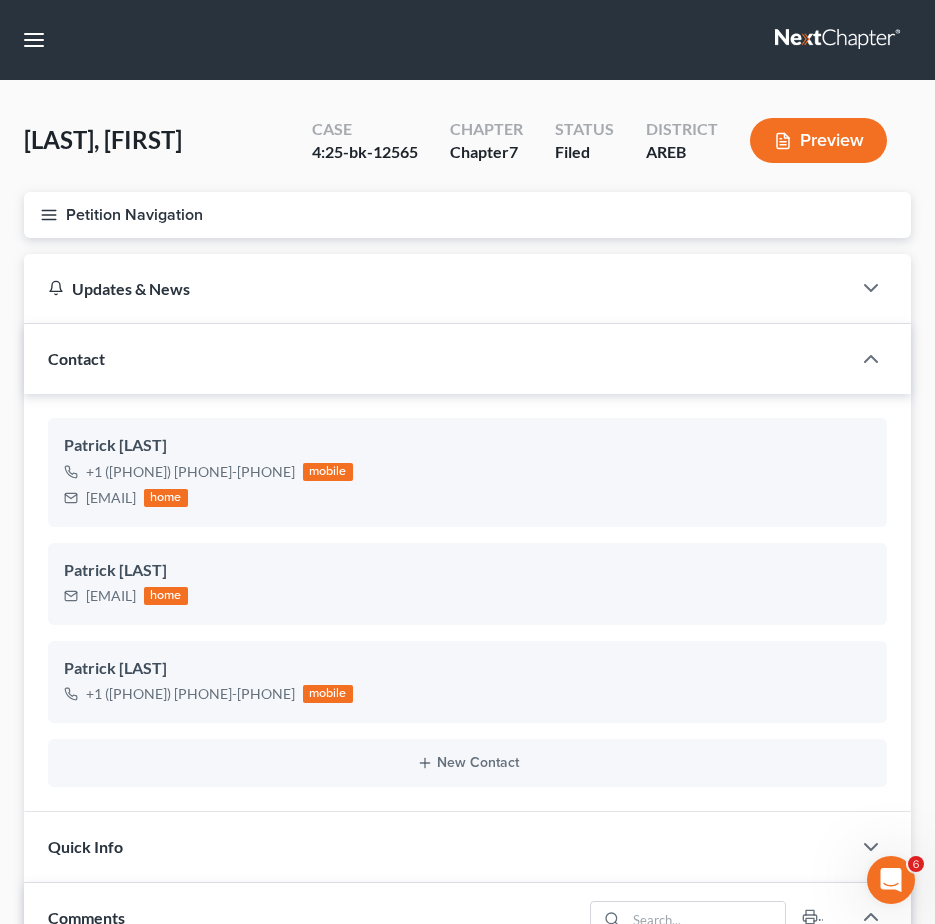 scroll, scrollTop: 1047, scrollLeft: 0, axis: vertical 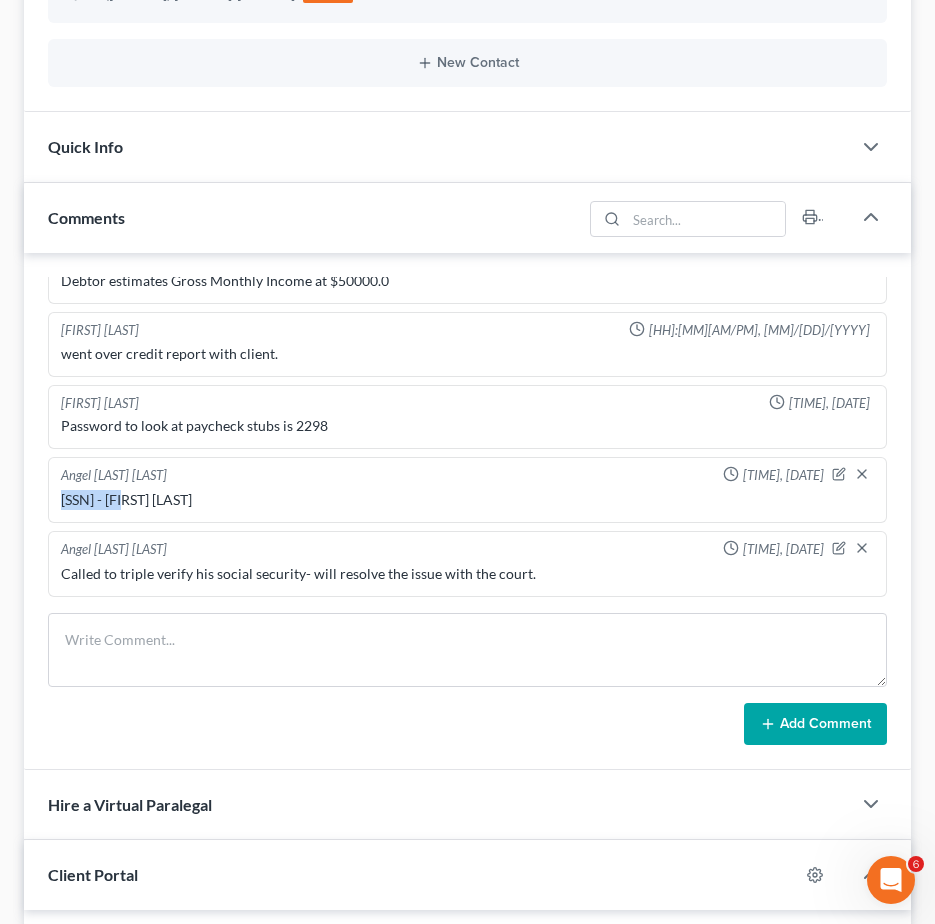 drag, startPoint x: 146, startPoint y: 503, endPoint x: 59, endPoint y: 492, distance: 87.69264 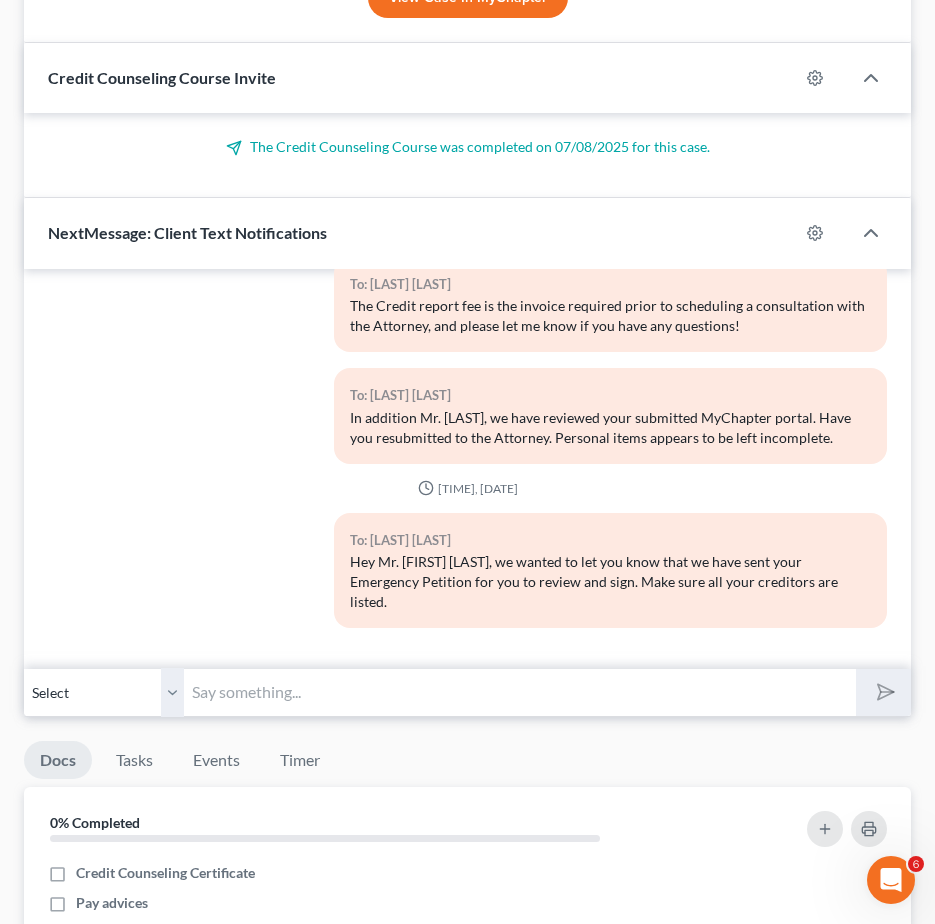 scroll, scrollTop: 1700, scrollLeft: 0, axis: vertical 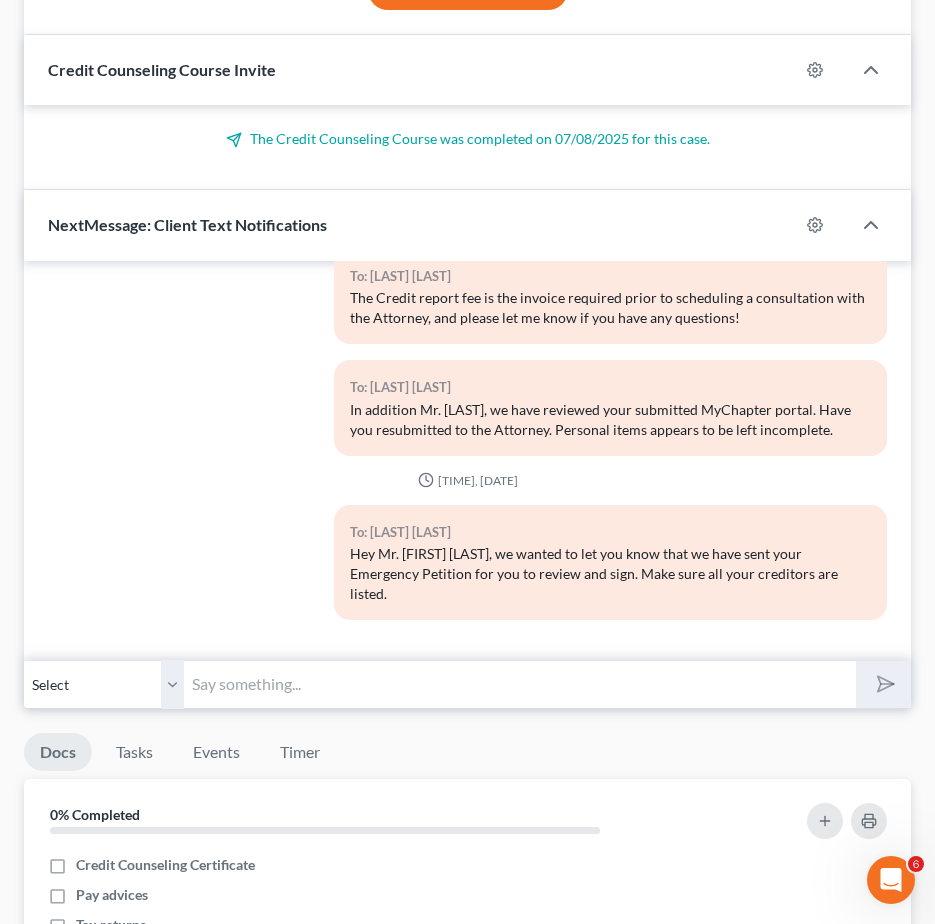 click at bounding box center [520, 684] 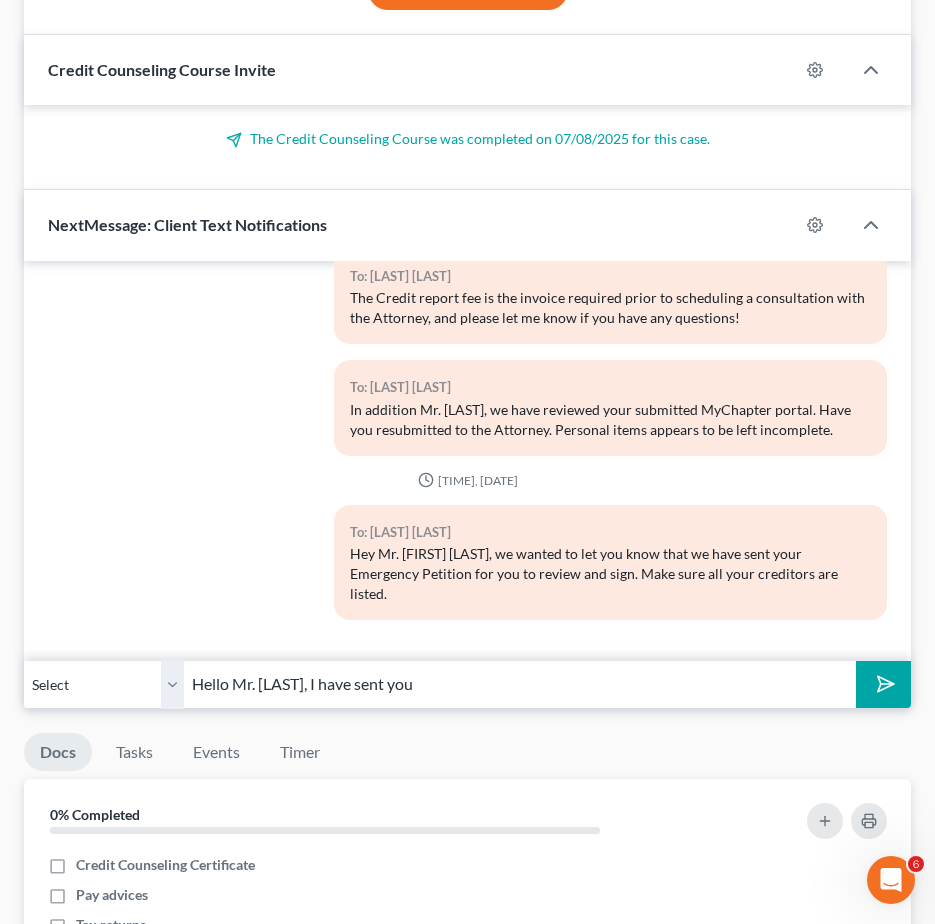 click on "Hello Mr. [LAST], I have sent you" at bounding box center [520, 684] 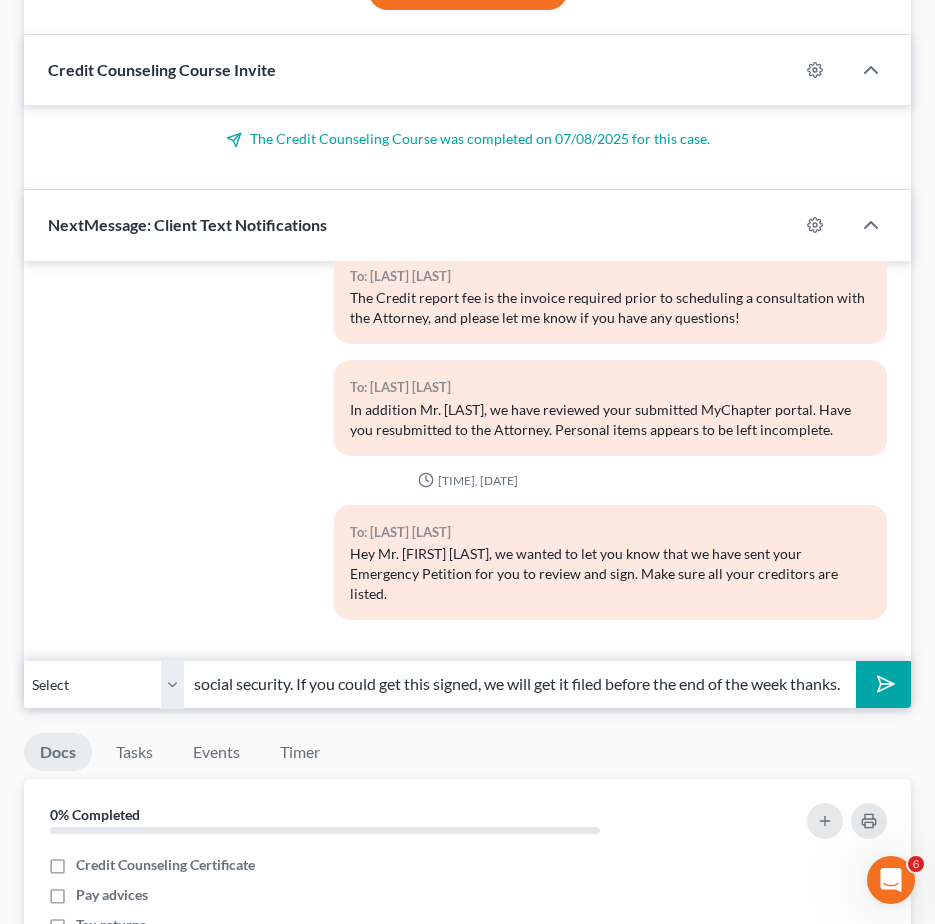 scroll, scrollTop: 0, scrollLeft: 396, axis: horizontal 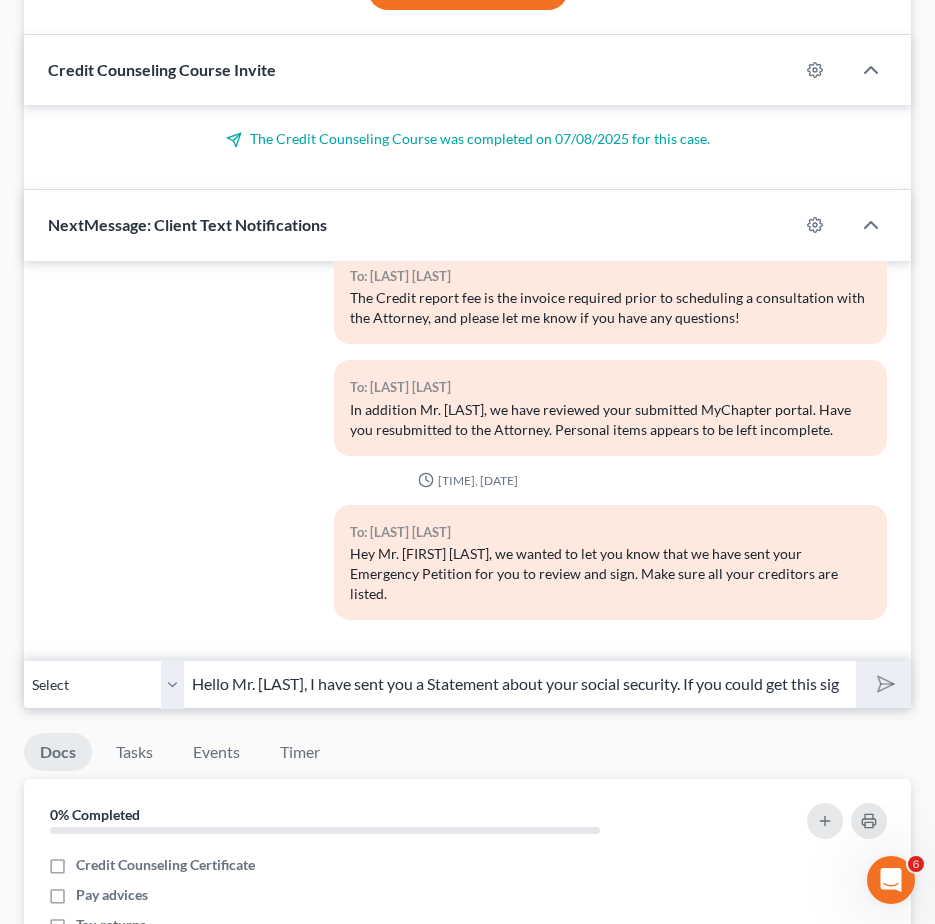 type 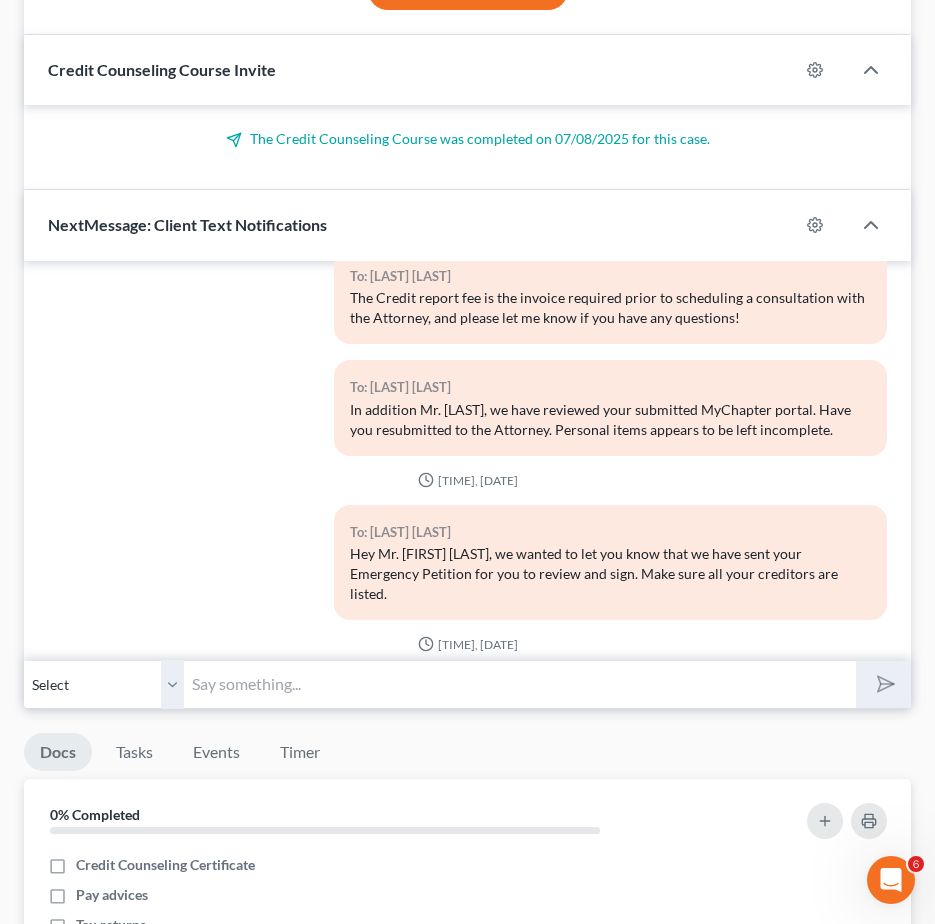 scroll, scrollTop: 763, scrollLeft: 0, axis: vertical 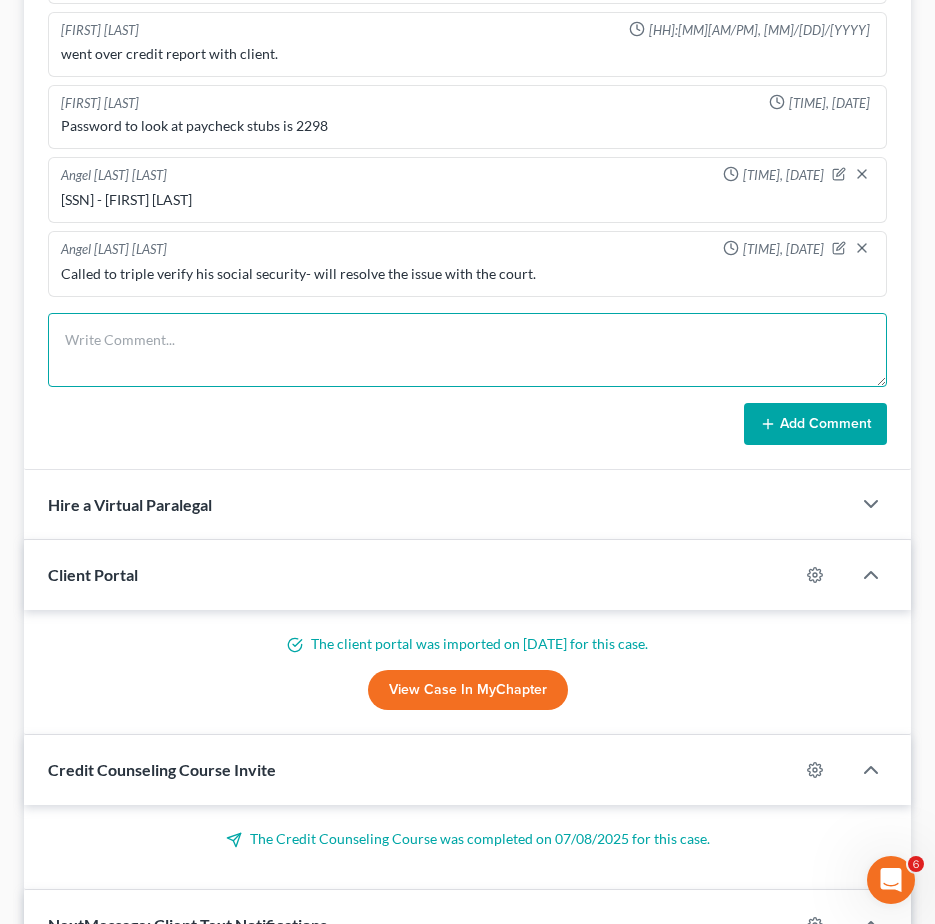 click at bounding box center (467, 350) 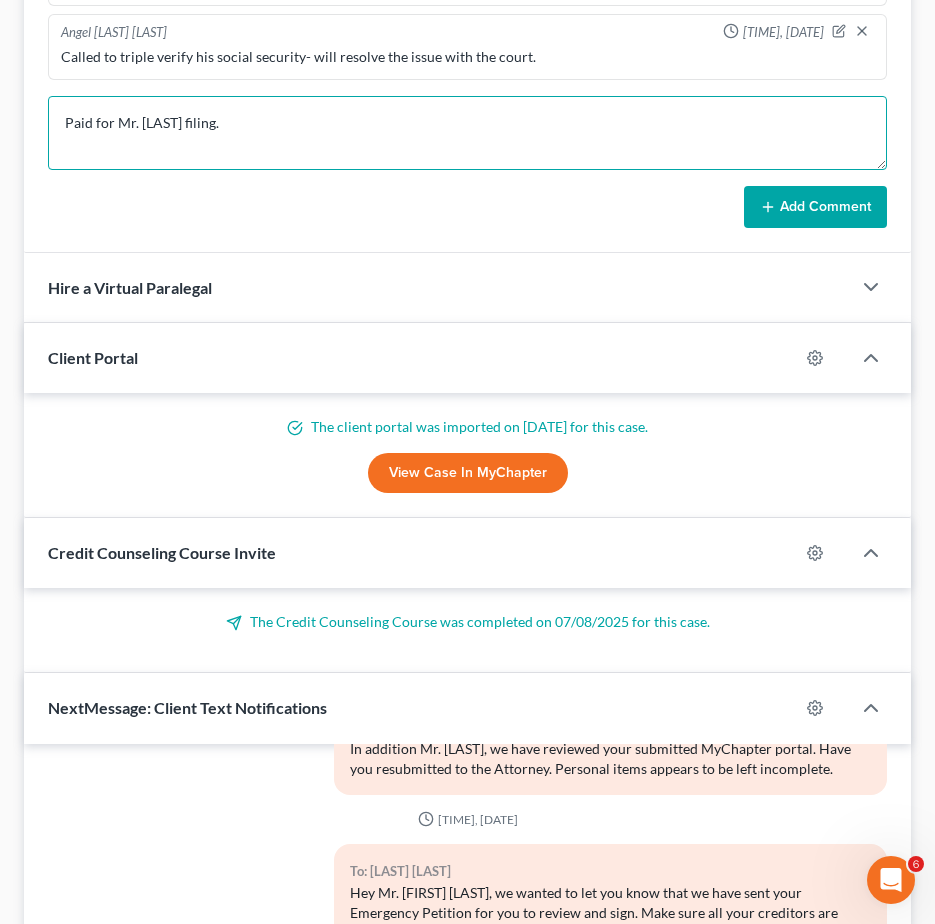 scroll, scrollTop: 1300, scrollLeft: 0, axis: vertical 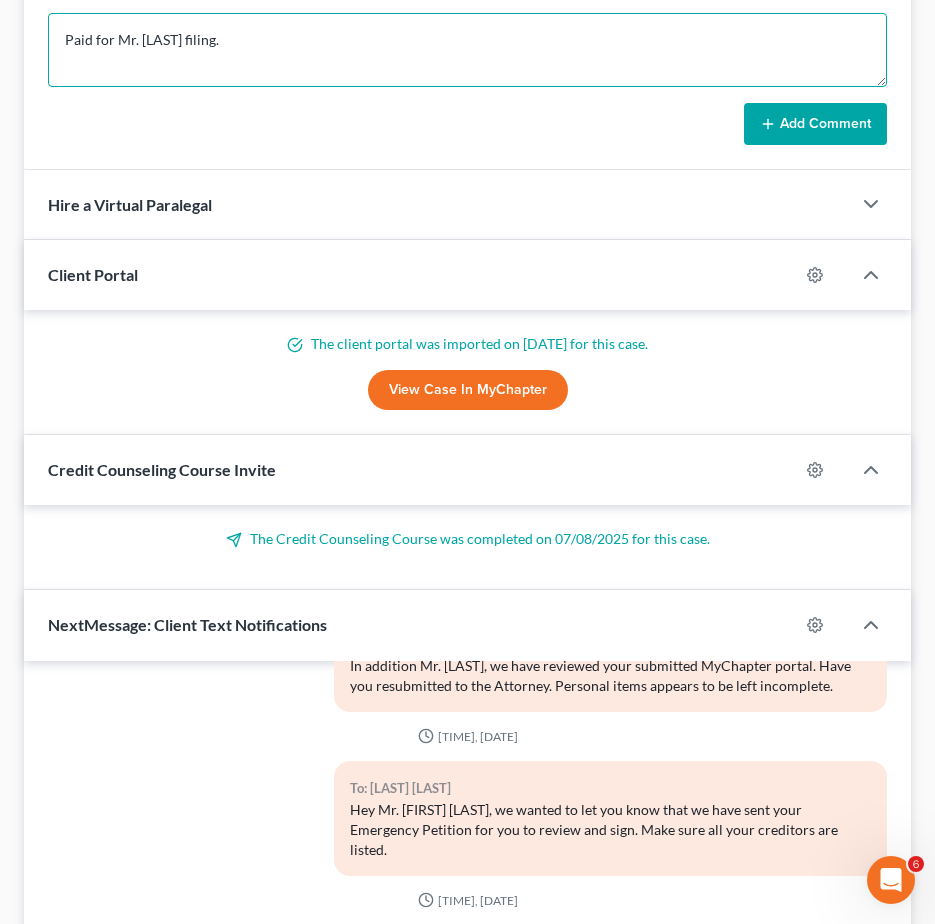 type on "Paid for Mr. [LAST] filing." 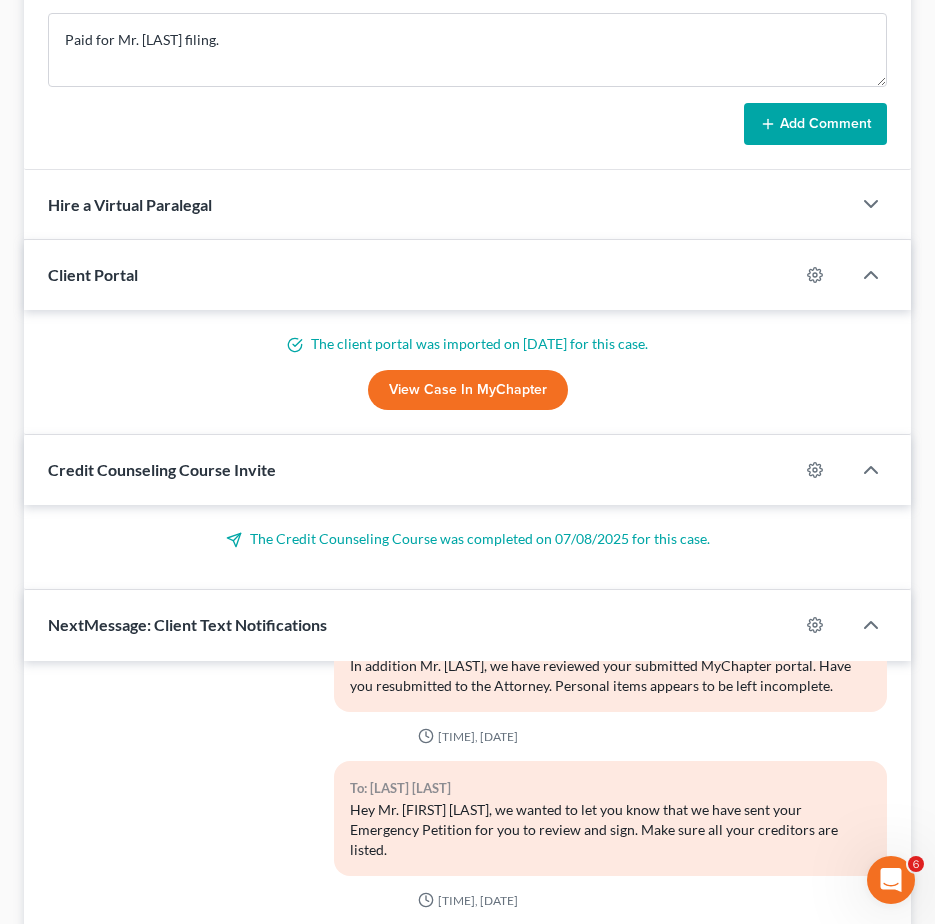 click on "Add Comment" at bounding box center [815, 124] 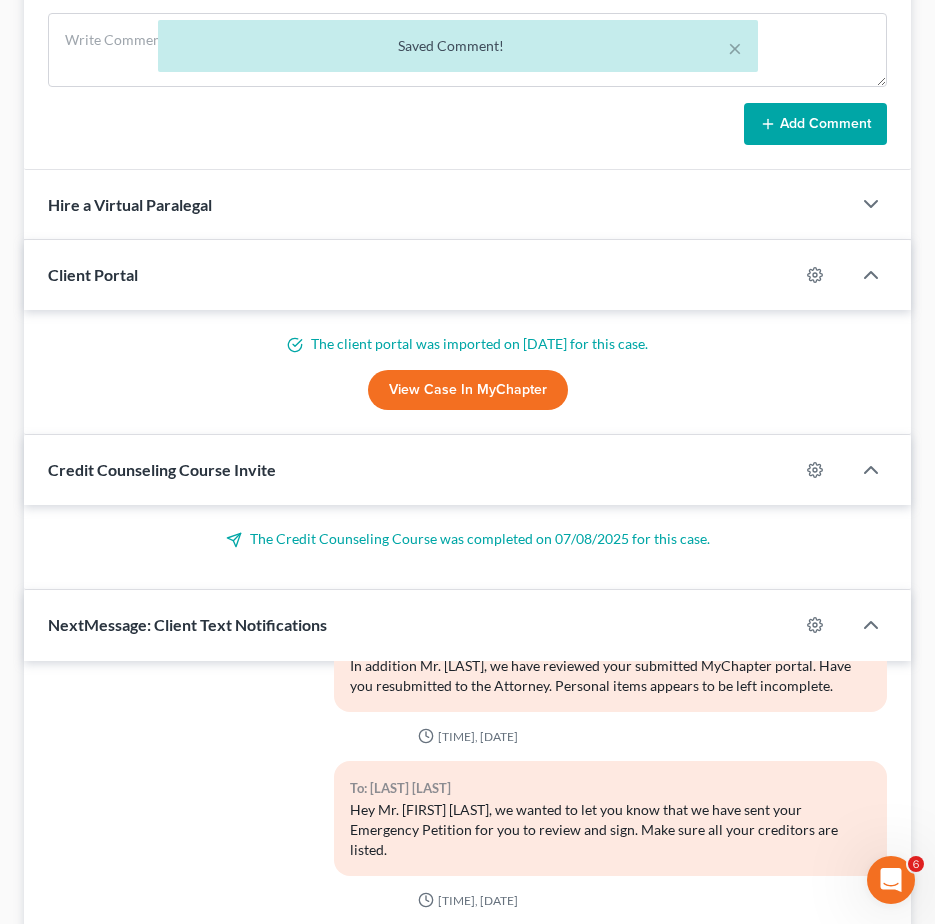 scroll, scrollTop: 1121, scrollLeft: 0, axis: vertical 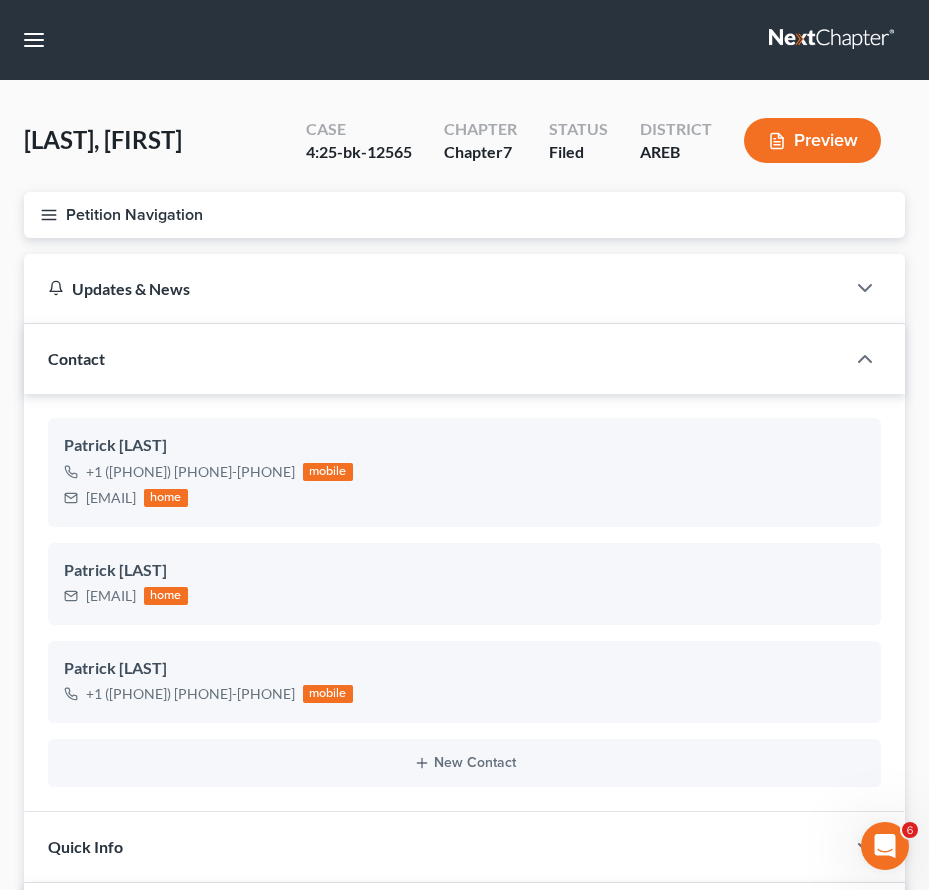 click on "Petition Navigation" at bounding box center [464, 215] 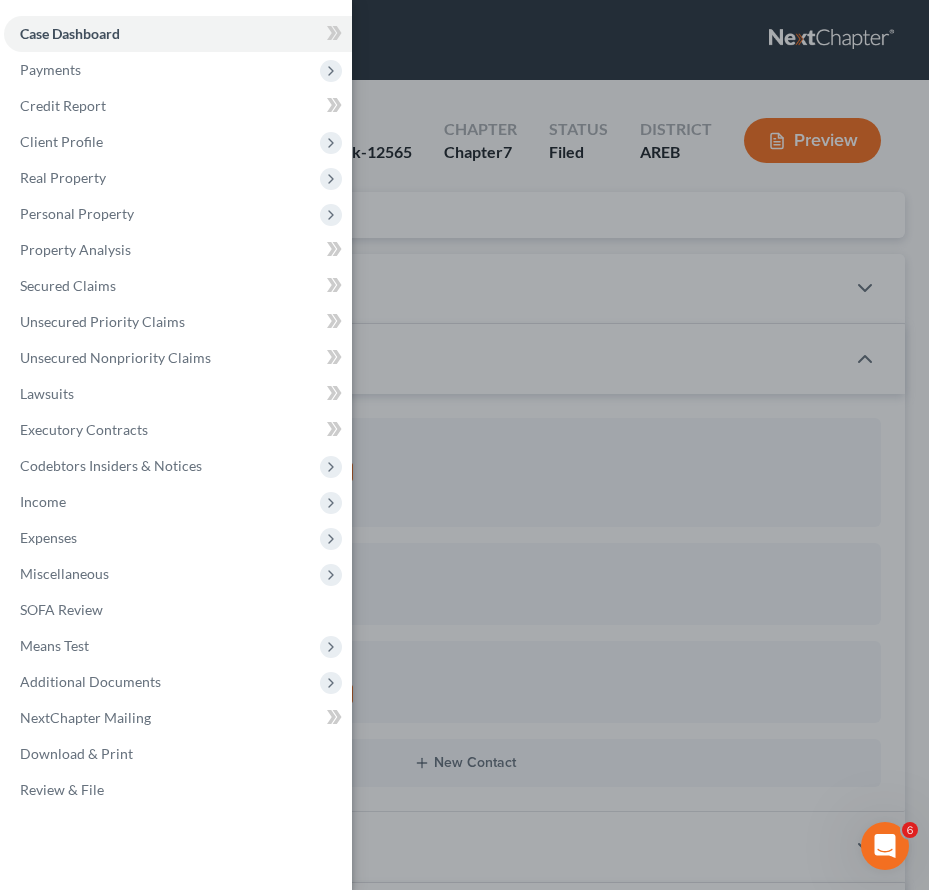 click on "Case Dashboard
Payments
Invoices
Payments
Payments
Credit Report
Client Profile" at bounding box center (464, 445) 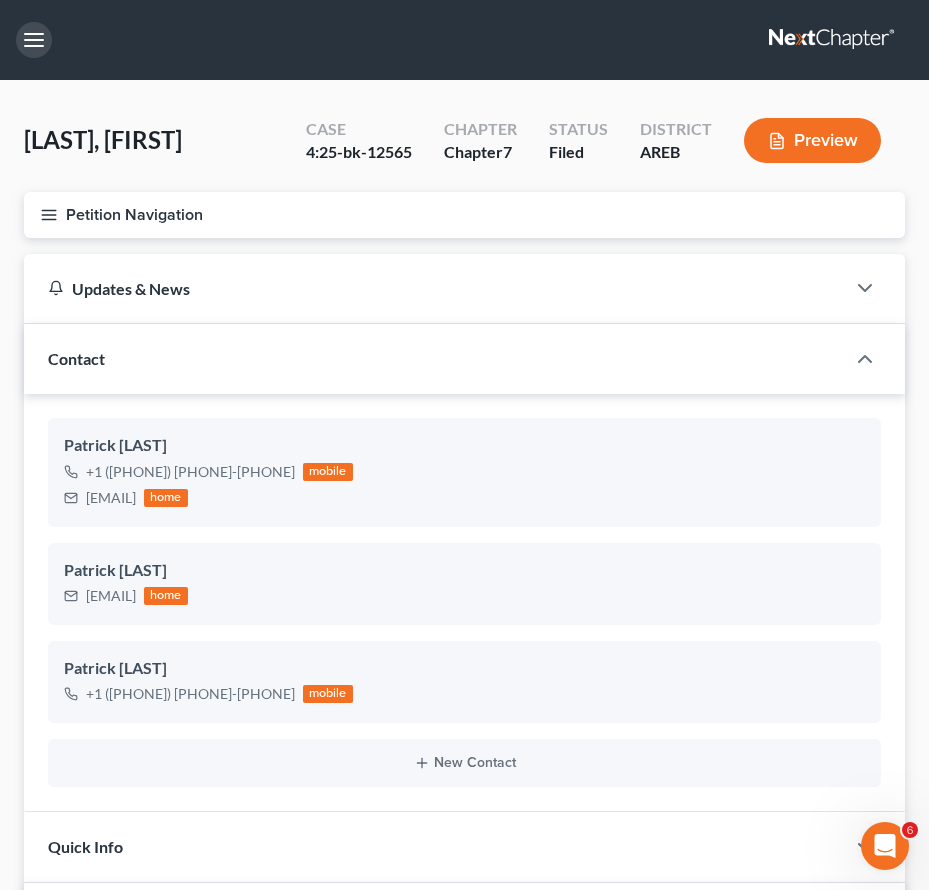click at bounding box center [34, 40] 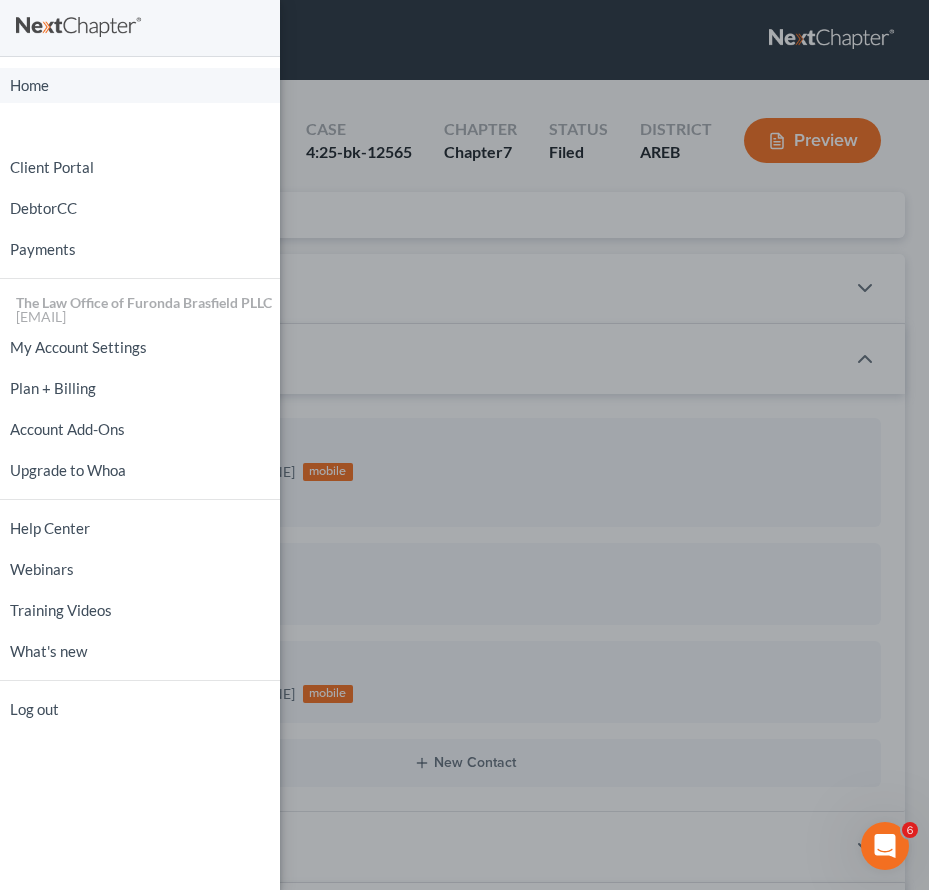 click on "Home" at bounding box center (140, 85) 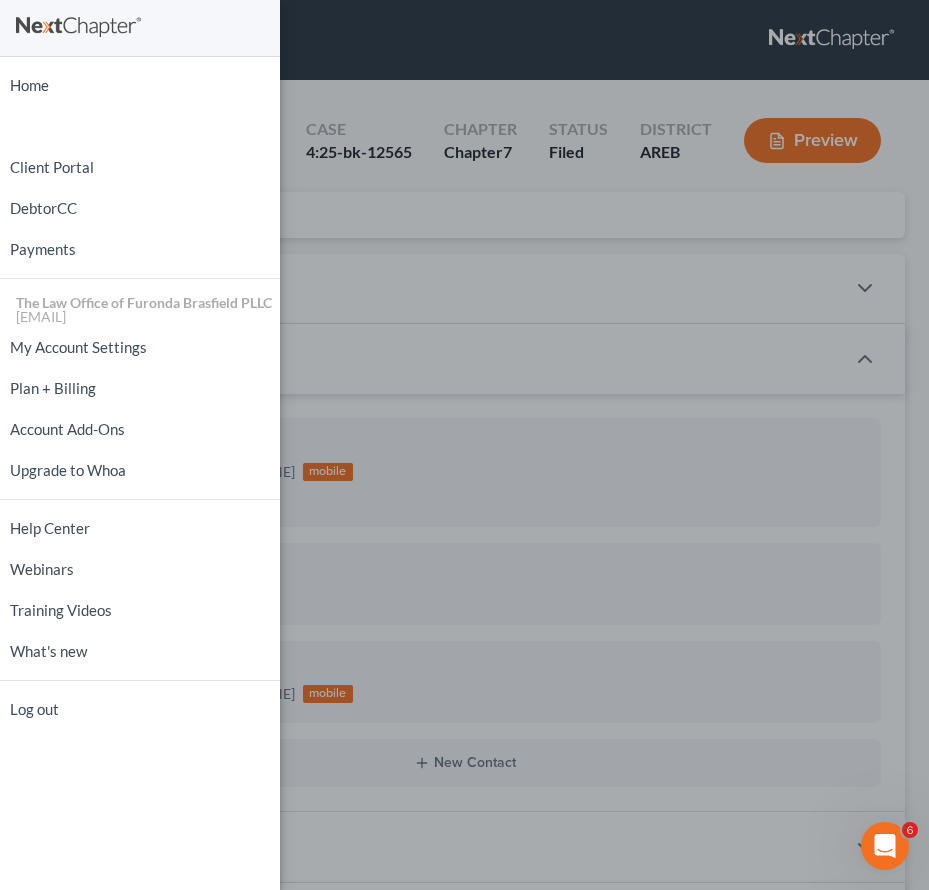 click on "Home New Case Client Portal DebtorCC Payments The Law Office of Furonda Brasfield PLLC [EMAIL] My Account Settings Plan + Billing Account Add-Ons Upgrade to Whoa Help Center Webinars Training Videos What's new Log out" at bounding box center [464, 445] 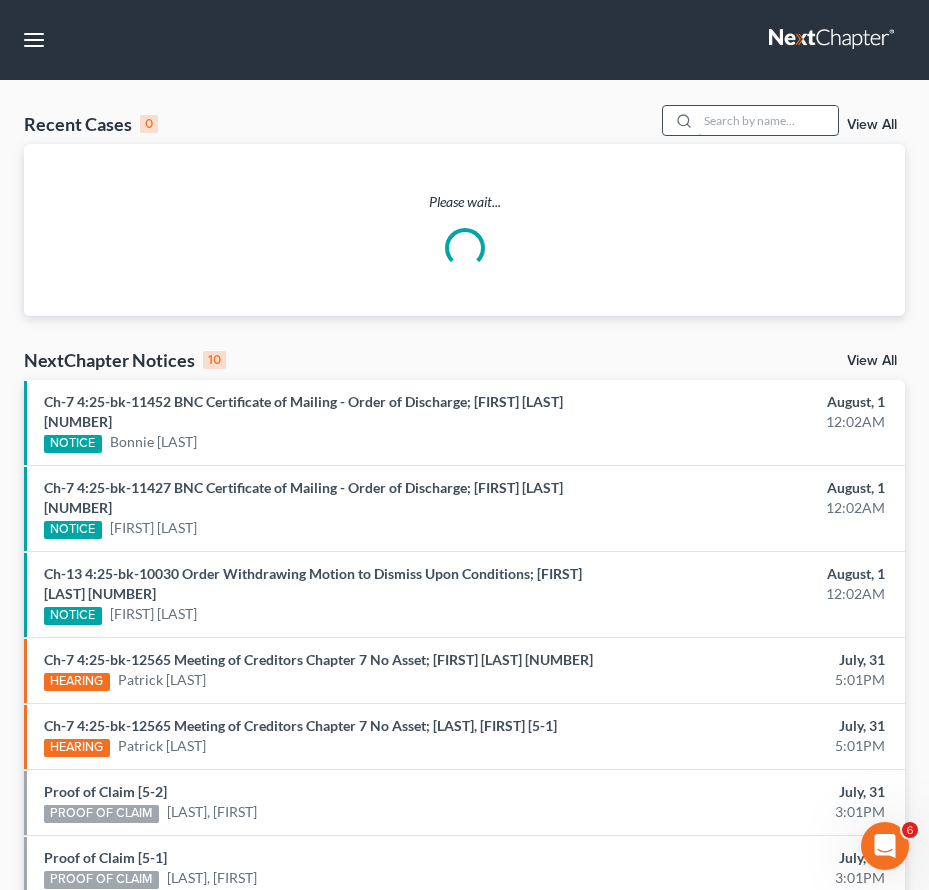 click at bounding box center [768, 120] 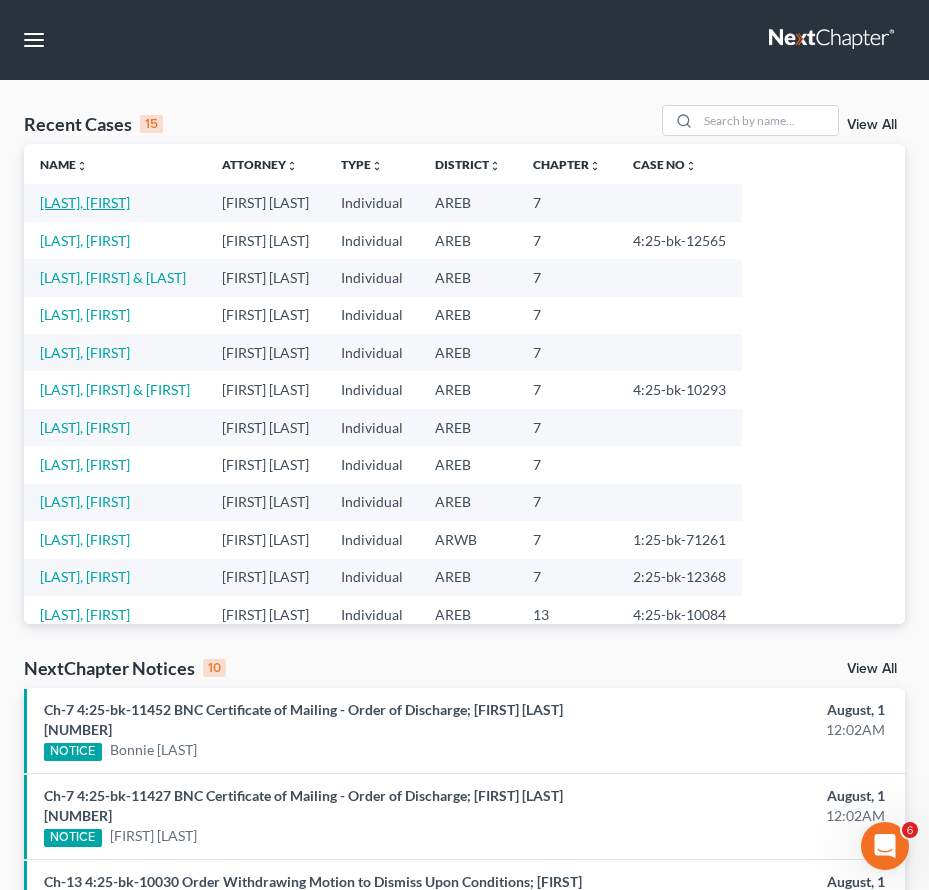 click on "[LAST], [FIRST]" at bounding box center (85, 202) 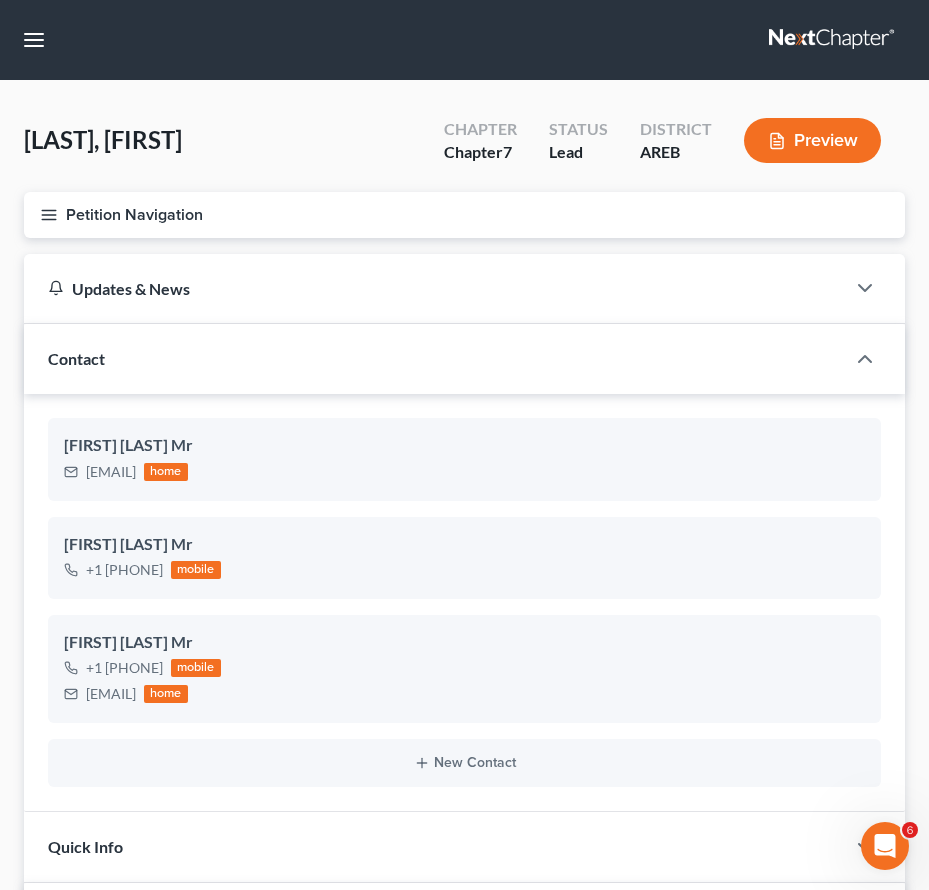 scroll, scrollTop: 1088, scrollLeft: 0, axis: vertical 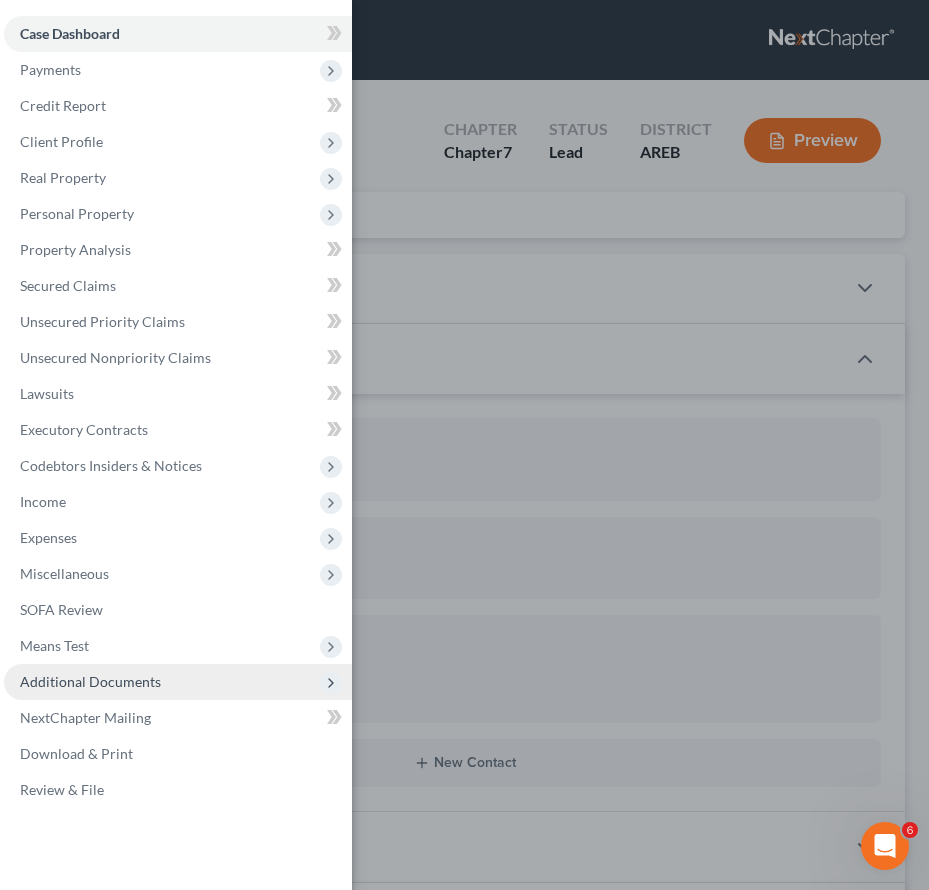 click on "Additional Documents" at bounding box center (90, 681) 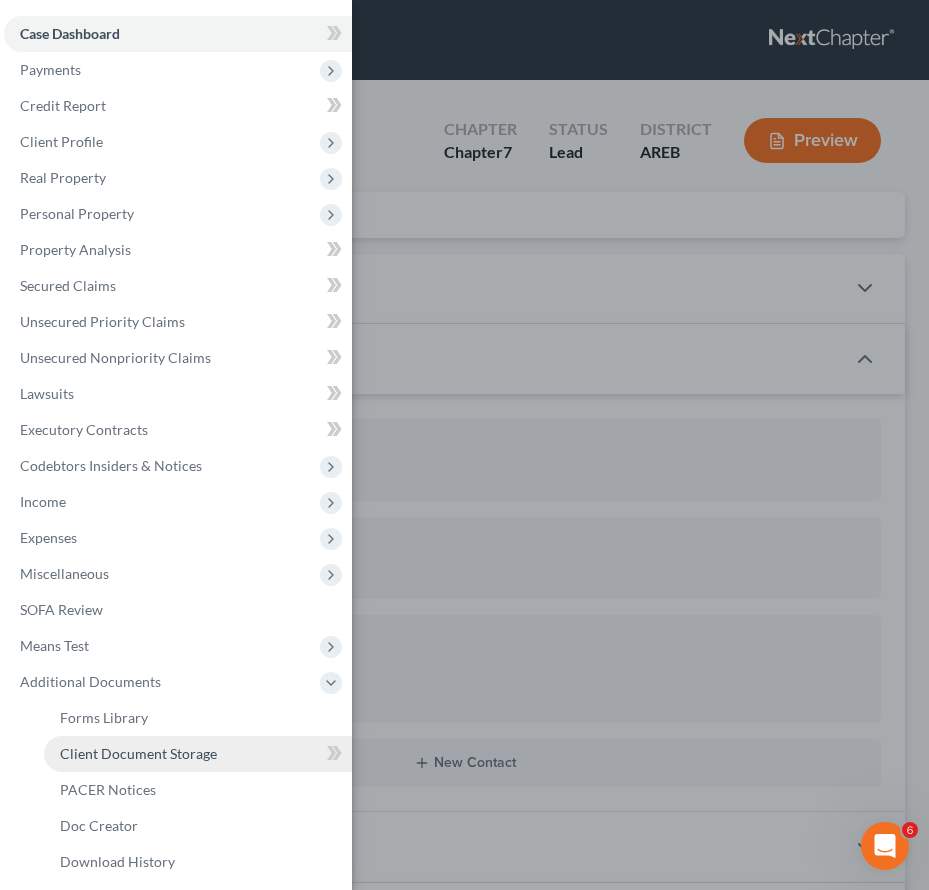 click on "Client Document Storage" at bounding box center (138, 753) 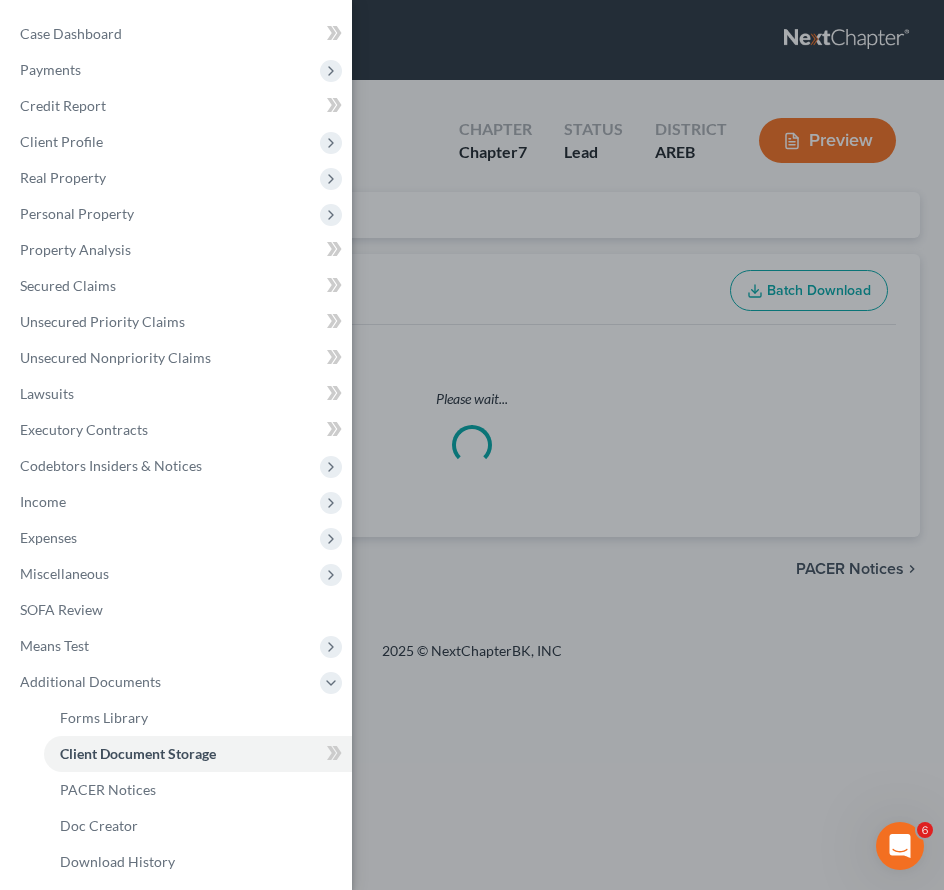 click on "Case Dashboard
Payments
Invoices
Payments
Payments
Credit Report
Client Profile" at bounding box center [472, 445] 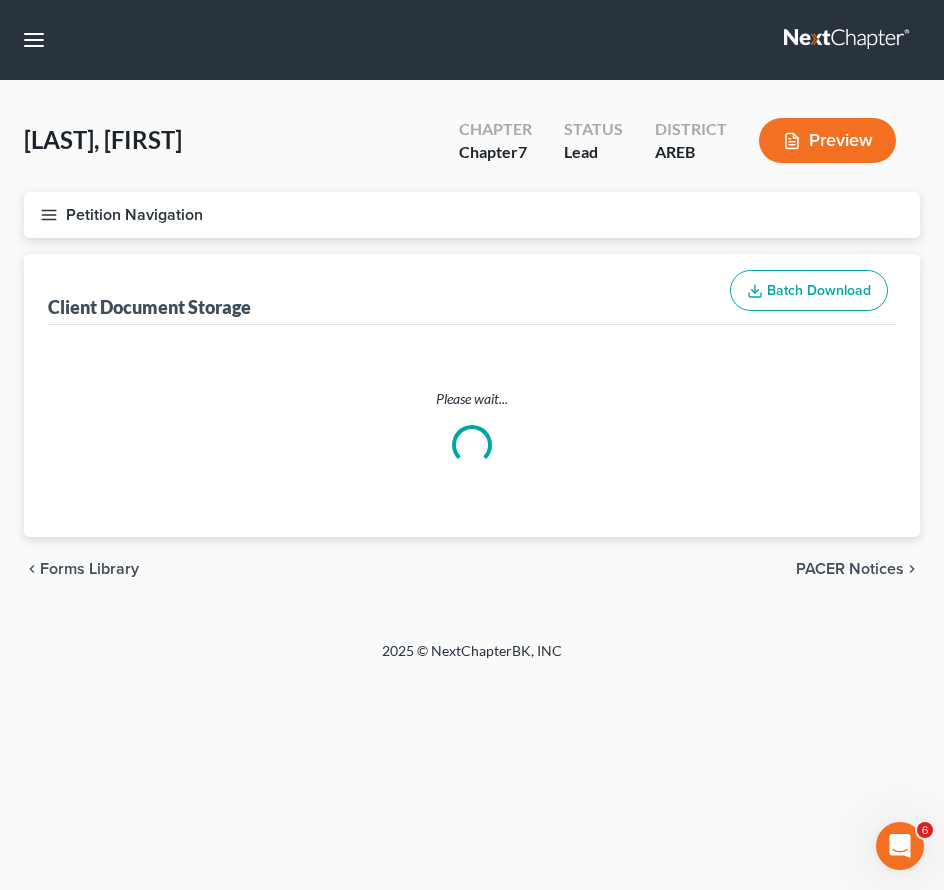 select on "0" 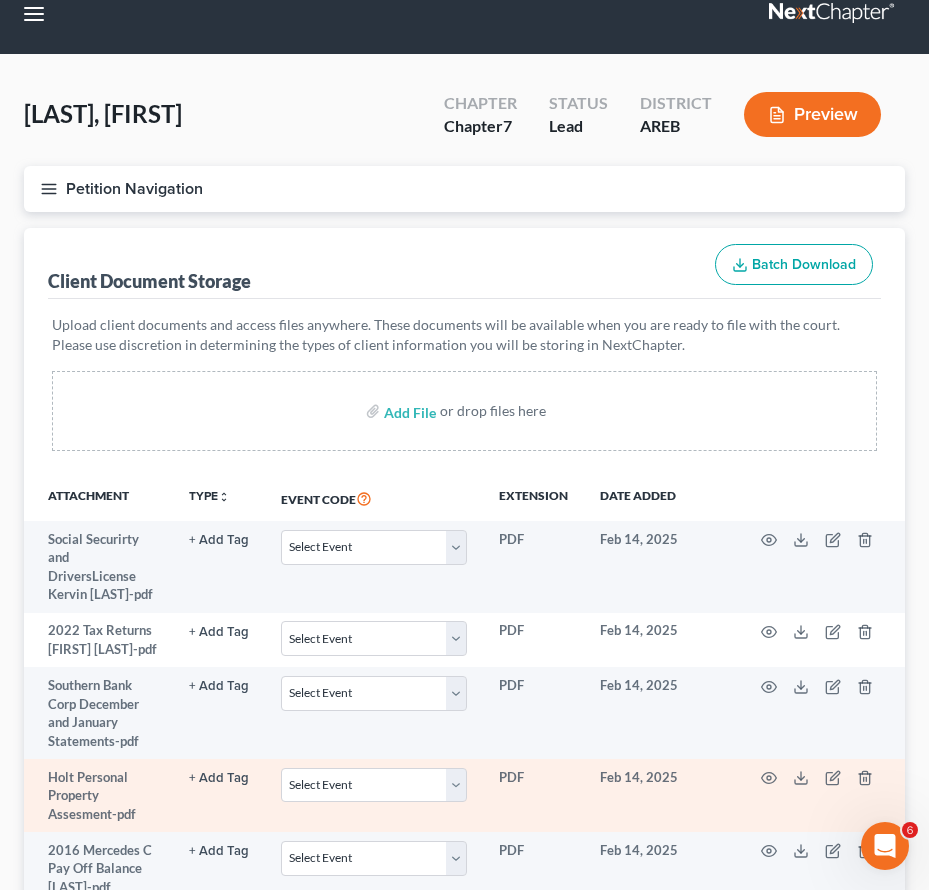 scroll, scrollTop: 0, scrollLeft: 0, axis: both 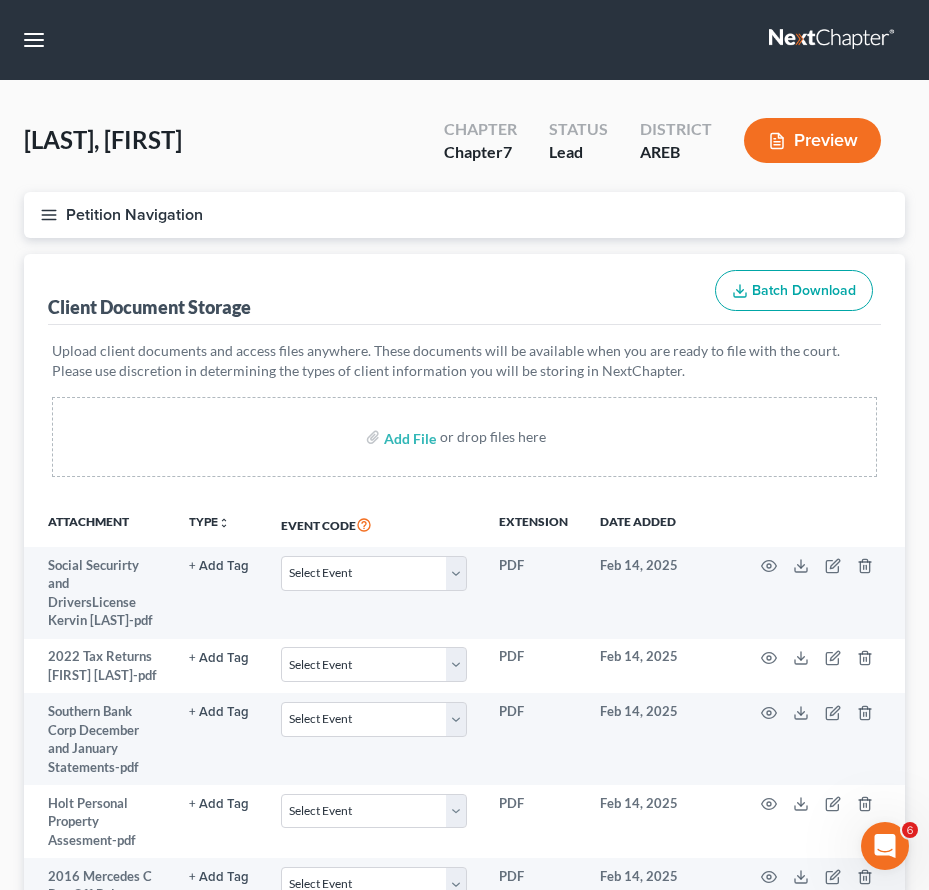 click on "Home New Case Client Portal DebtorCC Payments The Law Office of [LAST] [LAST] [EMAIL] My Account Settings Plan + Billing Account Add-Ons Upgrade to Whoa Help Center Webinars Training Videos What's new Log out New Case Home Client Portal DebtorCC Payments         - No Result - See all results Or Press Enter... Help Help Center Webinars Training Videos What's new The Law Office of [LAST] [LAST] The Law Office of [LAST] [LAST] [EMAIL] My Account Settings Plan + Billing Account Add-Ons Upgrade to Whoa Log out" at bounding box center [464, 40] 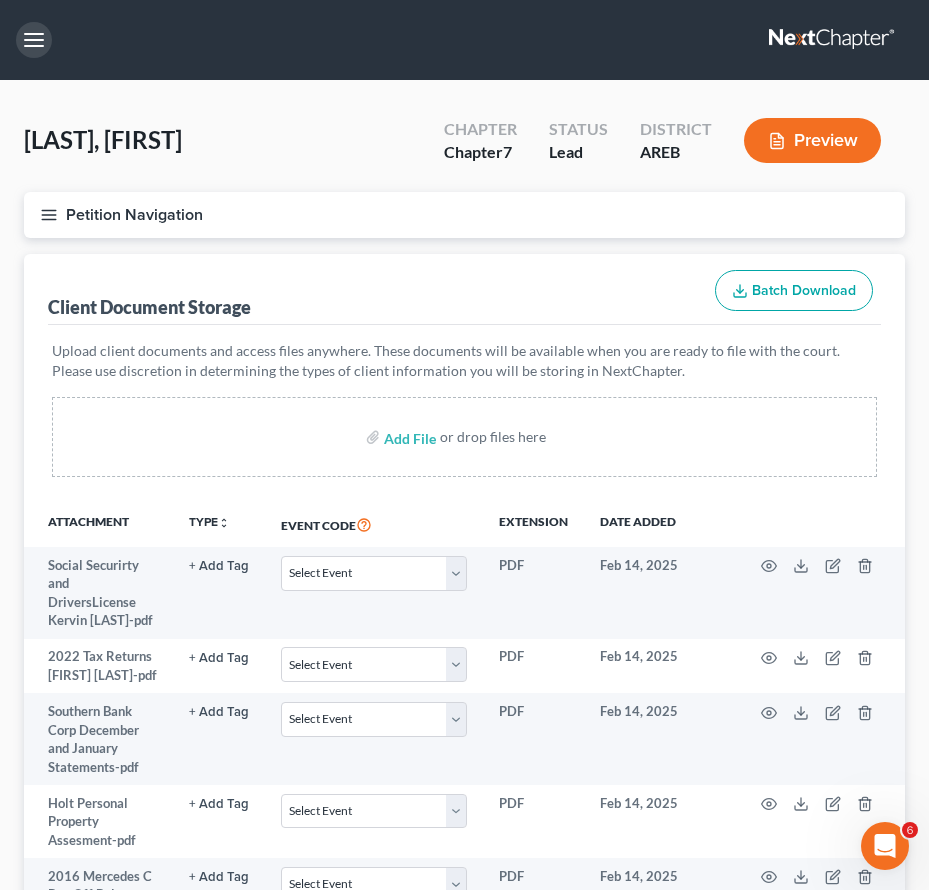 click at bounding box center (34, 40) 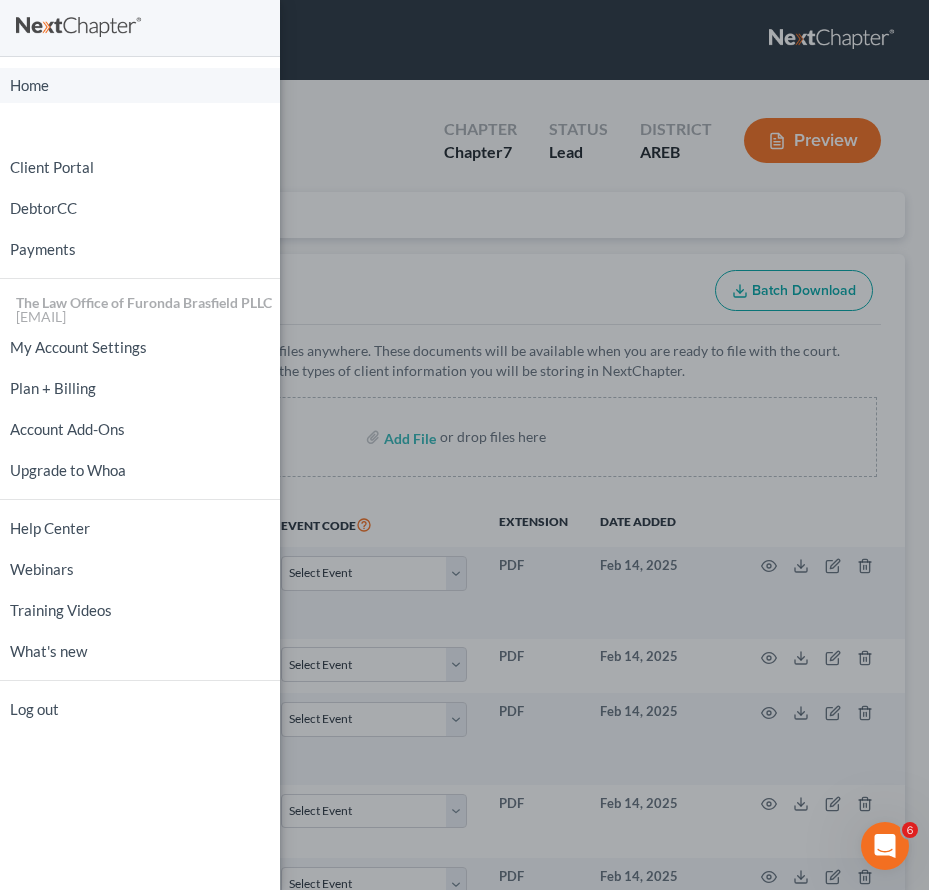 click on "Home" at bounding box center [140, 85] 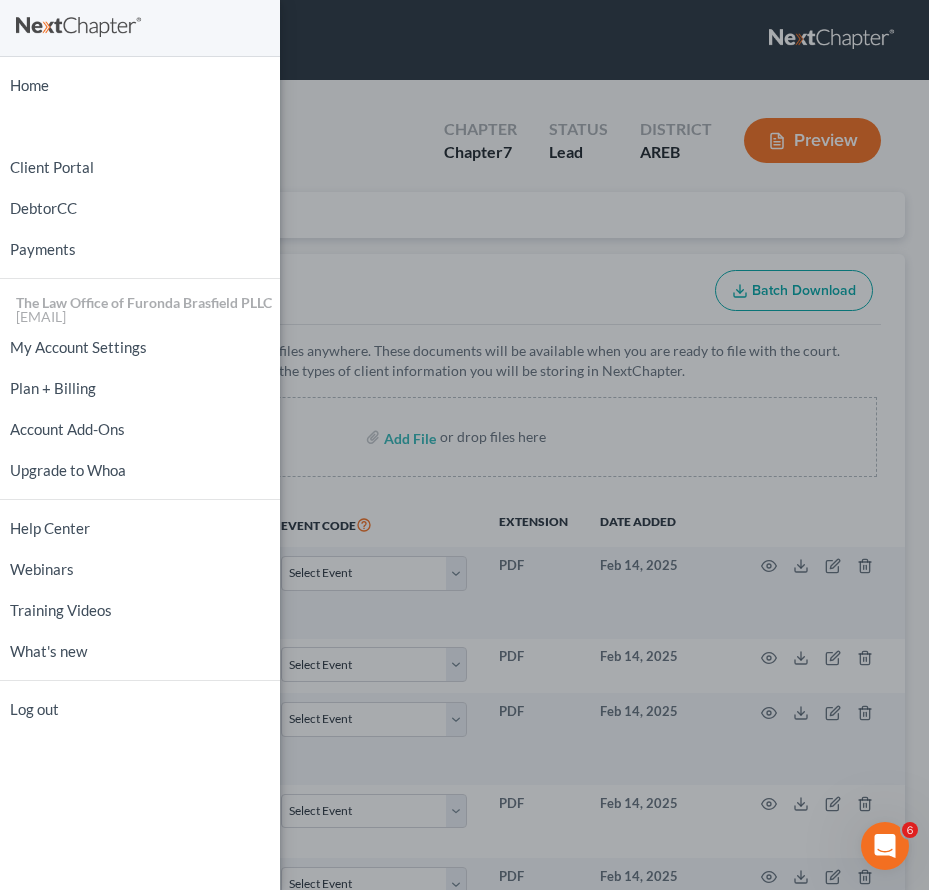 click on "Home New Case Client Portal DebtorCC Payments The Law Office of Furonda Brasfield PLLC [EMAIL] My Account Settings Plan + Billing Account Add-Ons Upgrade to Whoa Help Center Webinars Training Videos What's new Log out" at bounding box center (464, 445) 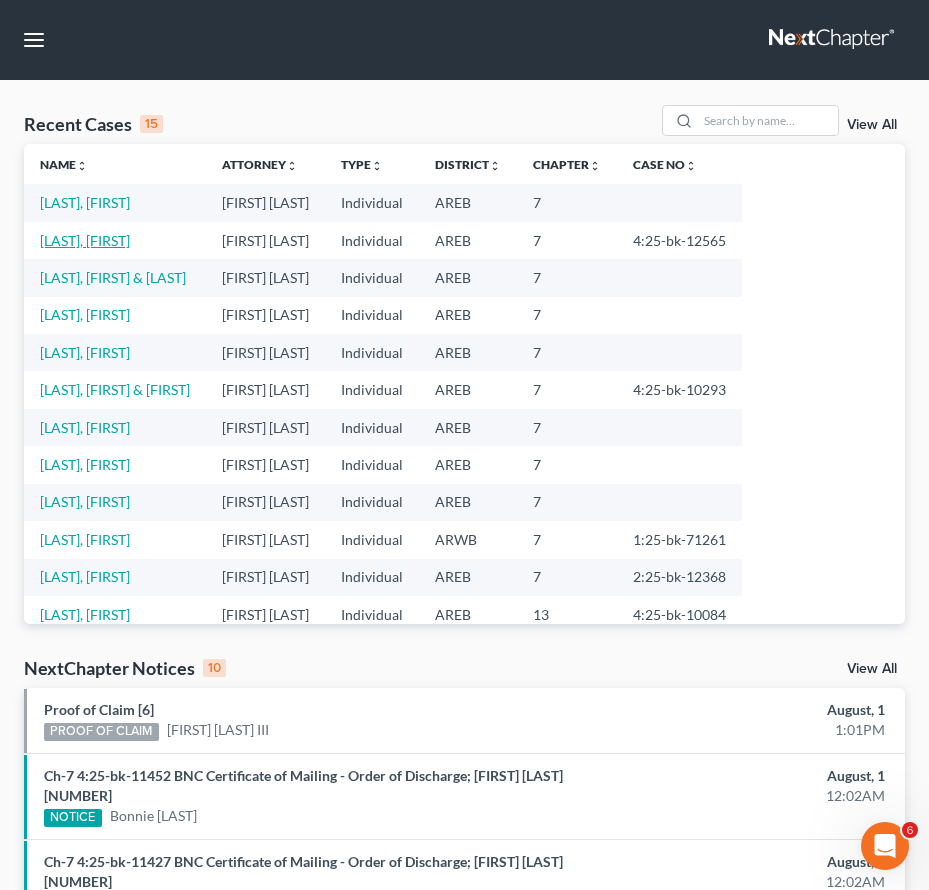 click on "[LAST], [FIRST]" at bounding box center [85, 240] 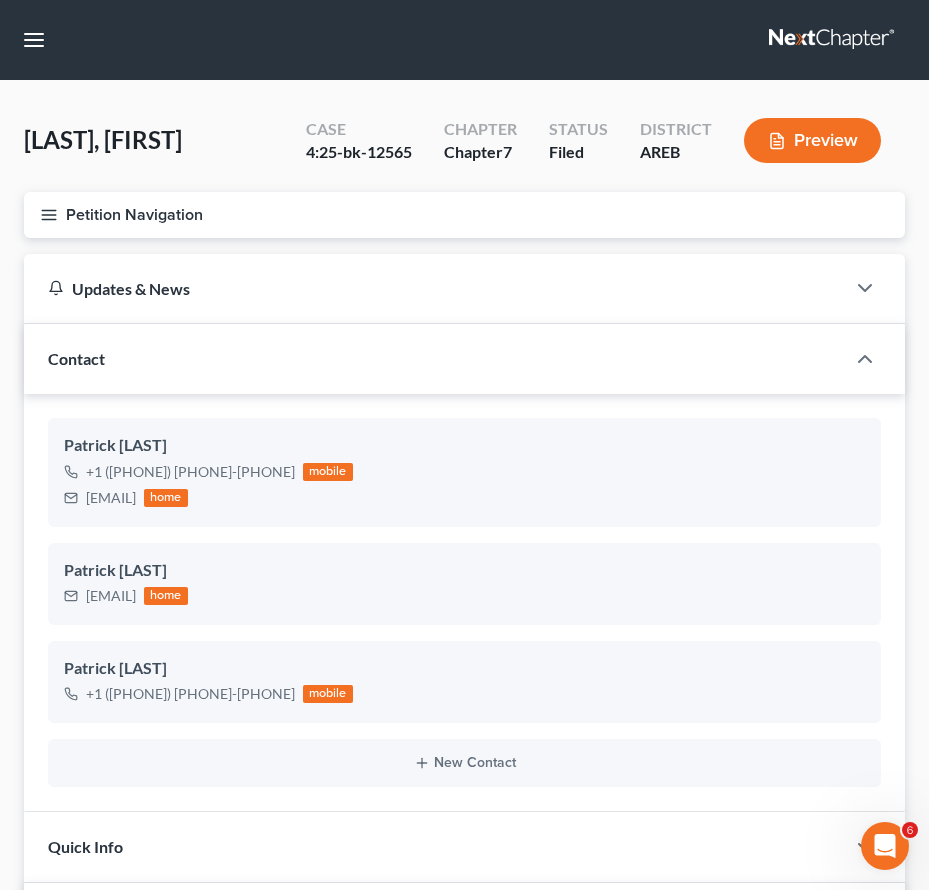 scroll, scrollTop: 1121, scrollLeft: 0, axis: vertical 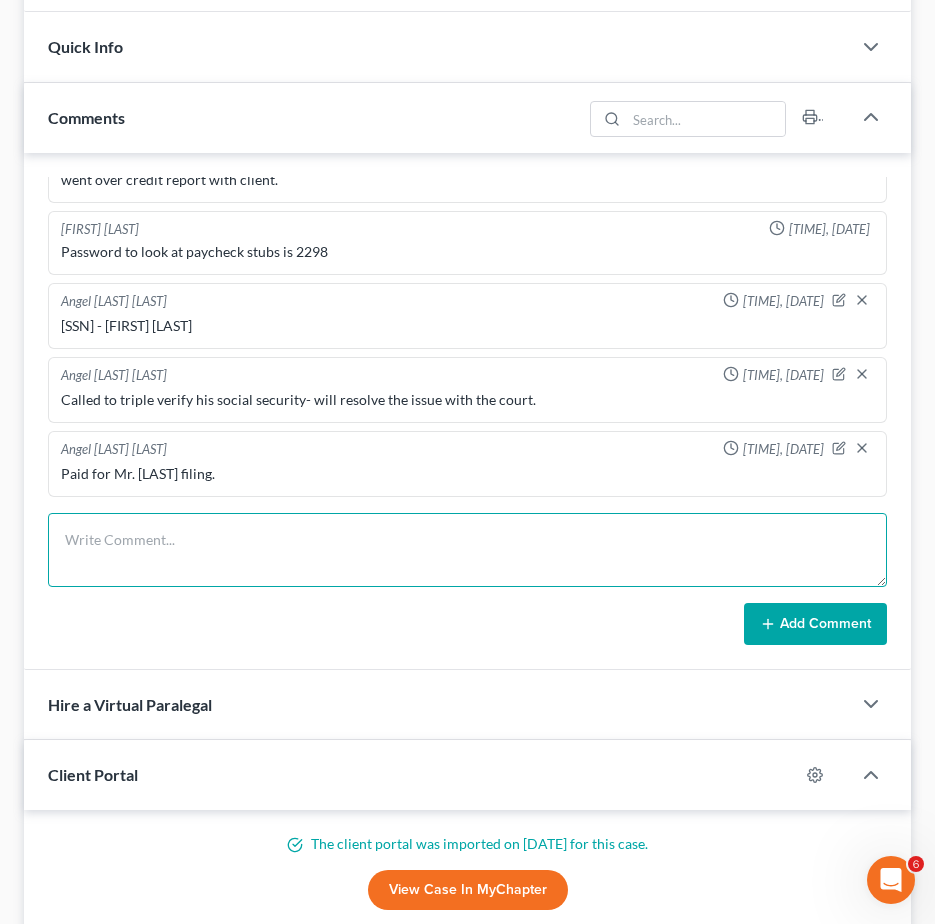 click at bounding box center (467, 550) 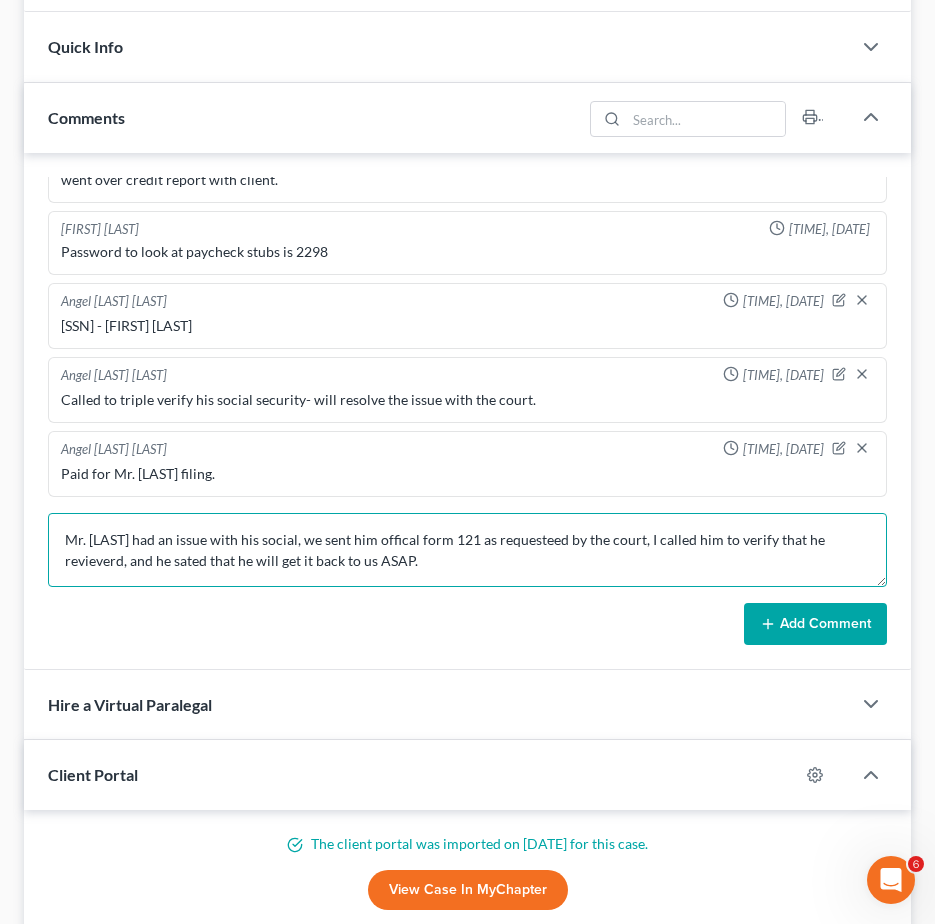 type on "Mr. [LAST] had an issue with his social, we sent him offical form 121 as requesteed by the court, I called him to verify that he revieverd, and he sated that he will get it back to us ASAP." 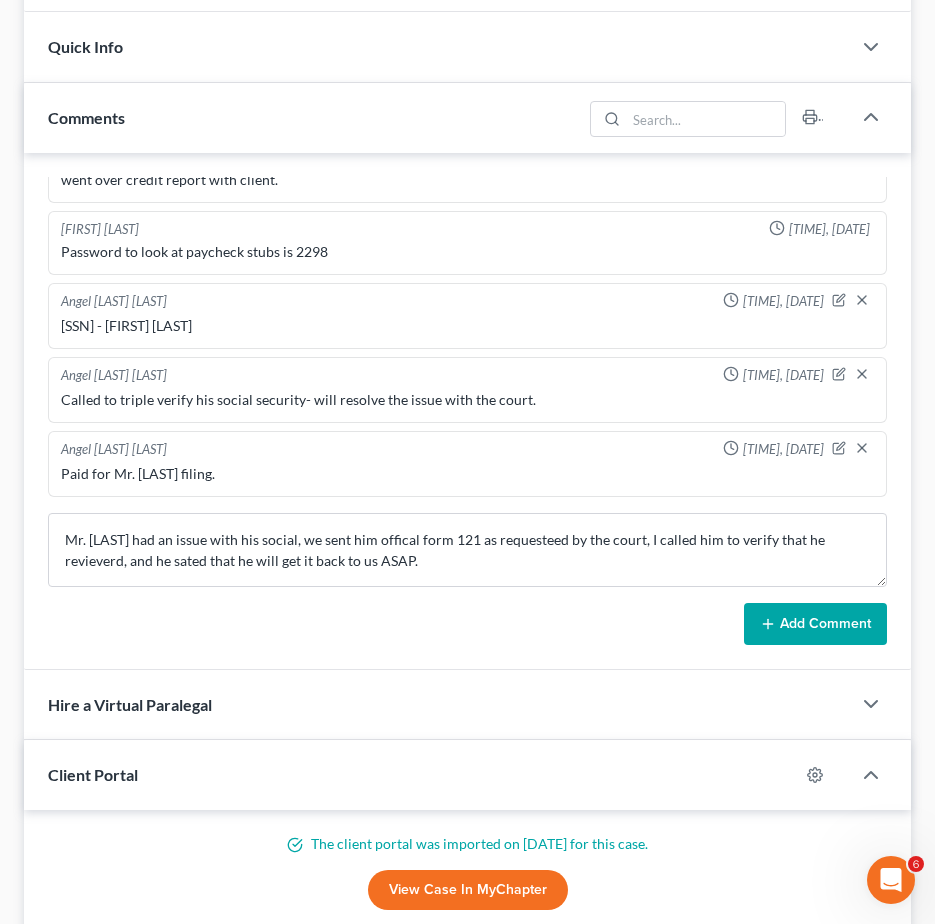 click on "Add Comment" at bounding box center [815, 624] 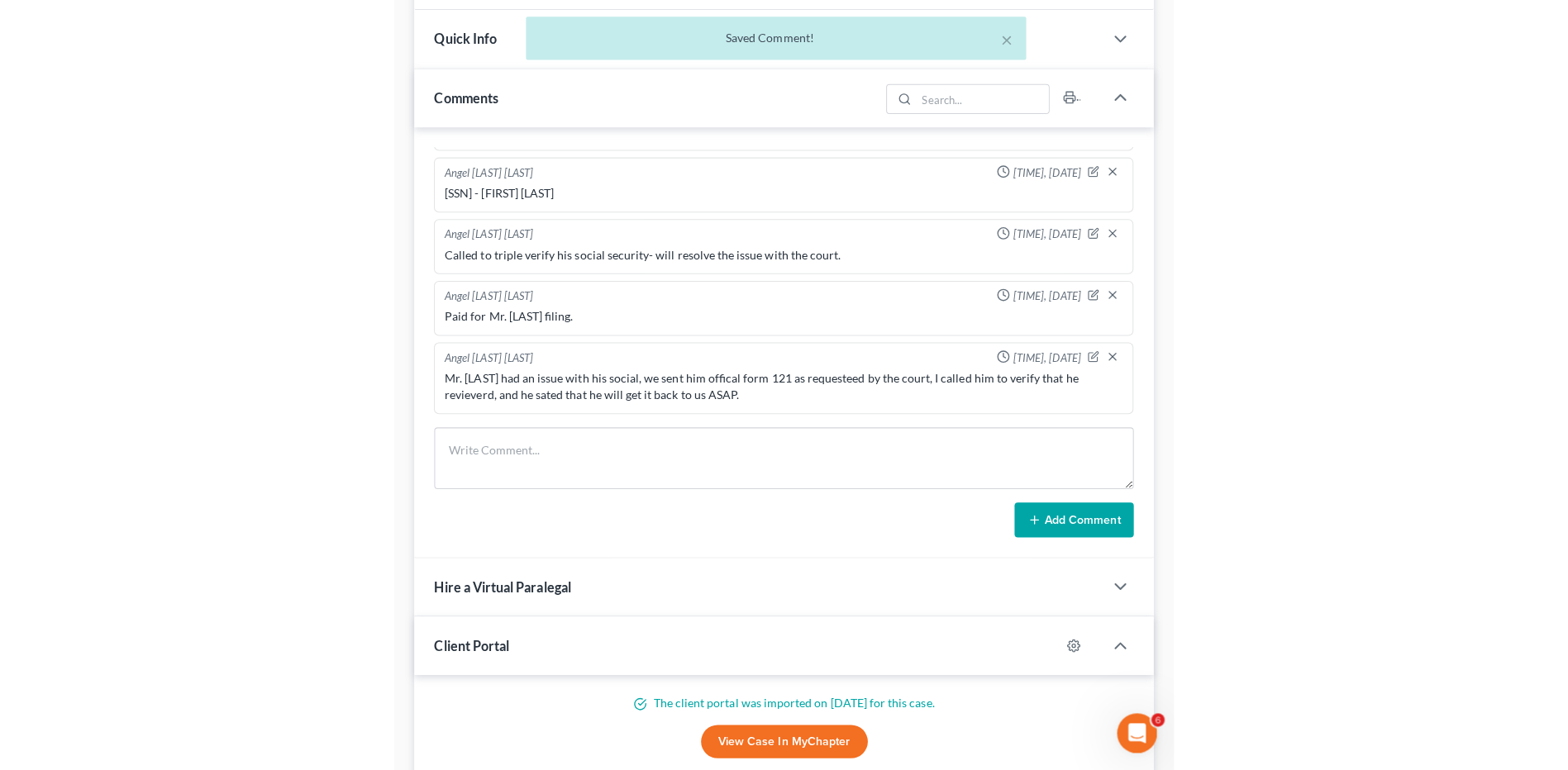scroll, scrollTop: 1037, scrollLeft: 0, axis: vertical 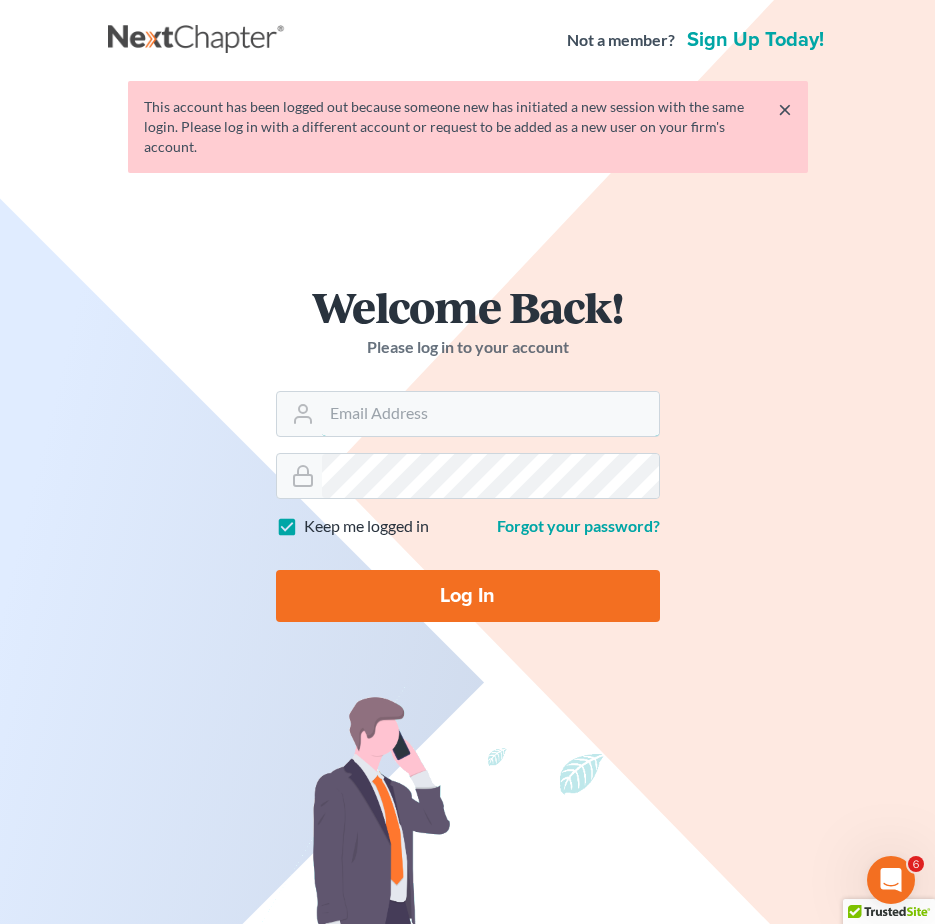 type on "[EMAIL]" 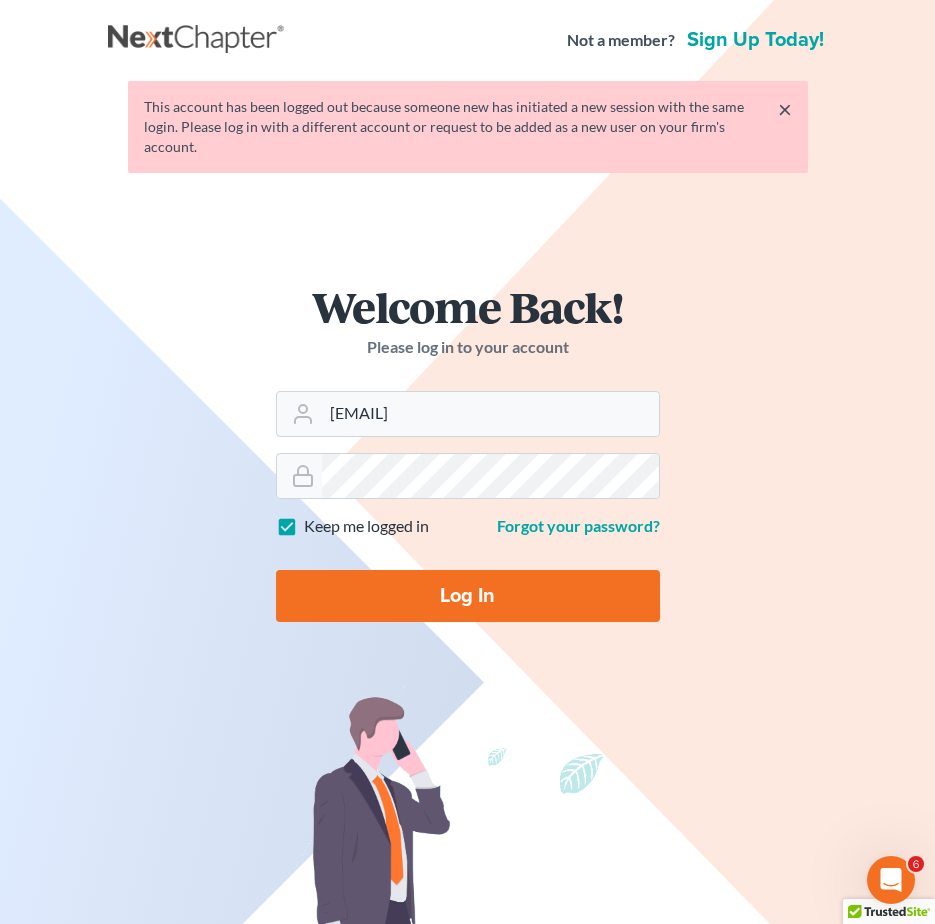 click on "Log In" at bounding box center (468, 596) 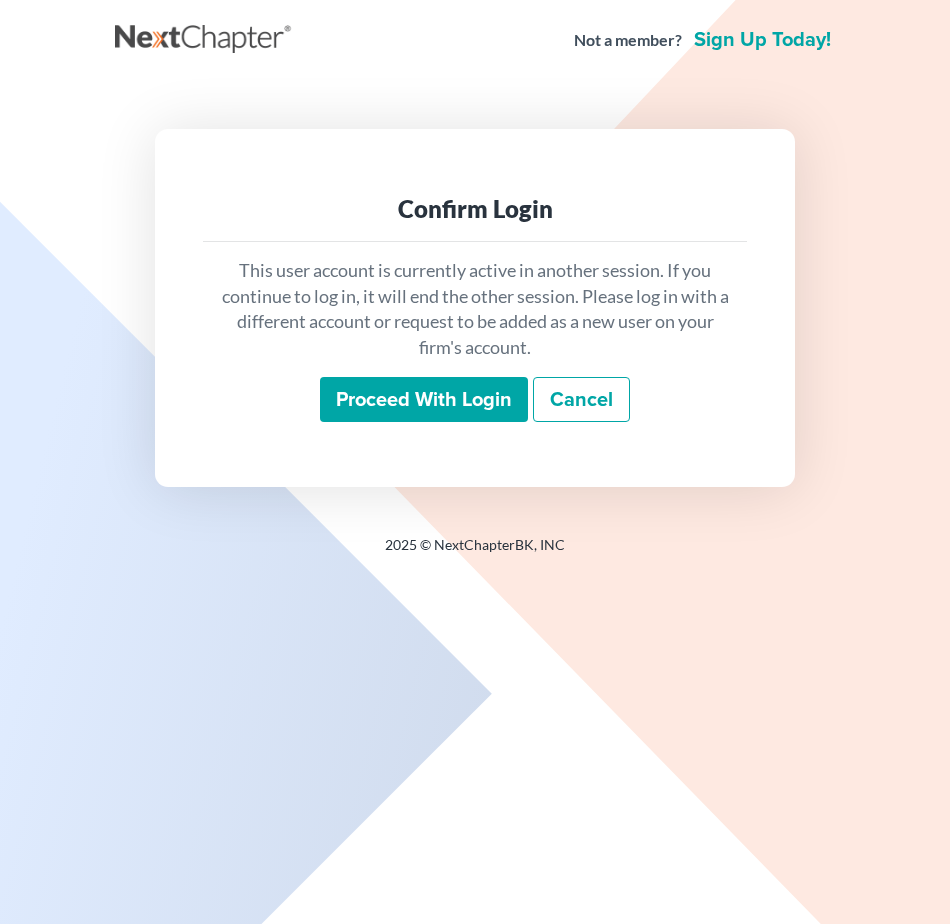 scroll, scrollTop: 0, scrollLeft: 0, axis: both 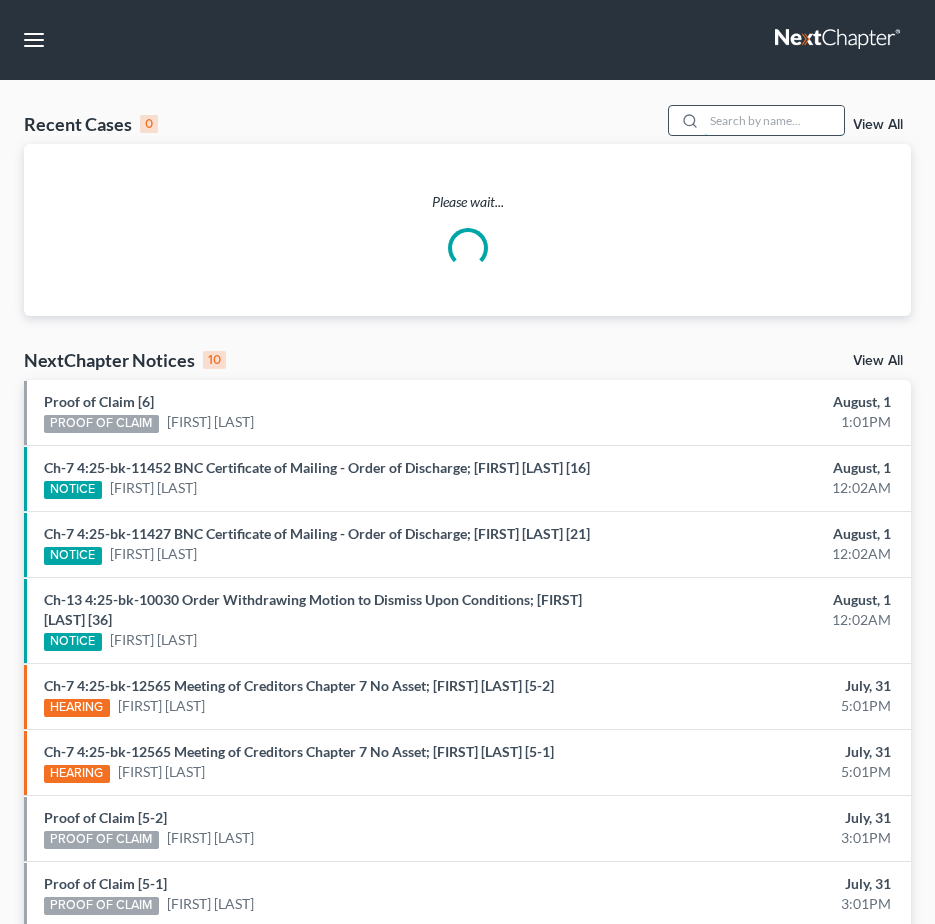 click at bounding box center [774, 120] 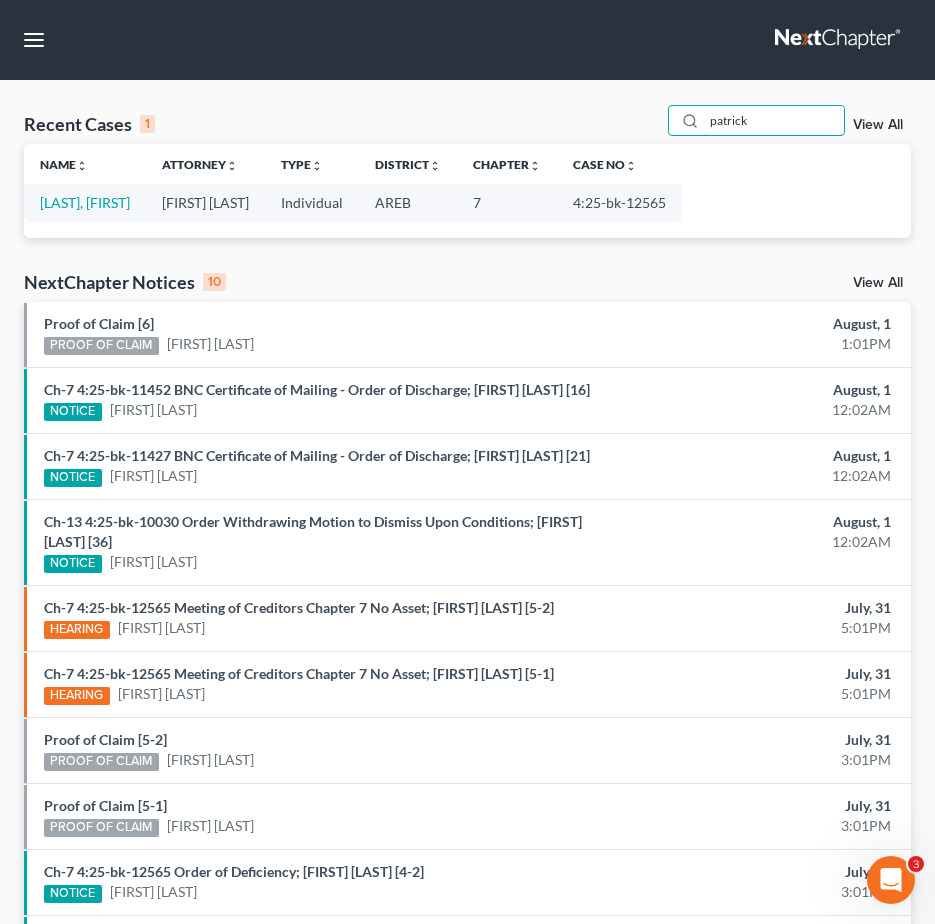 scroll, scrollTop: 0, scrollLeft: 0, axis: both 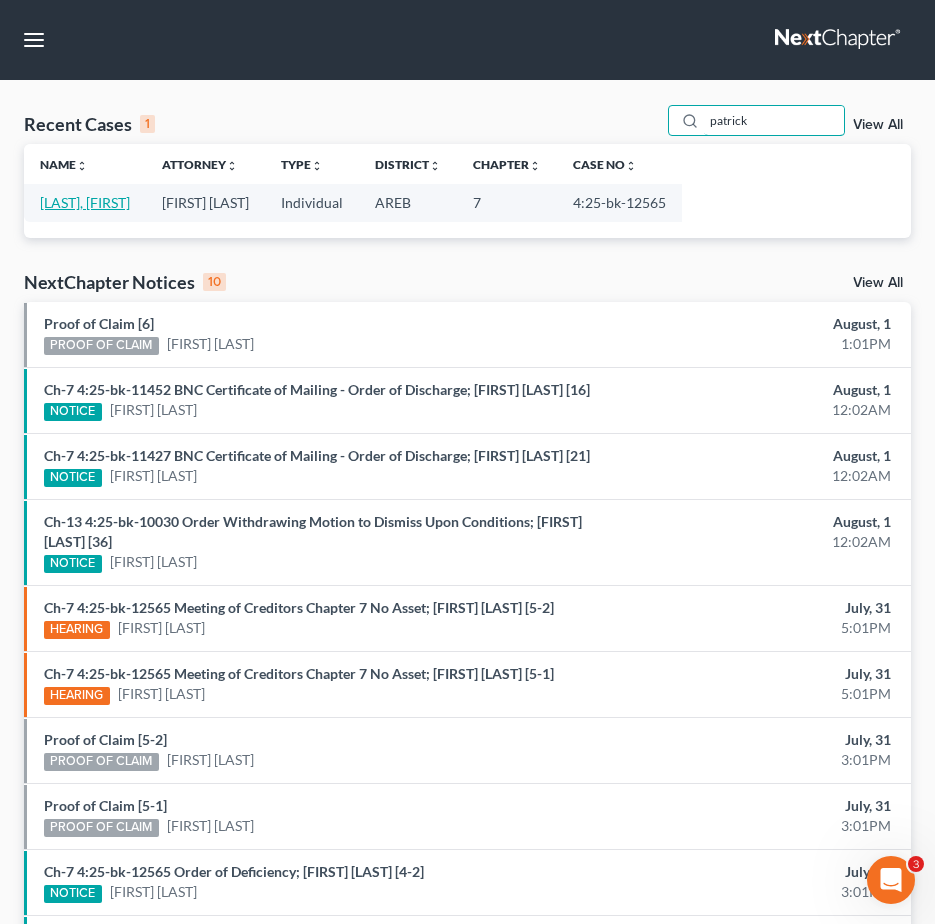 type on "patrick" 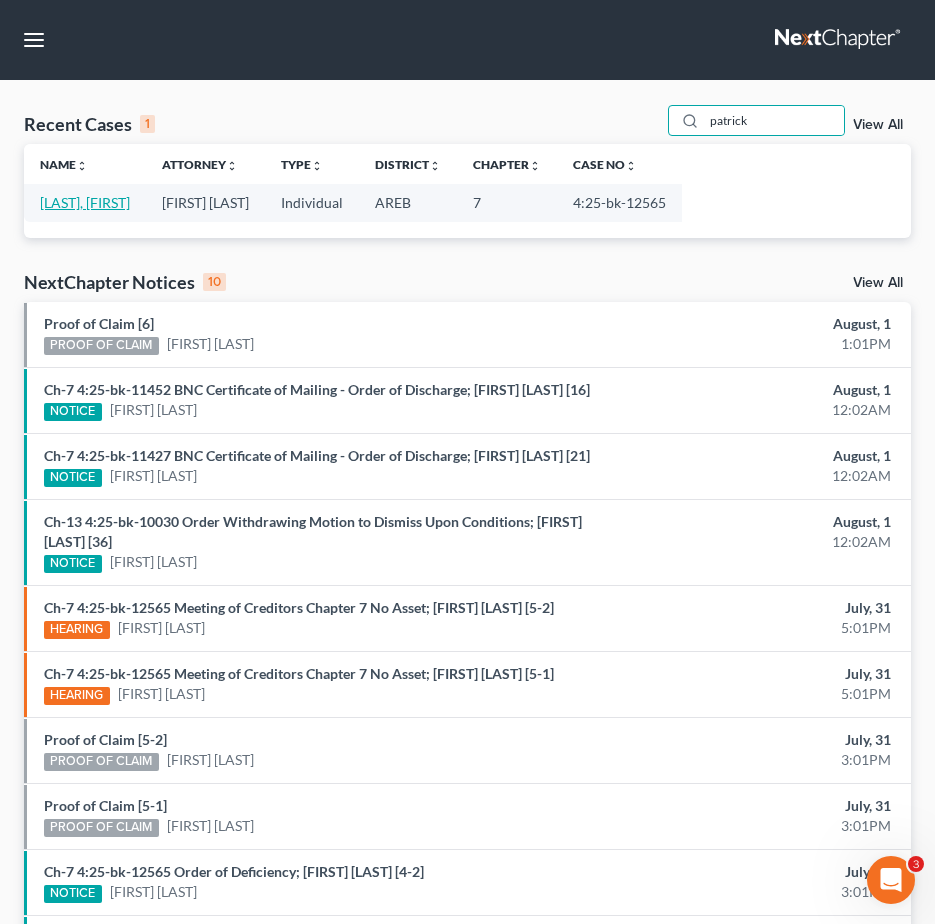 click on "[LAST], [FIRST]" at bounding box center (85, 202) 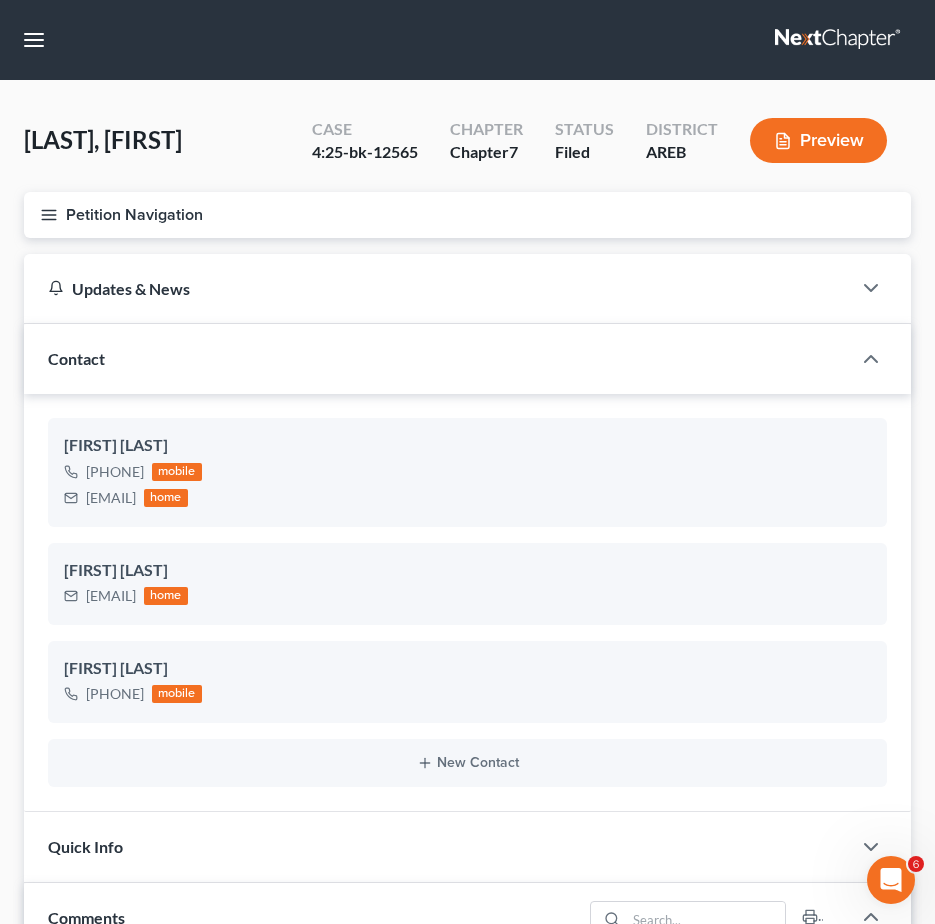 scroll, scrollTop: 1215, scrollLeft: 0, axis: vertical 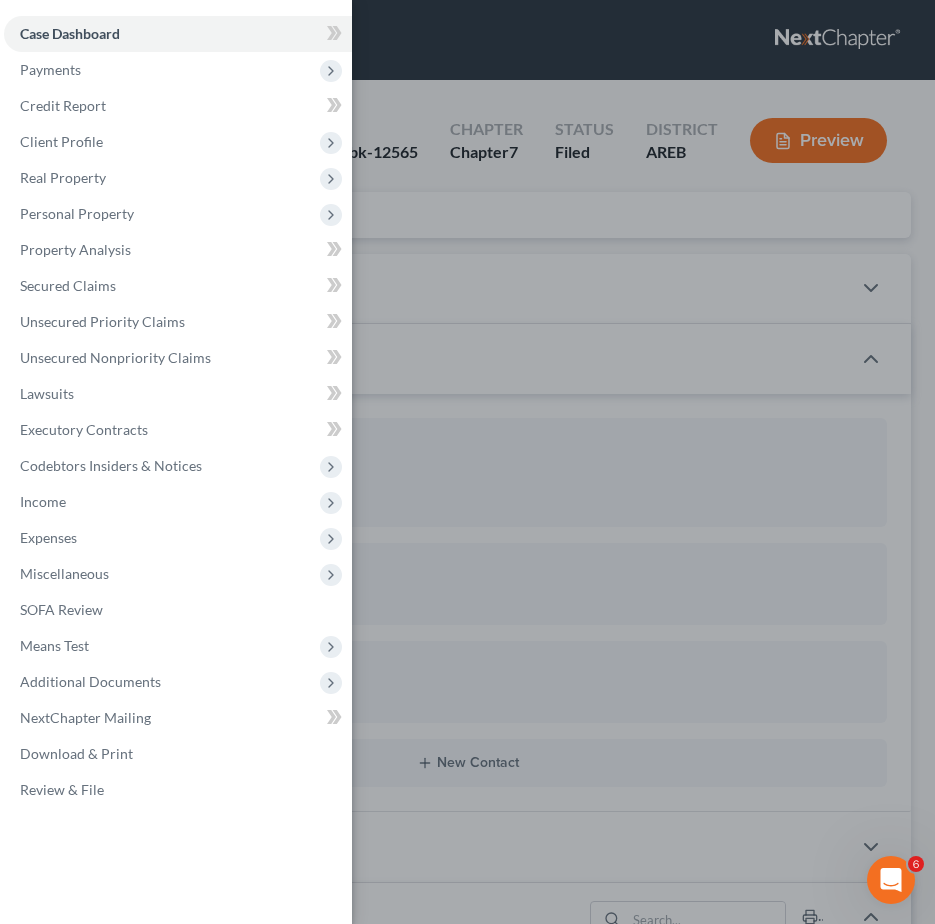 click on "Case Dashboard
Payments
Invoices
Payments
Payments
Credit Report
Client Profile" at bounding box center [467, 462] 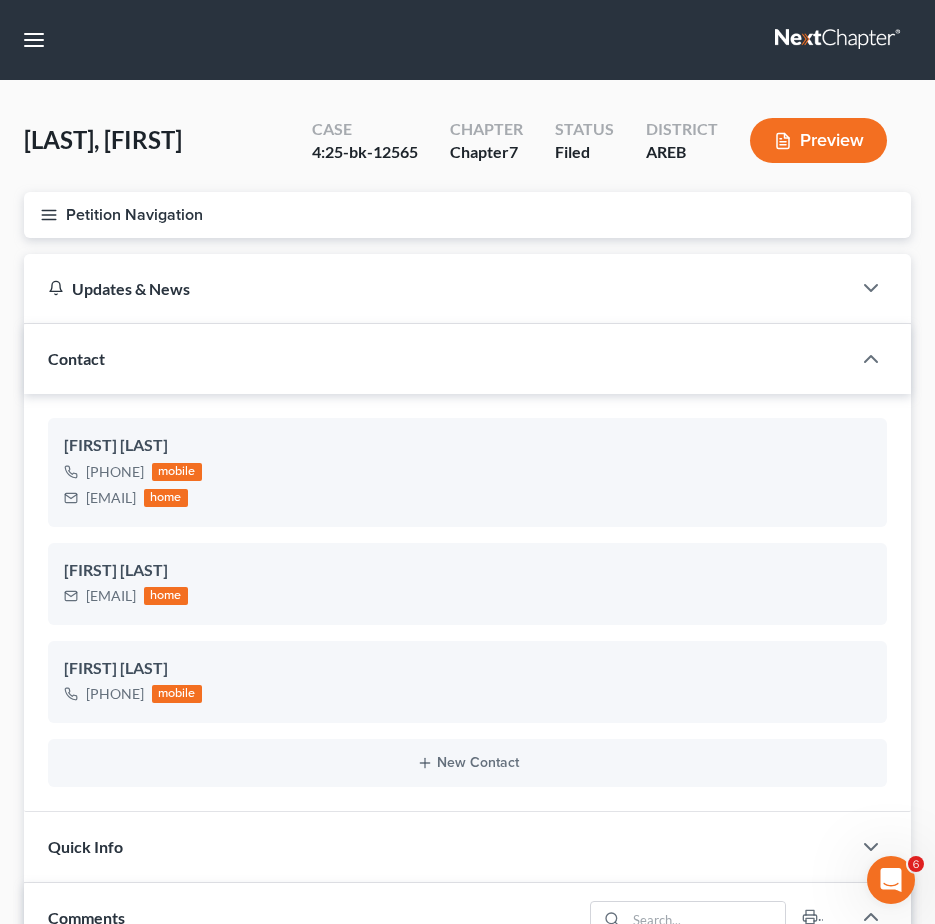 click on "Petition Navigation" at bounding box center [467, 215] 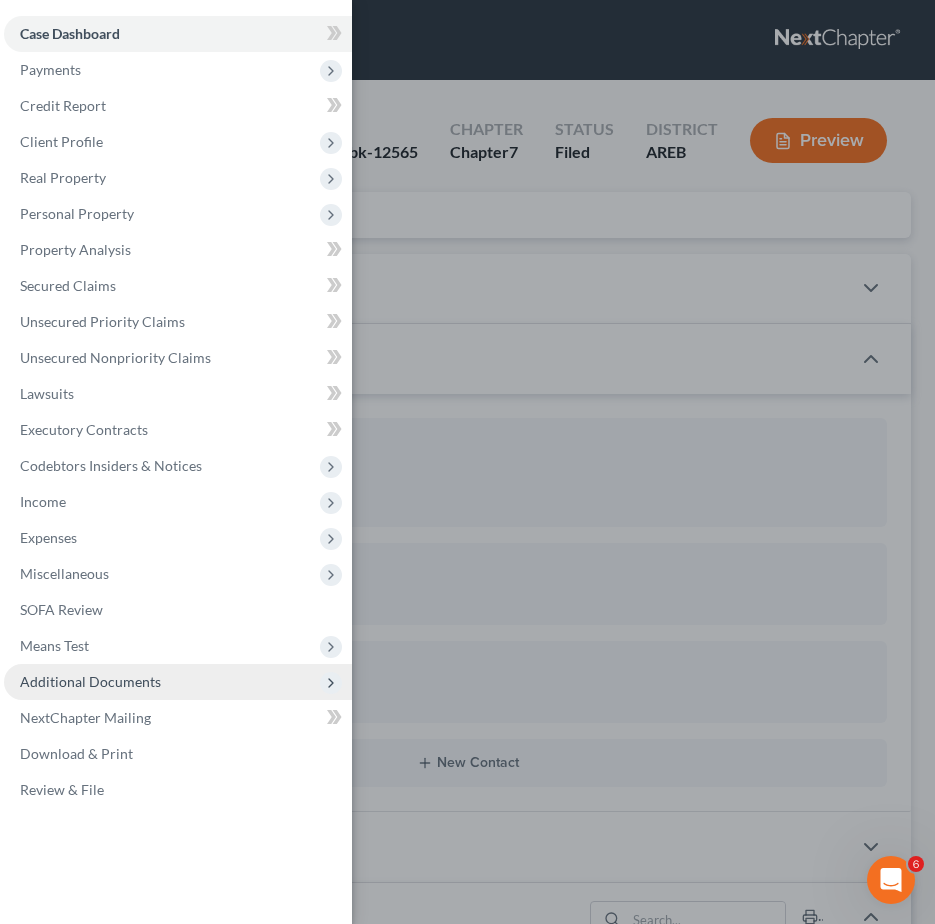 click on "Additional Documents" at bounding box center [90, 681] 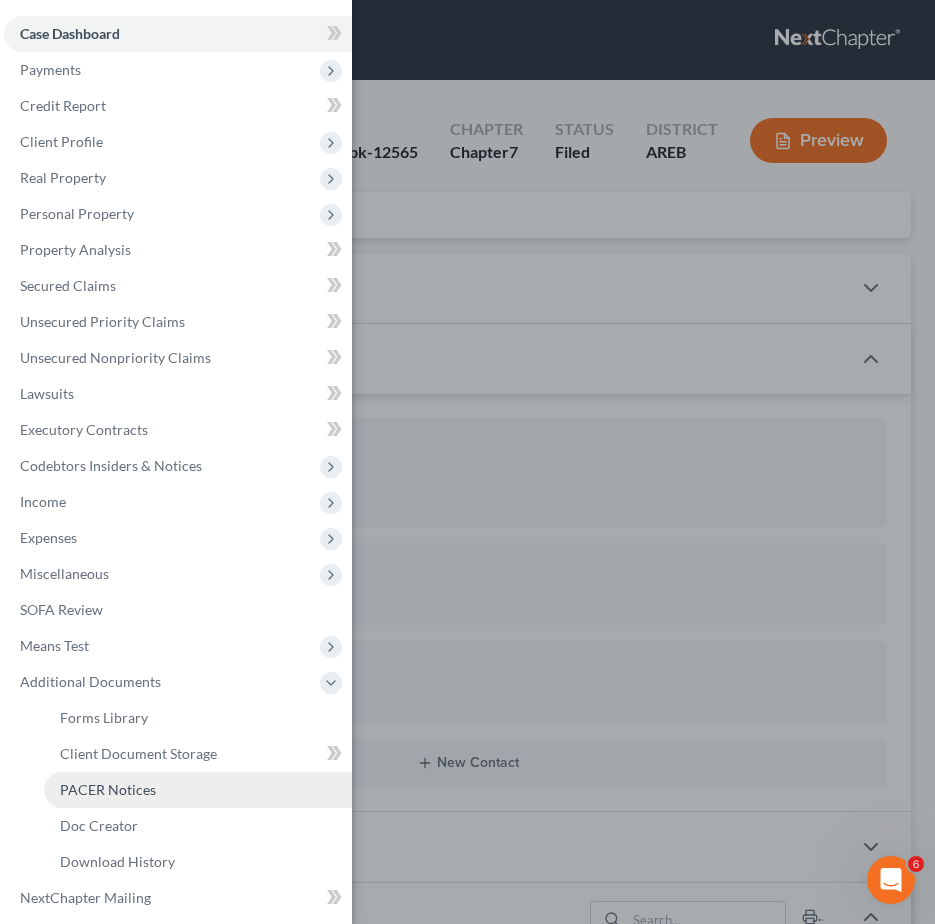 click on "PACER Notices" at bounding box center [108, 789] 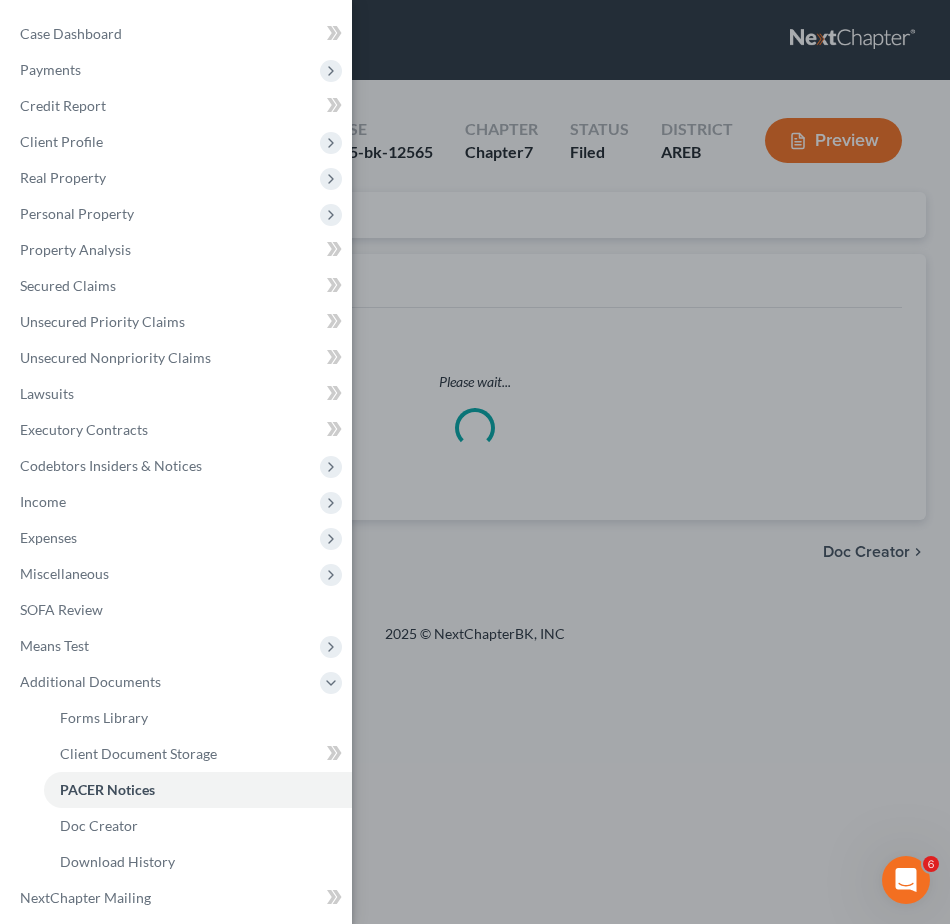 click on "Case Dashboard
Payments
Invoices
Payments
Payments
Credit Report
Client Profile" at bounding box center [475, 462] 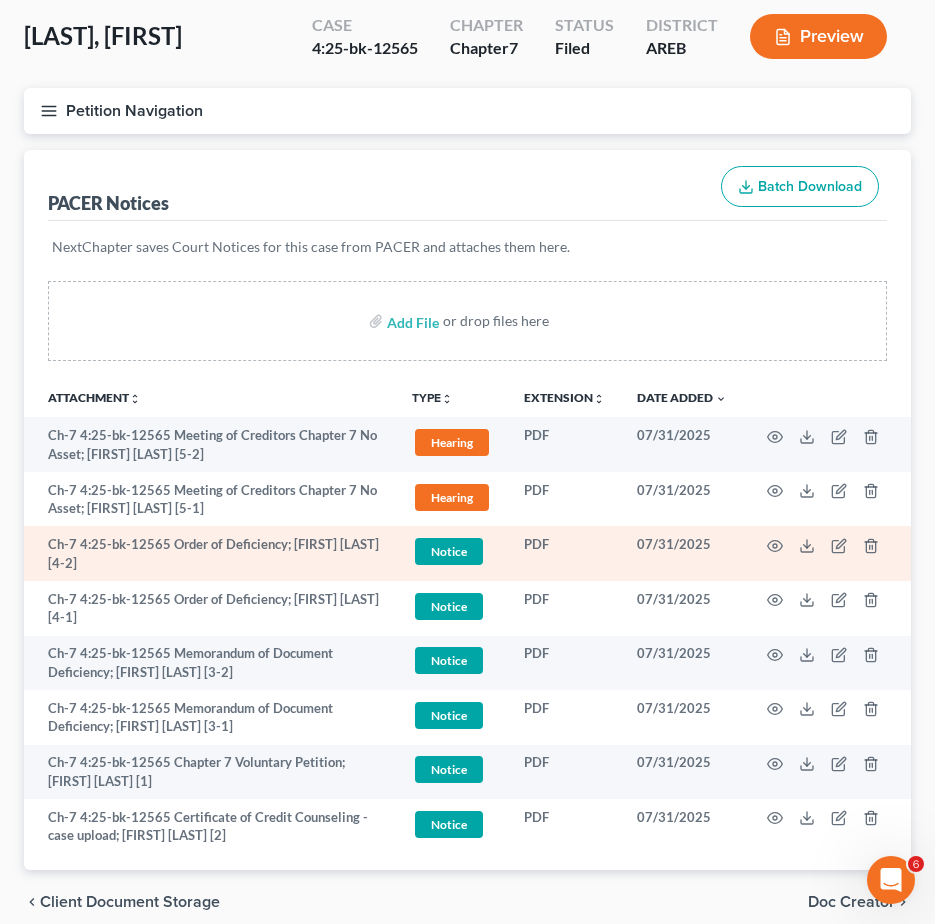 scroll, scrollTop: 190, scrollLeft: 0, axis: vertical 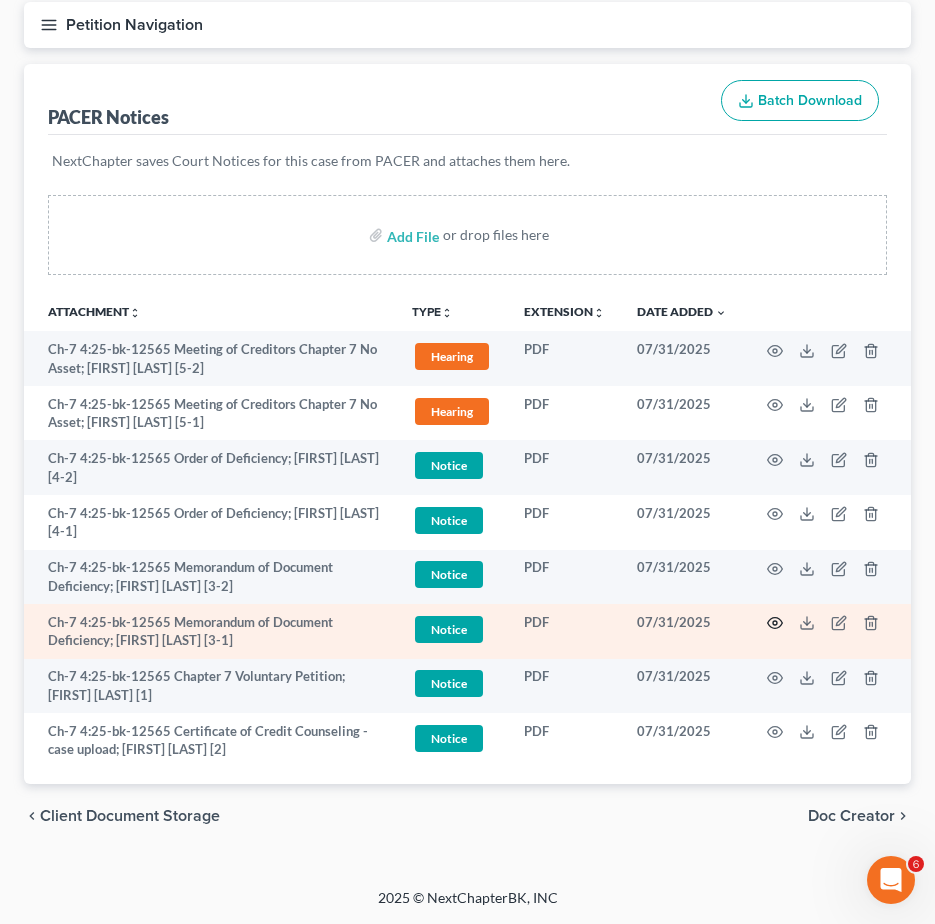 click 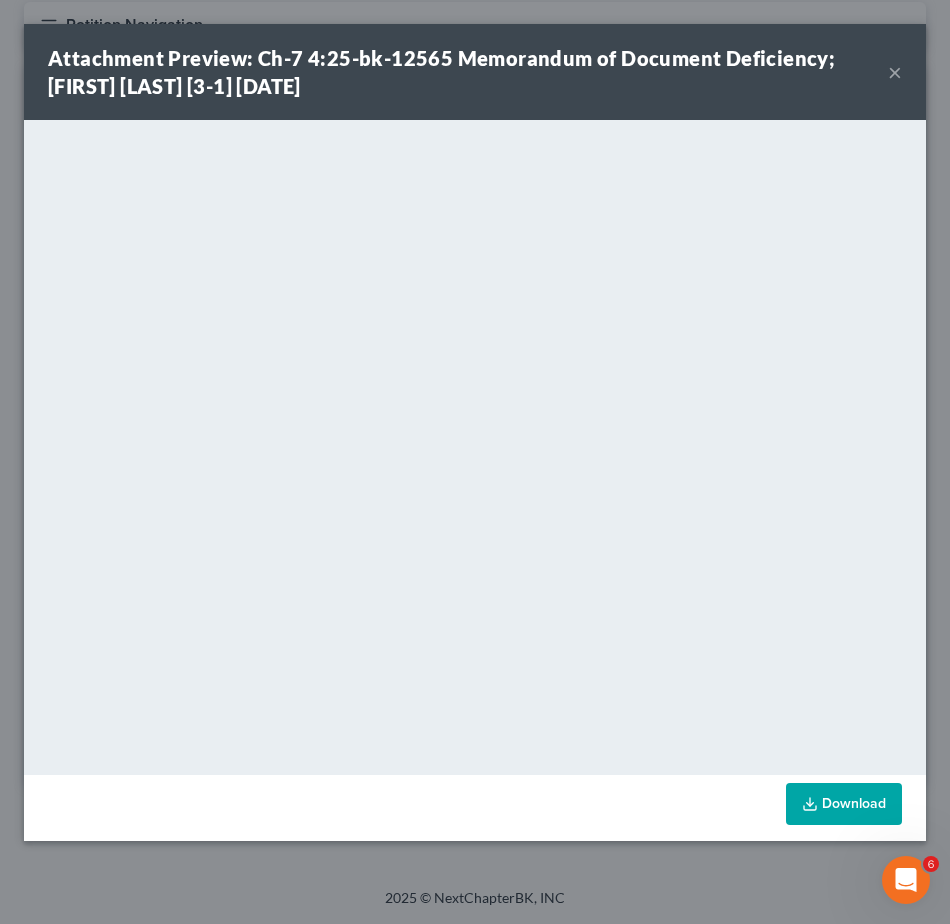click on "×" at bounding box center [895, 72] 